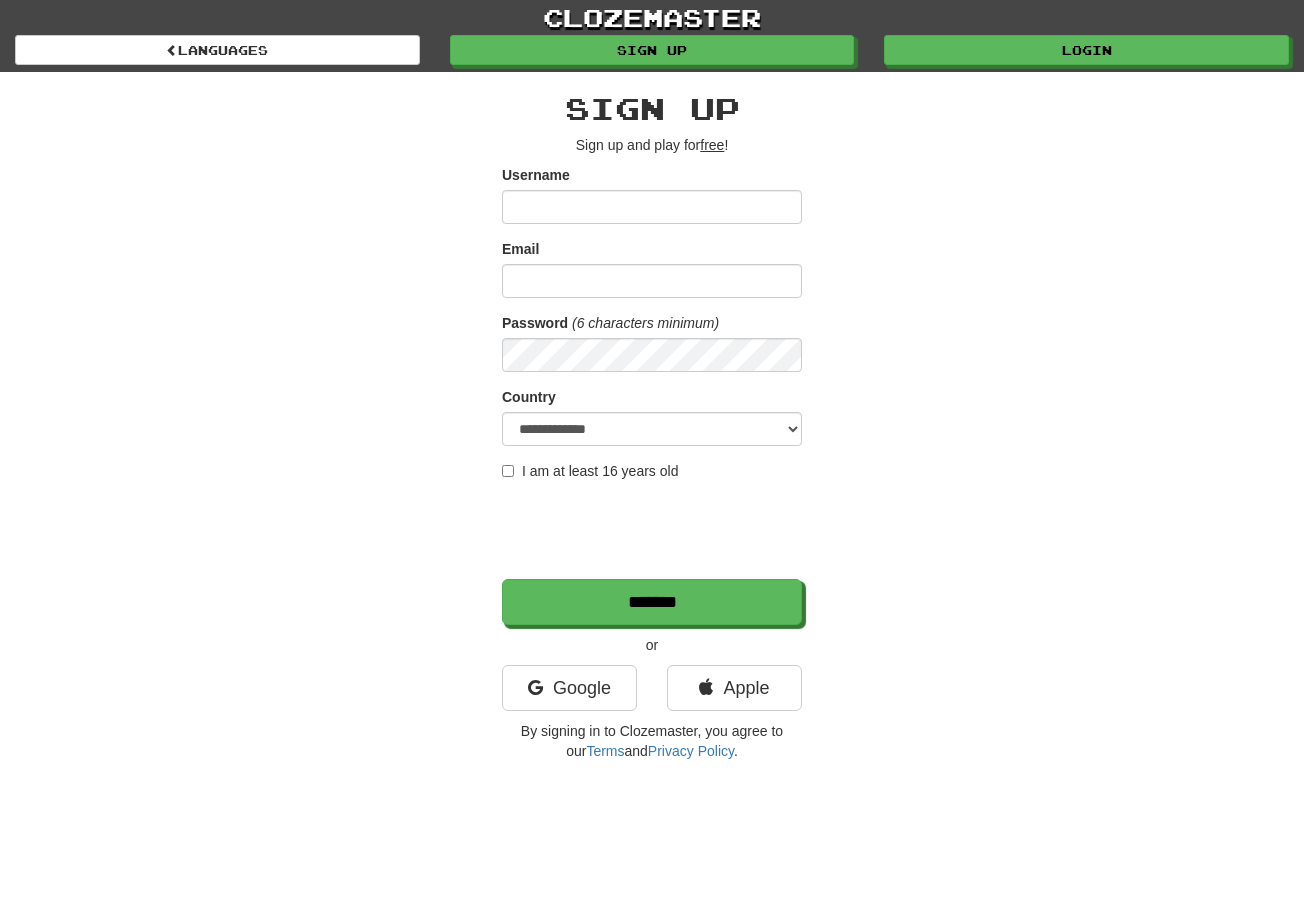 scroll, scrollTop: 0, scrollLeft: 0, axis: both 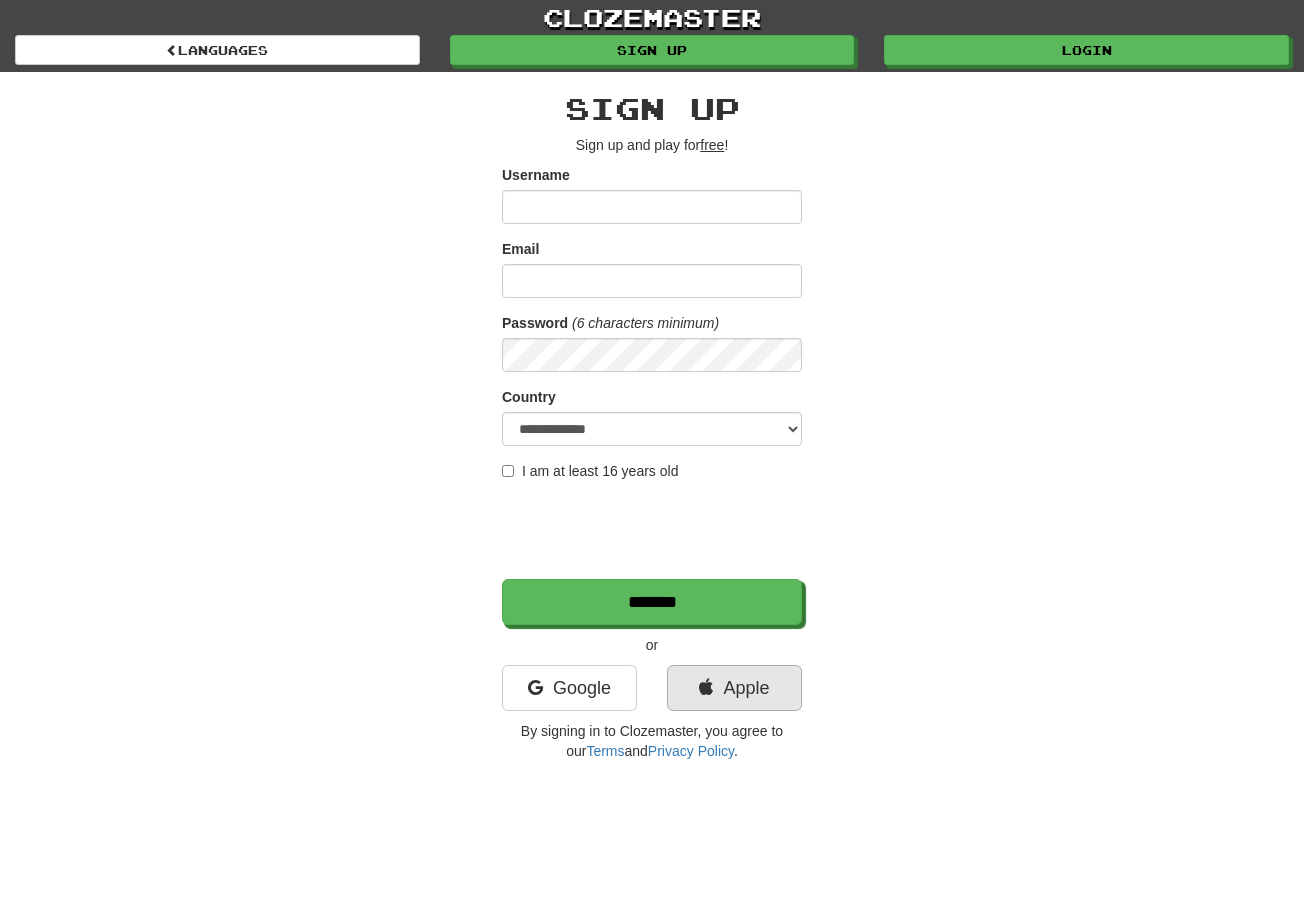 click on "Apple" at bounding box center (734, 688) 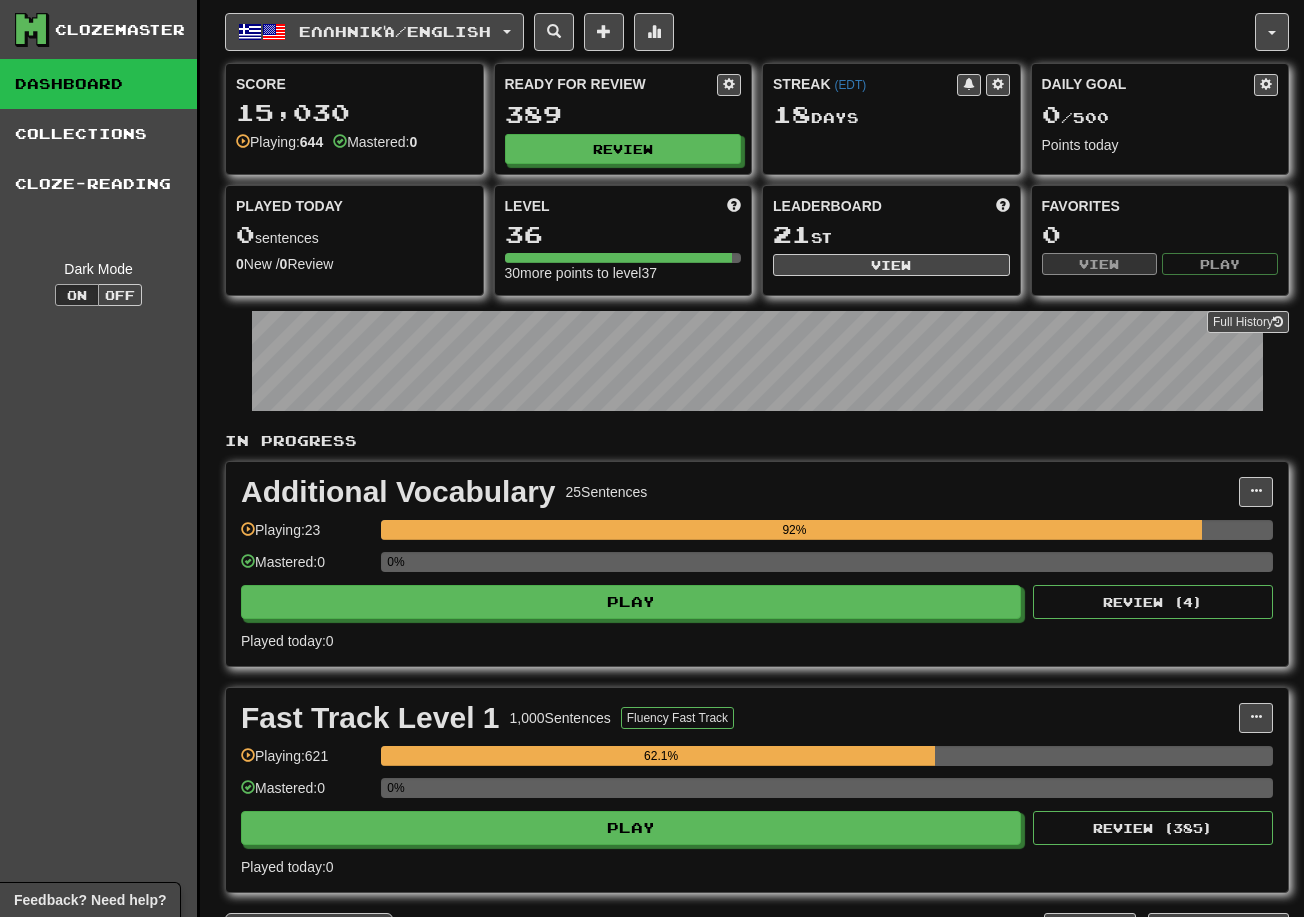 scroll, scrollTop: 0, scrollLeft: 0, axis: both 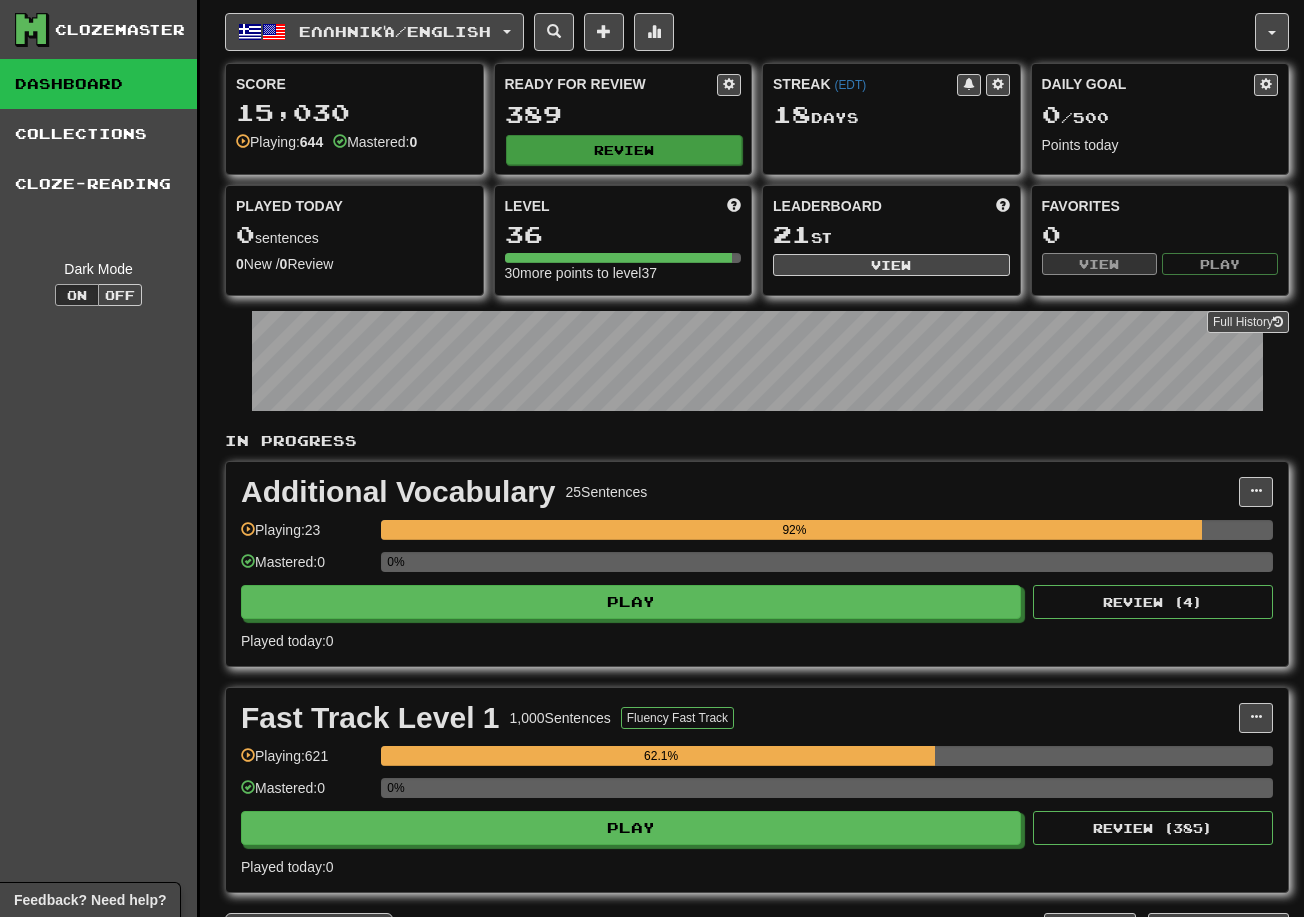 click on "Review" at bounding box center (624, 150) 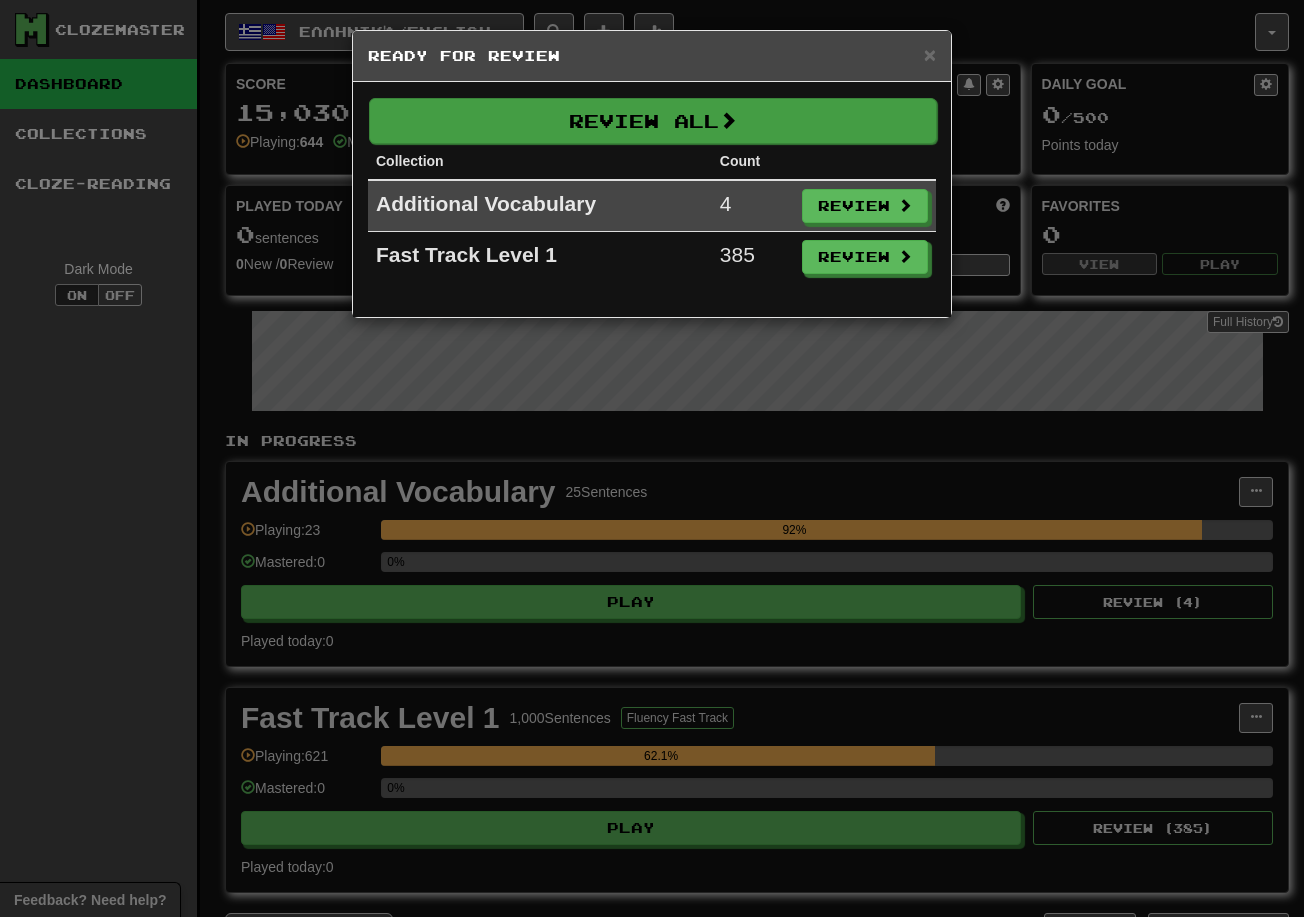 click on "Review All" at bounding box center [653, 121] 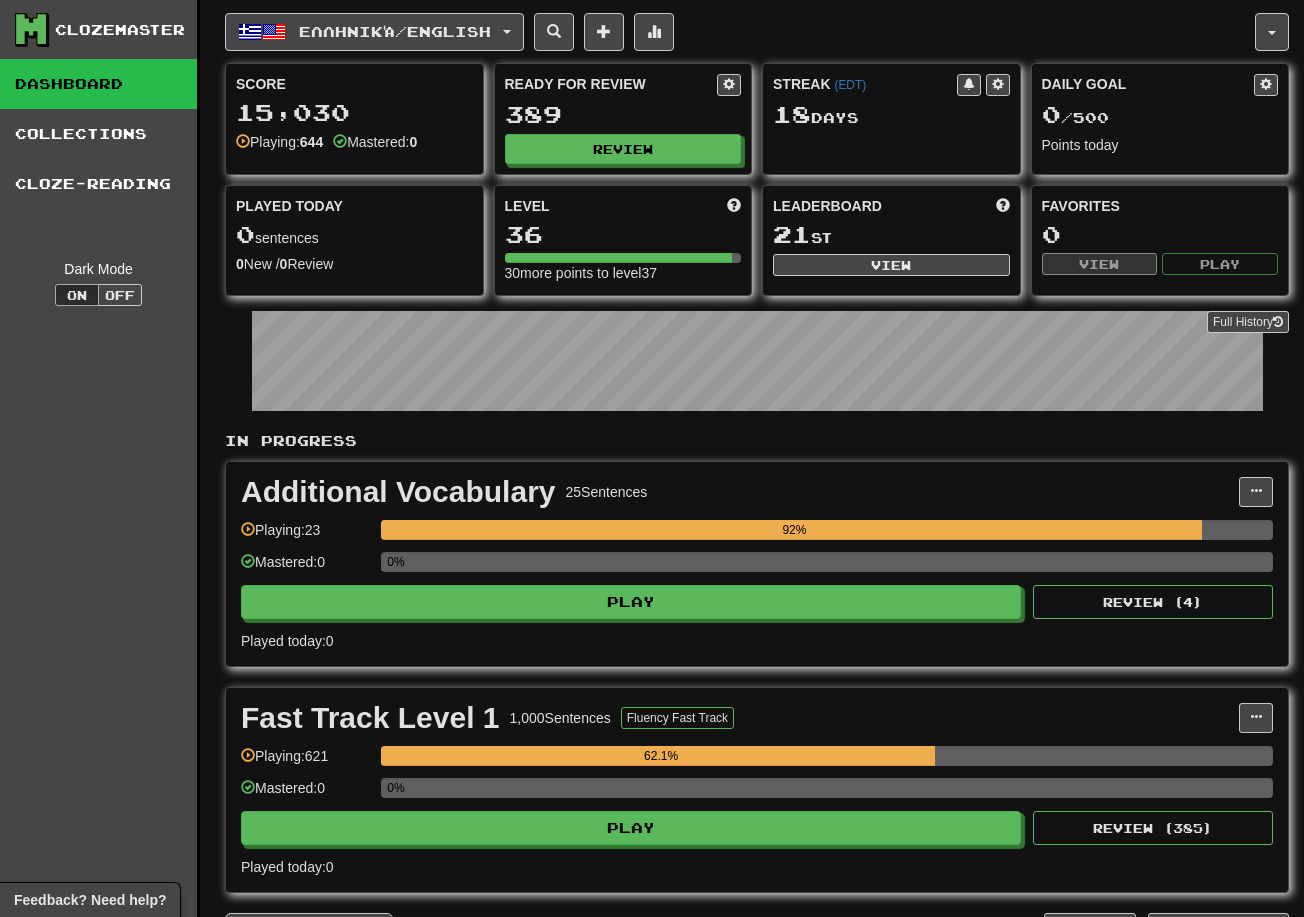 select on "**" 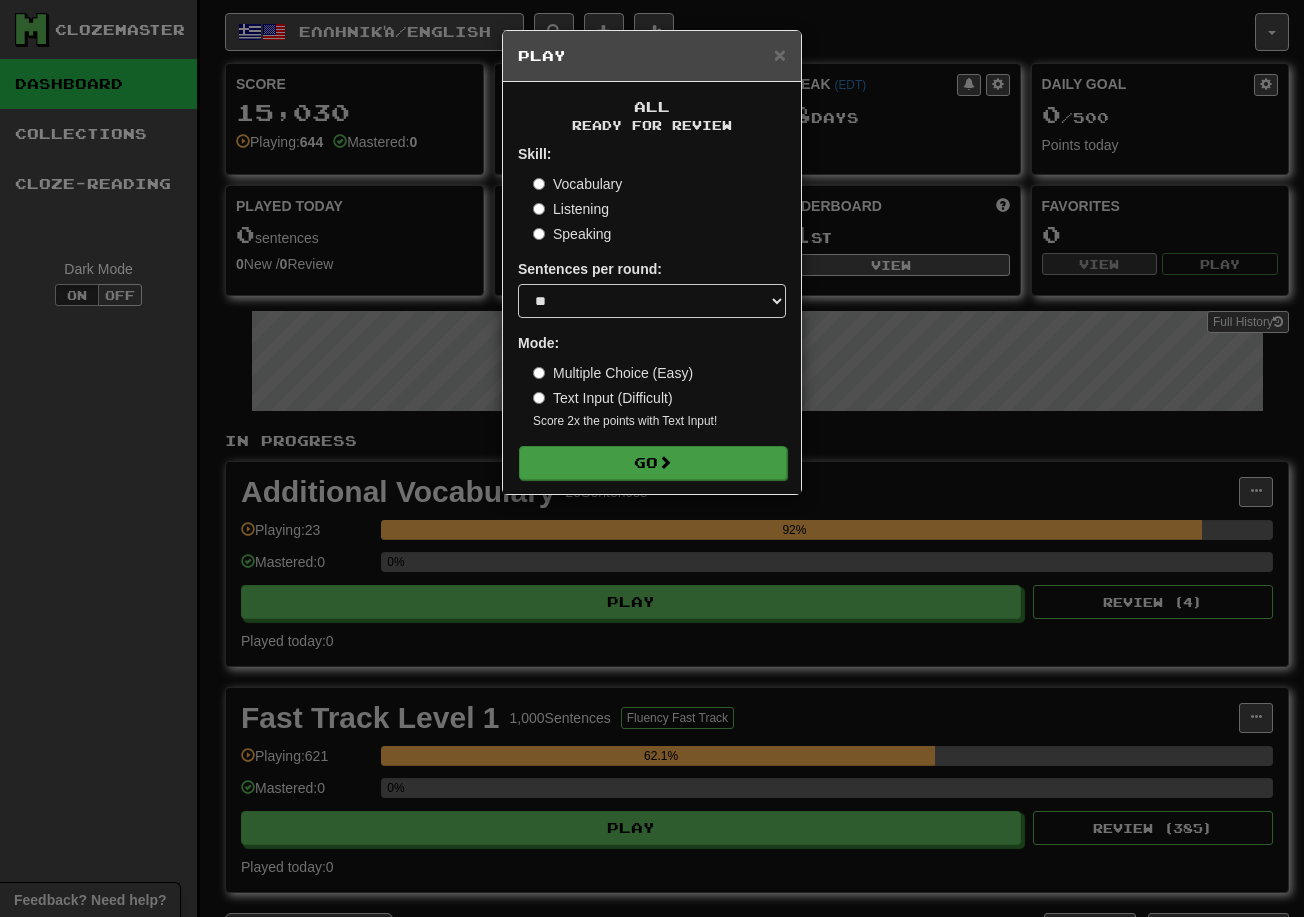 click on "Go" at bounding box center [653, 463] 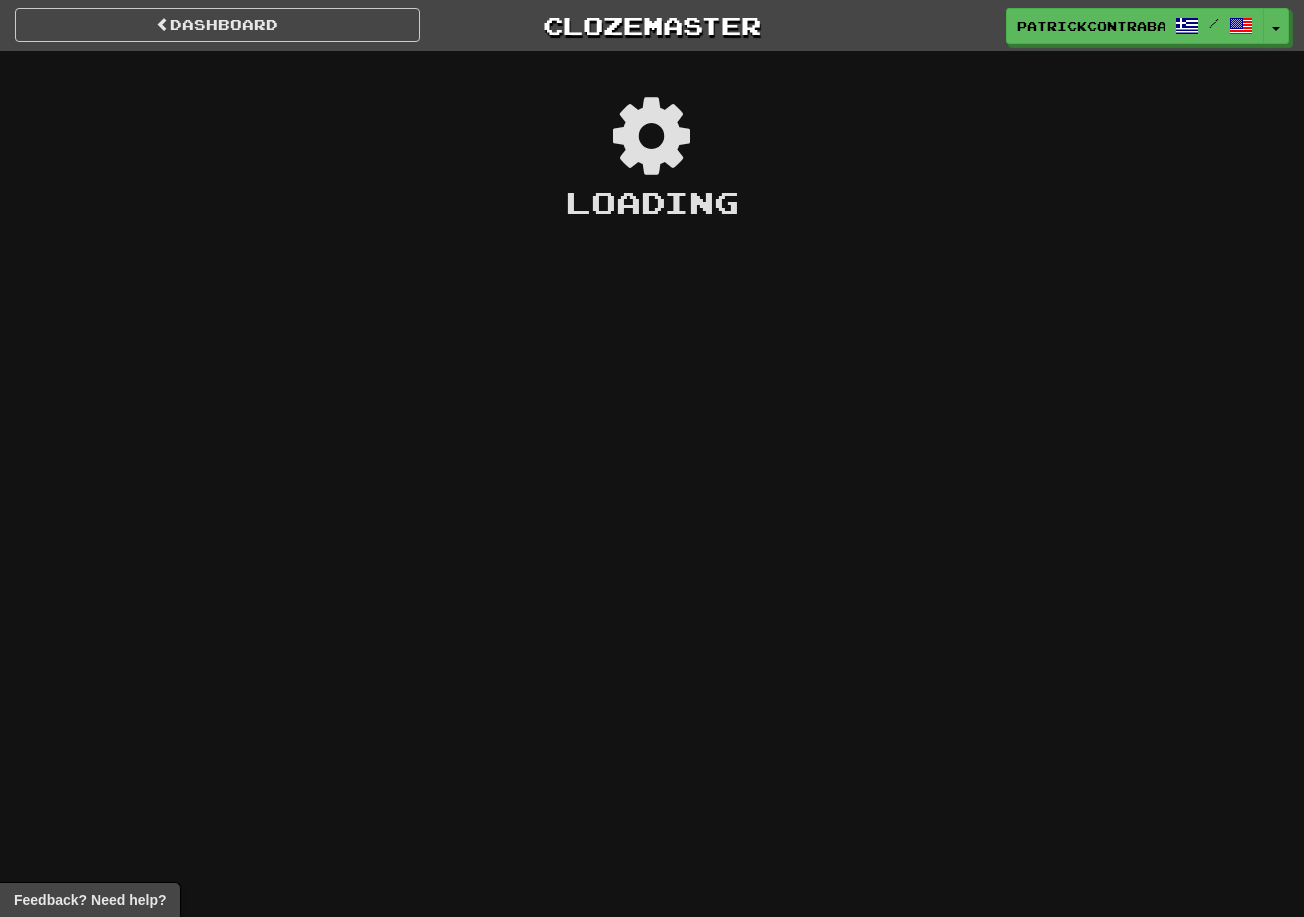 scroll, scrollTop: 0, scrollLeft: 0, axis: both 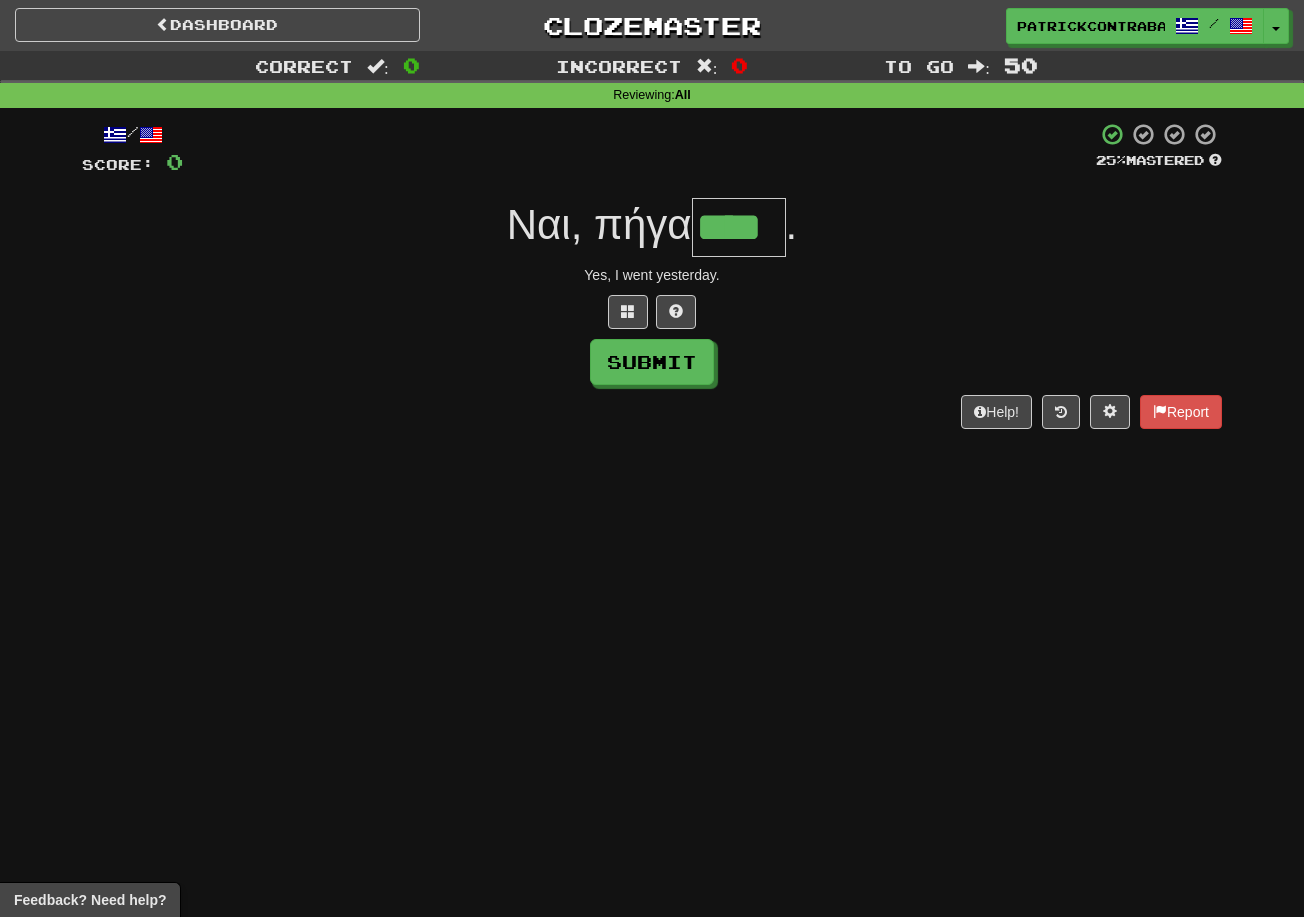 type on "****" 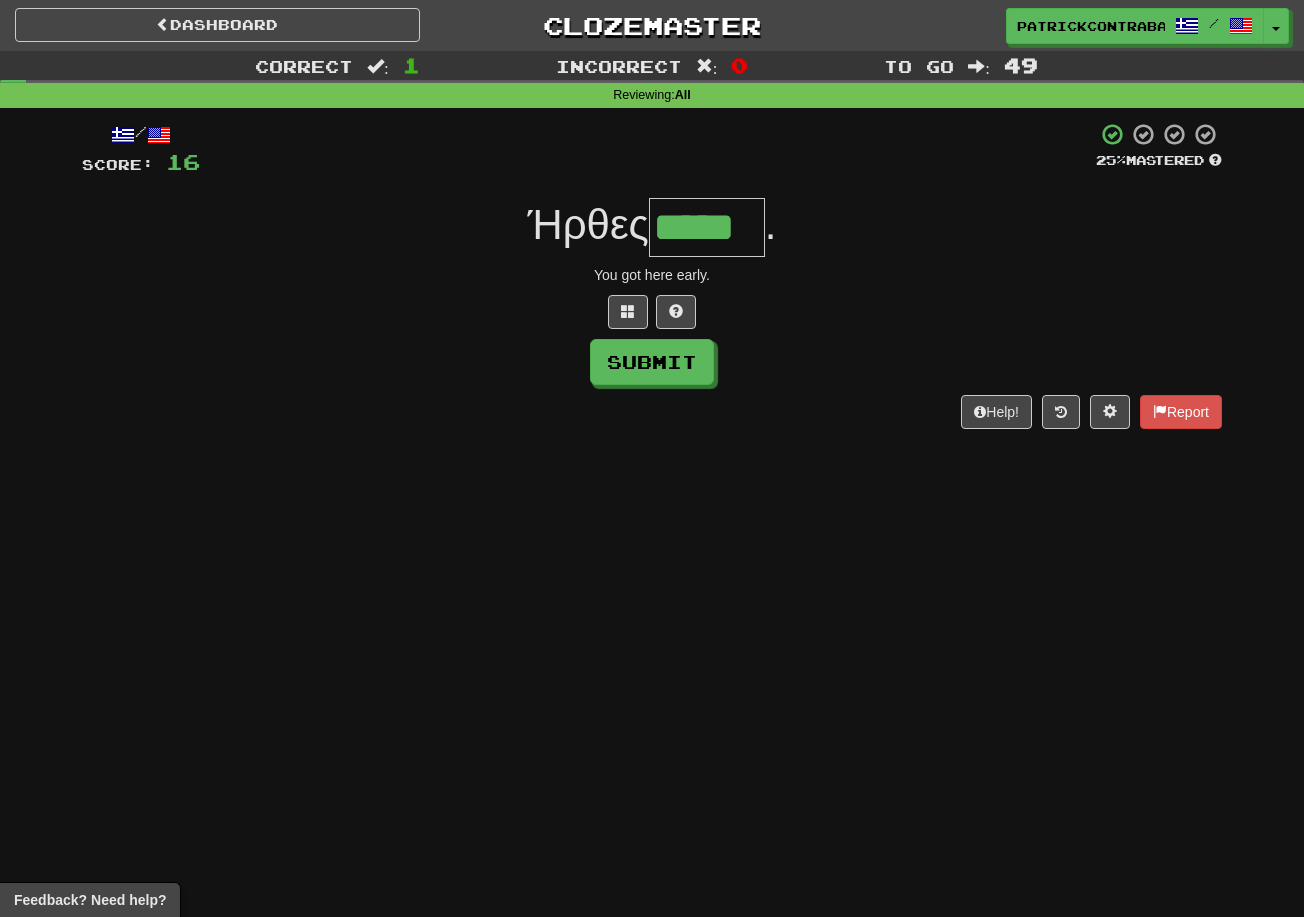 type on "*****" 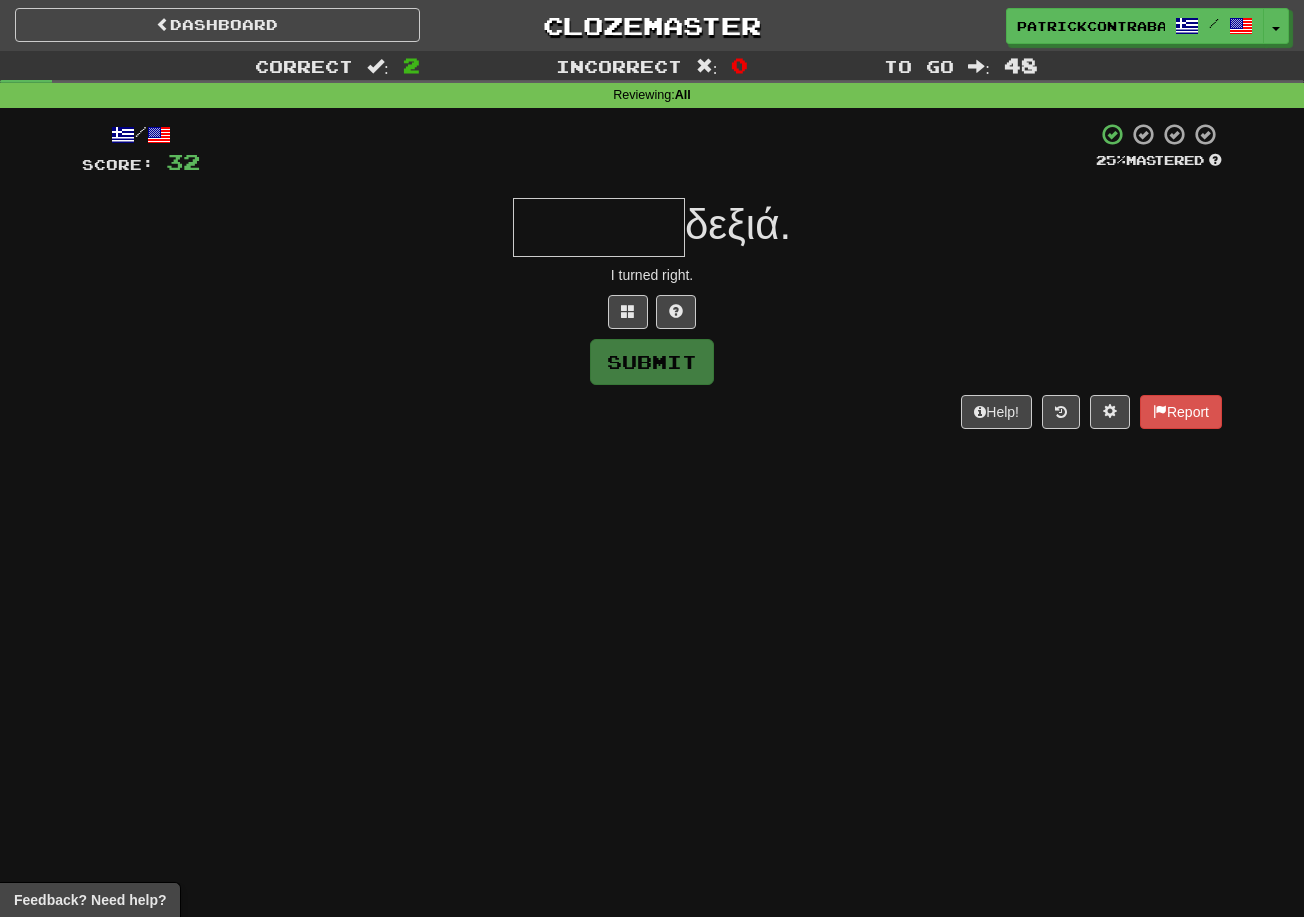 click on "I turned right." at bounding box center (652, 275) 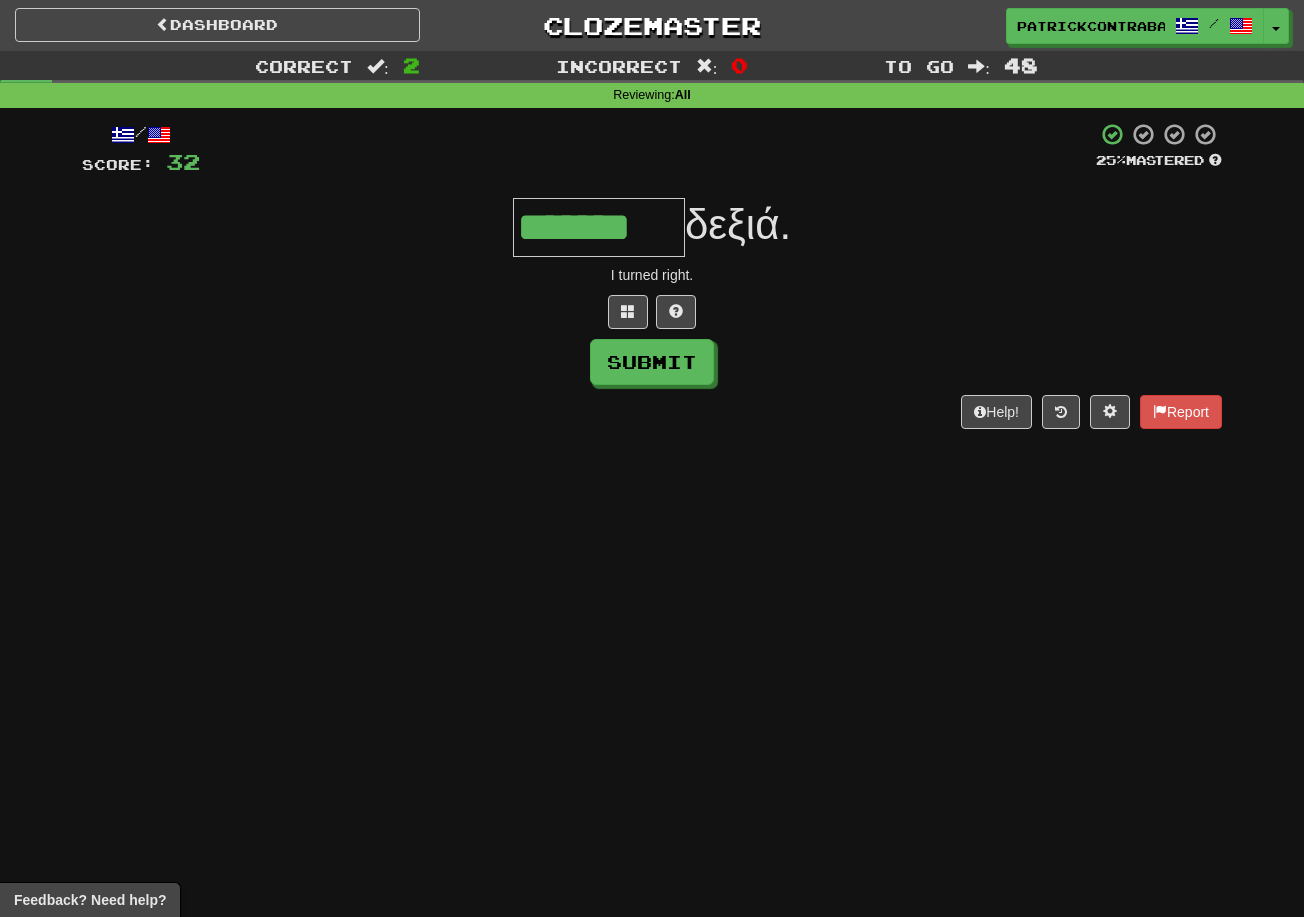 type on "*******" 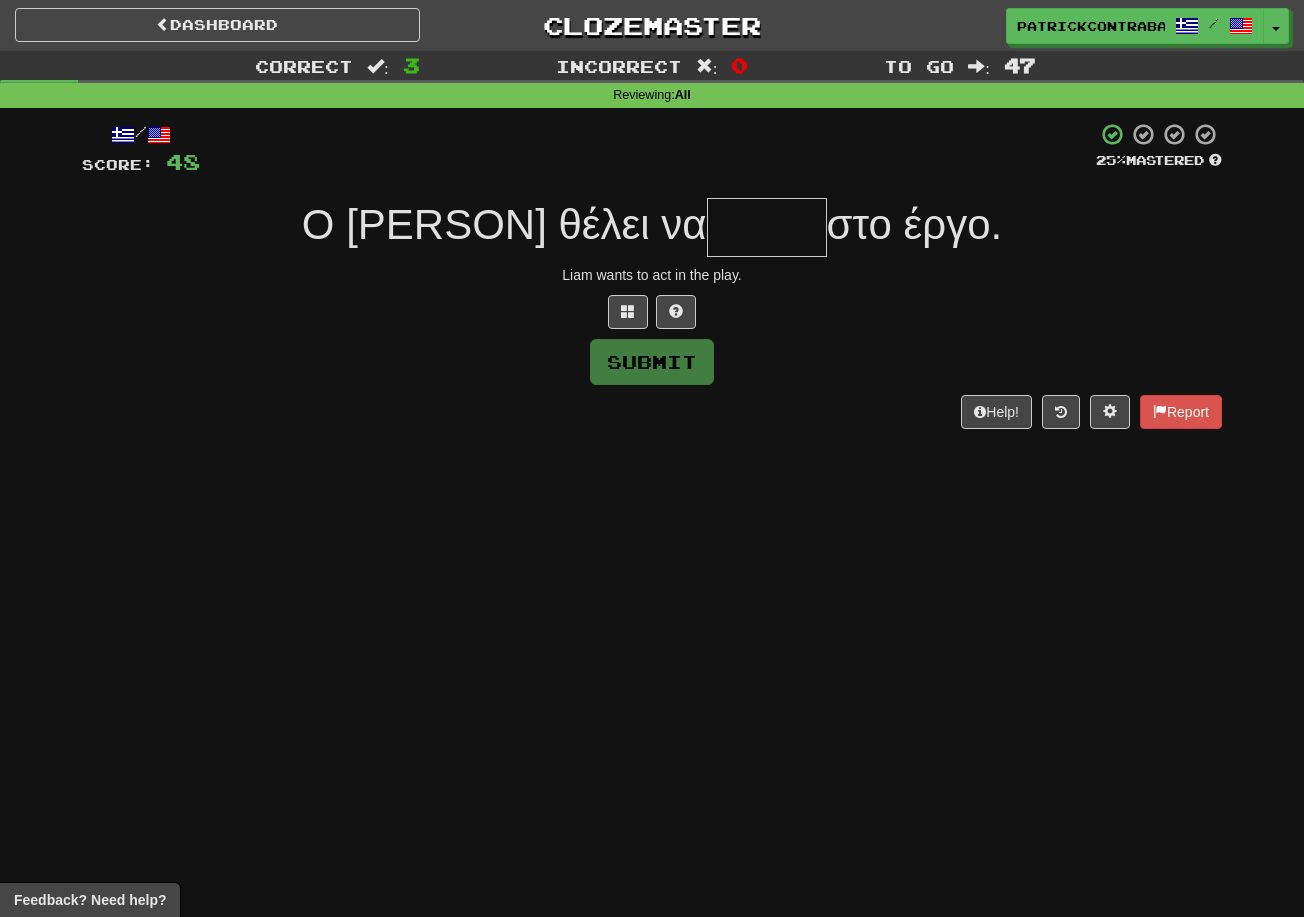 type on "*" 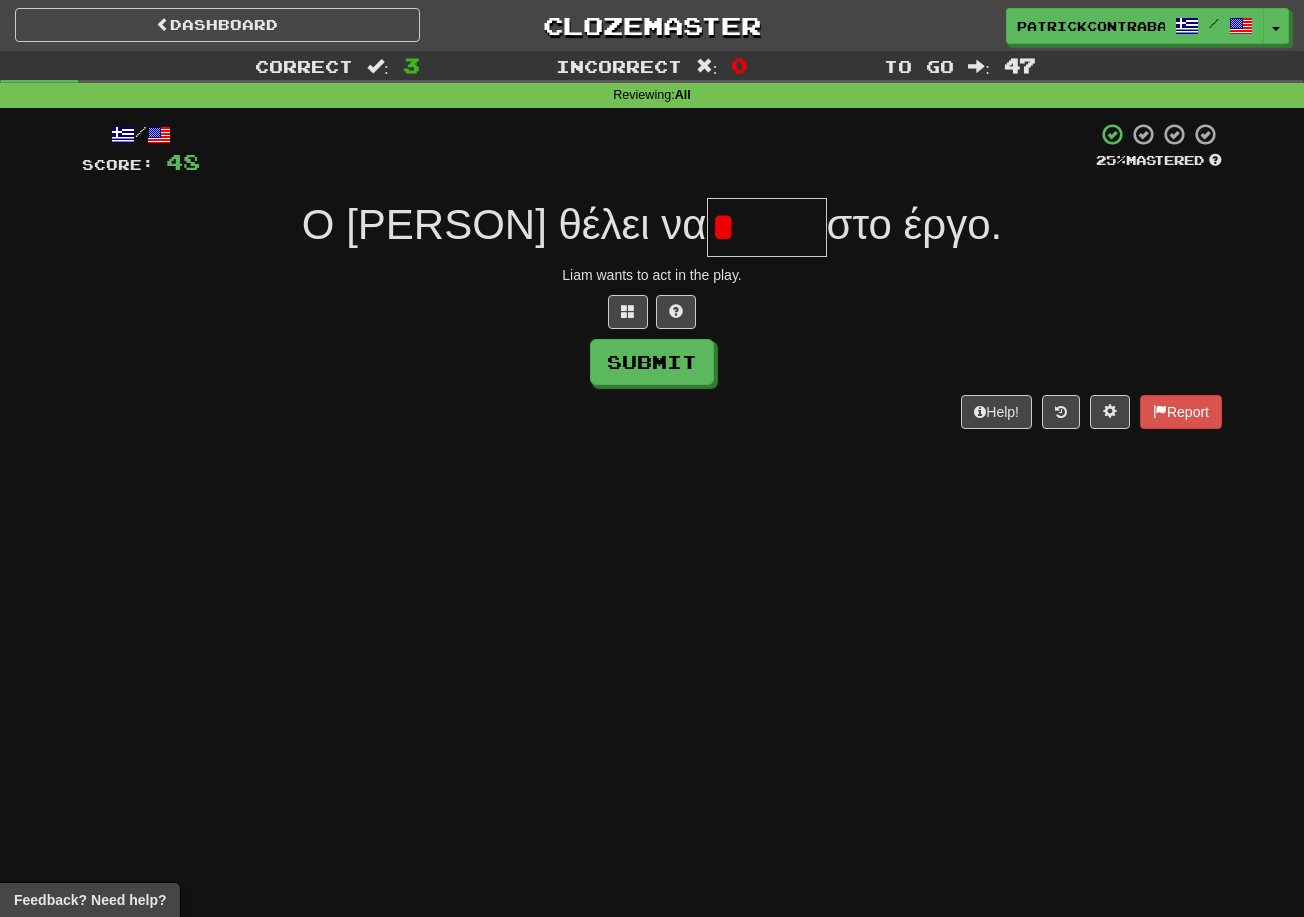 type on "*" 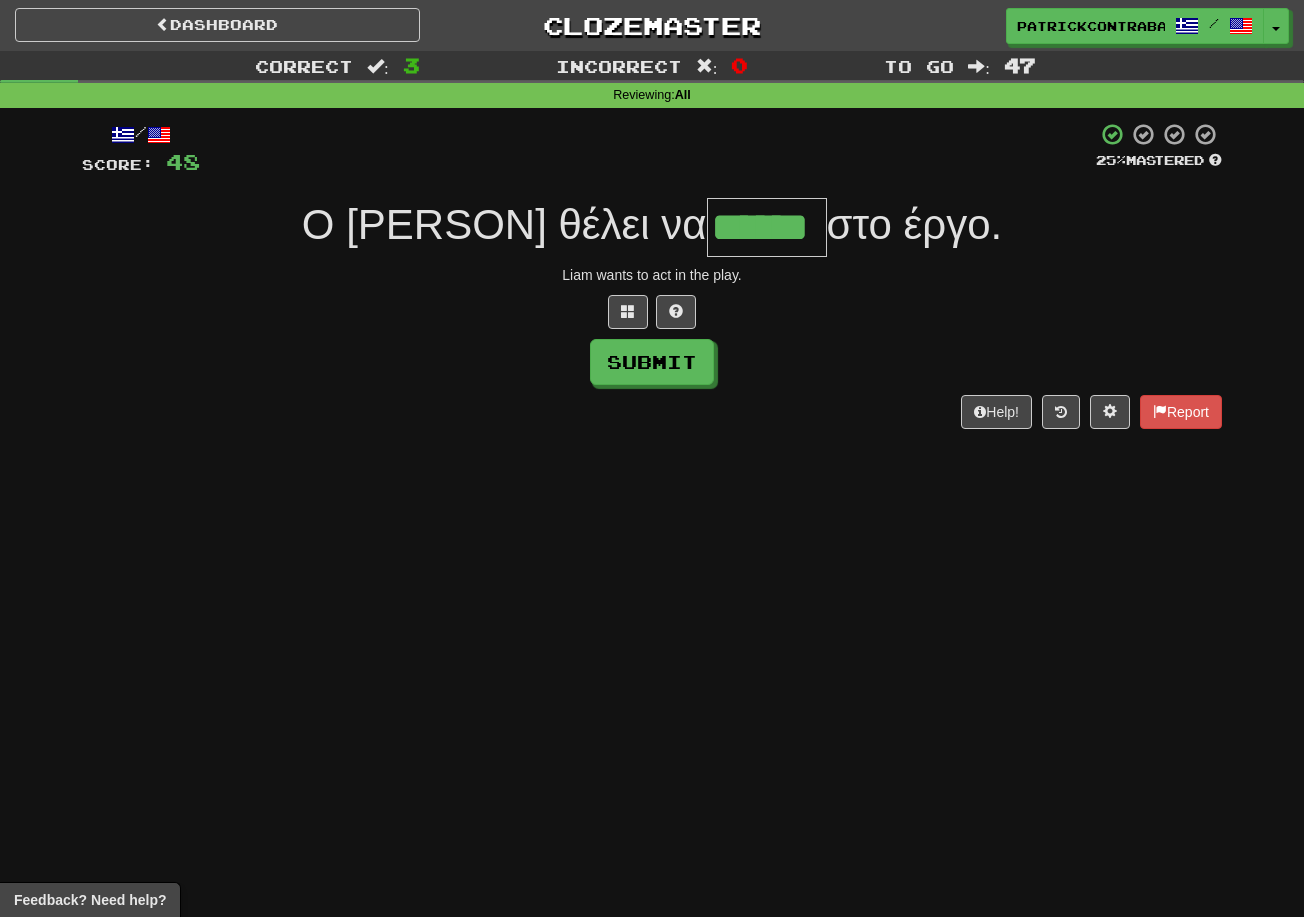 type on "******" 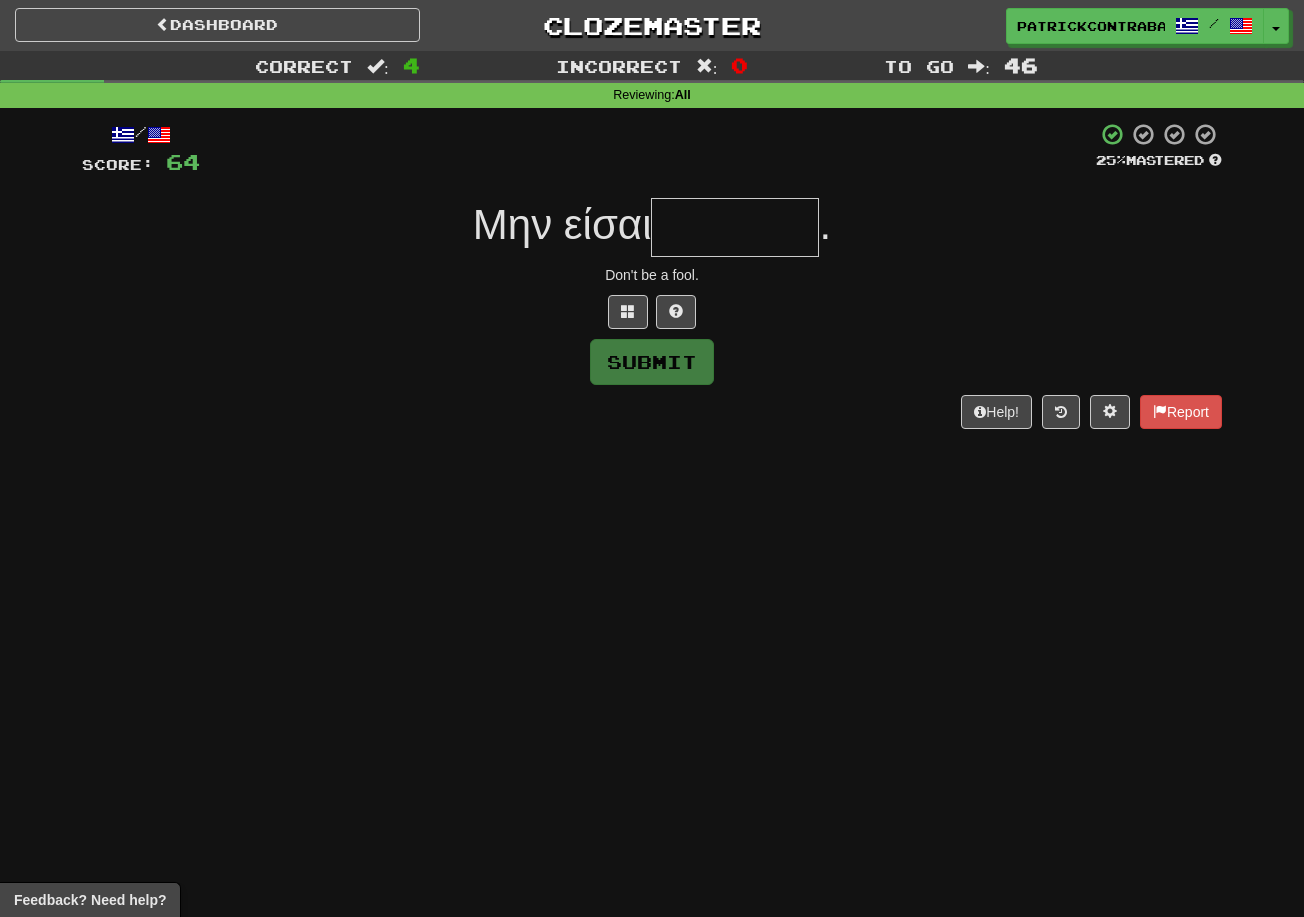 type on "*" 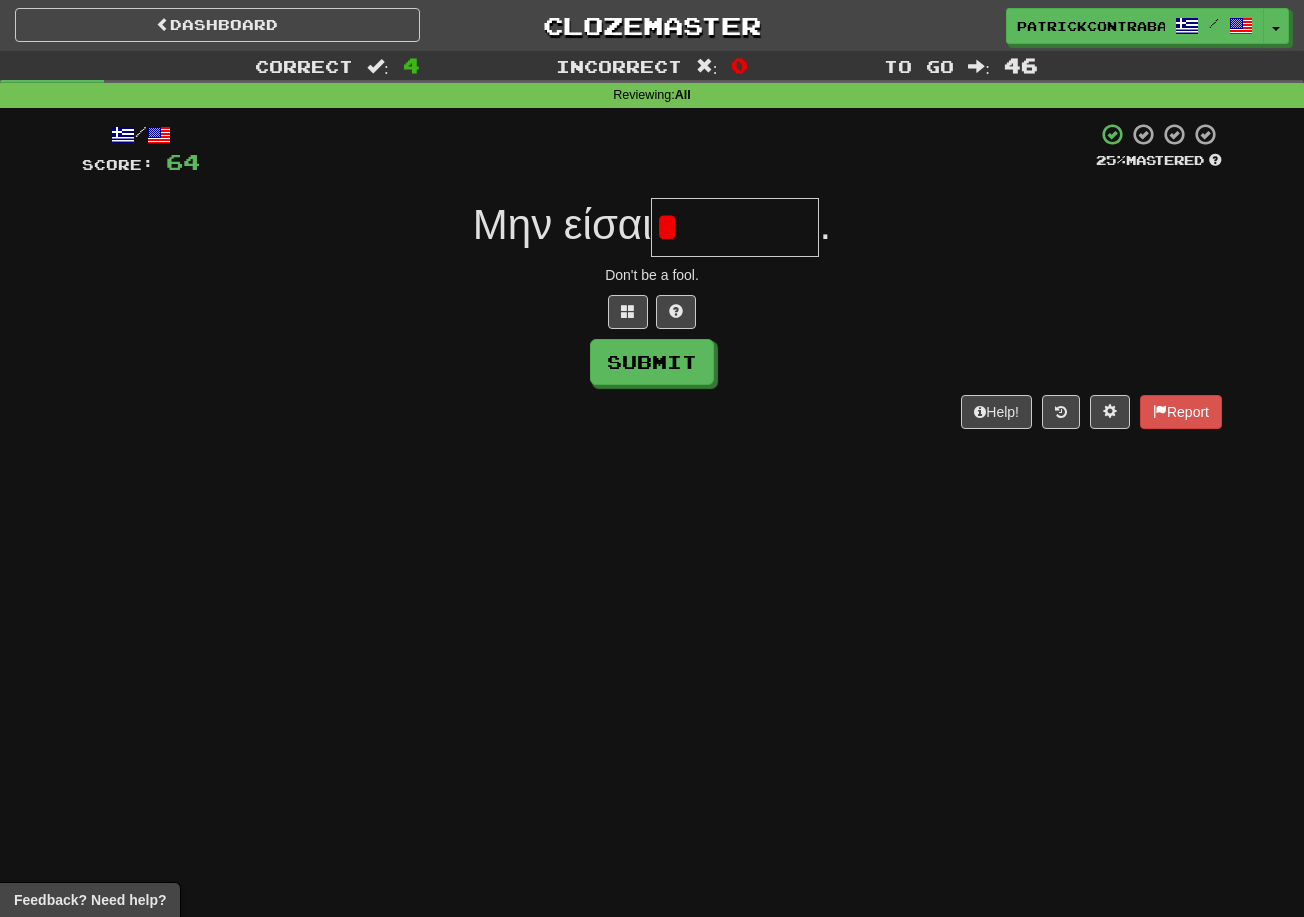 type on "*" 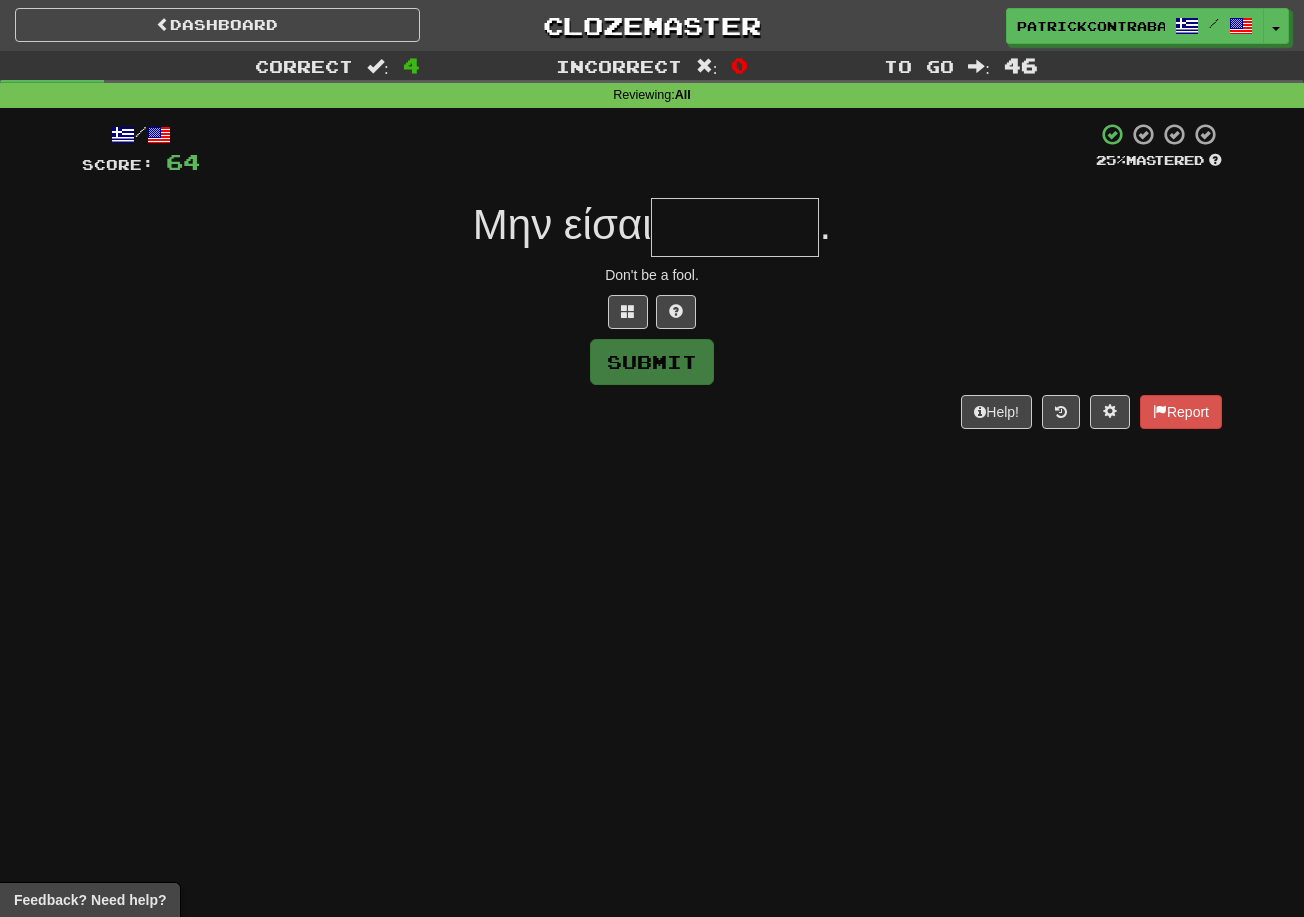 type on "*" 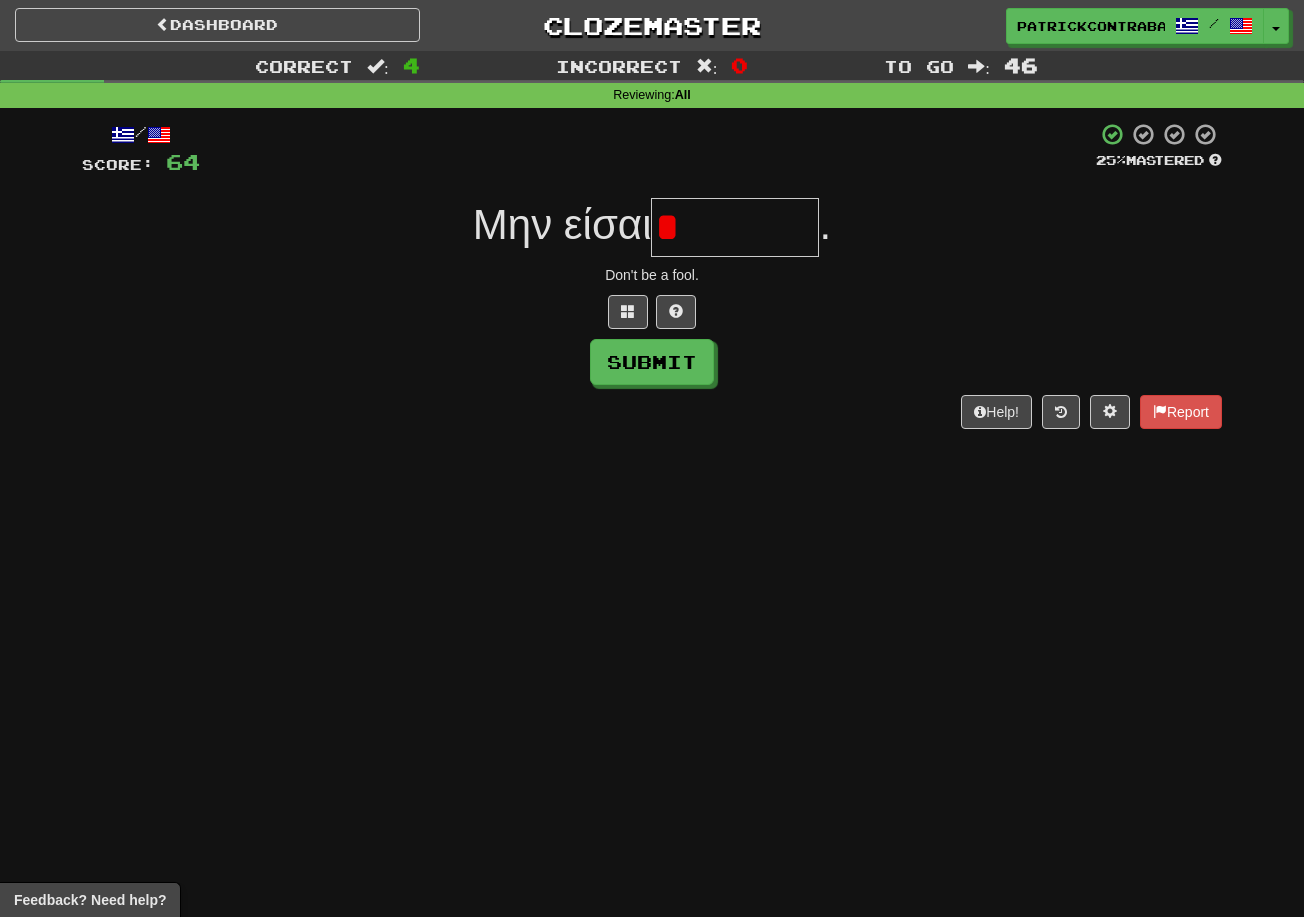 type on "*" 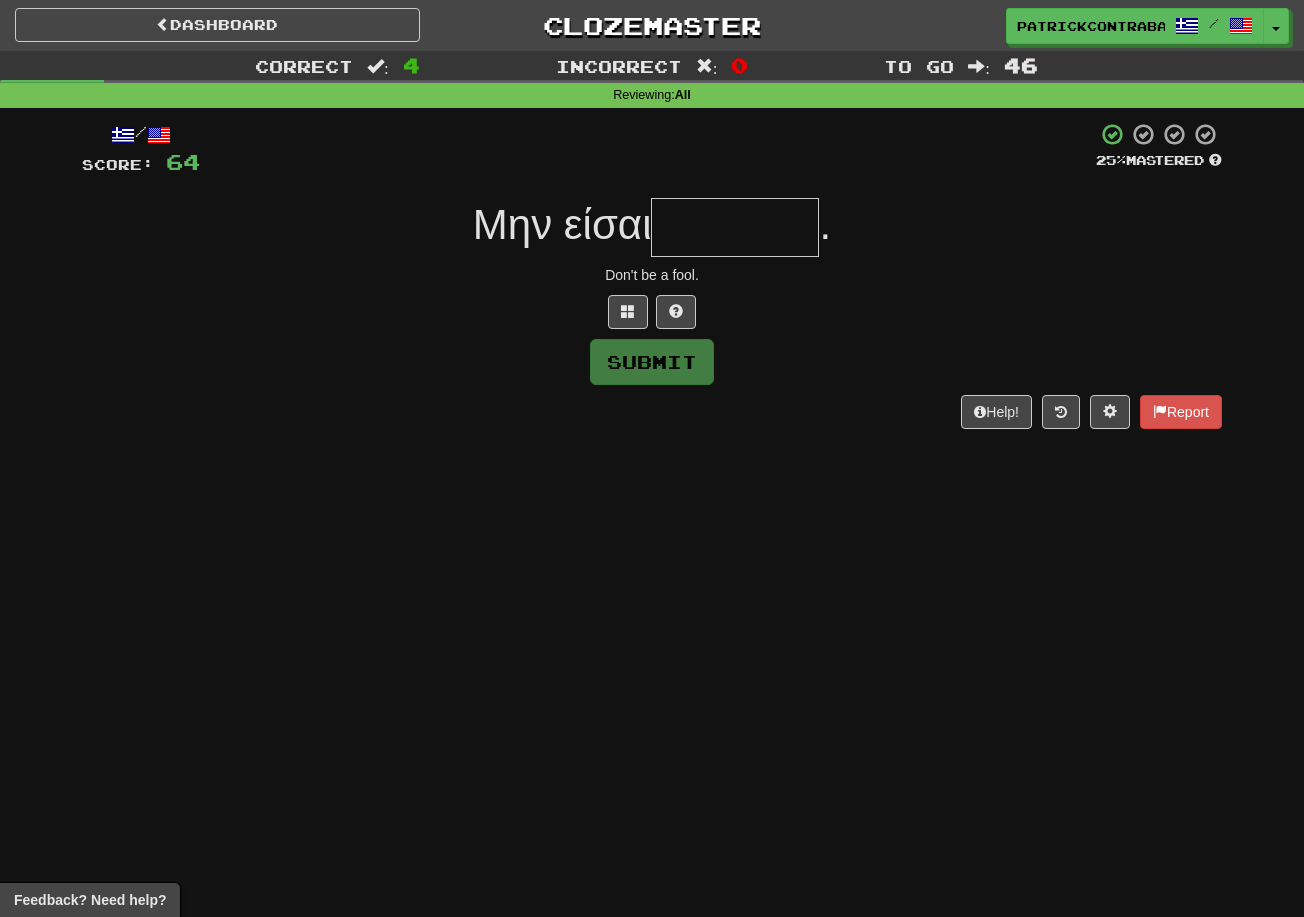 type on "*******" 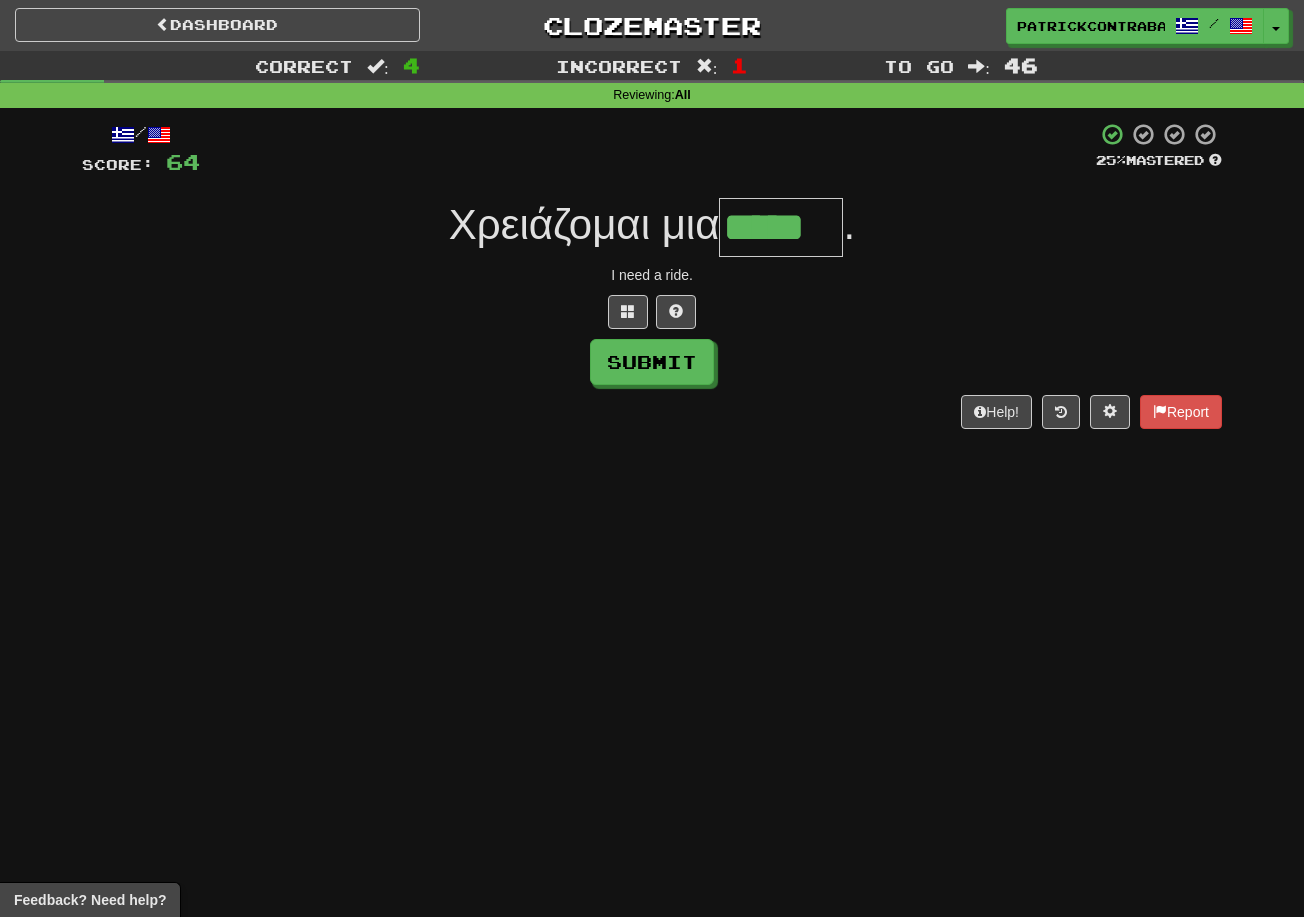 type on "*****" 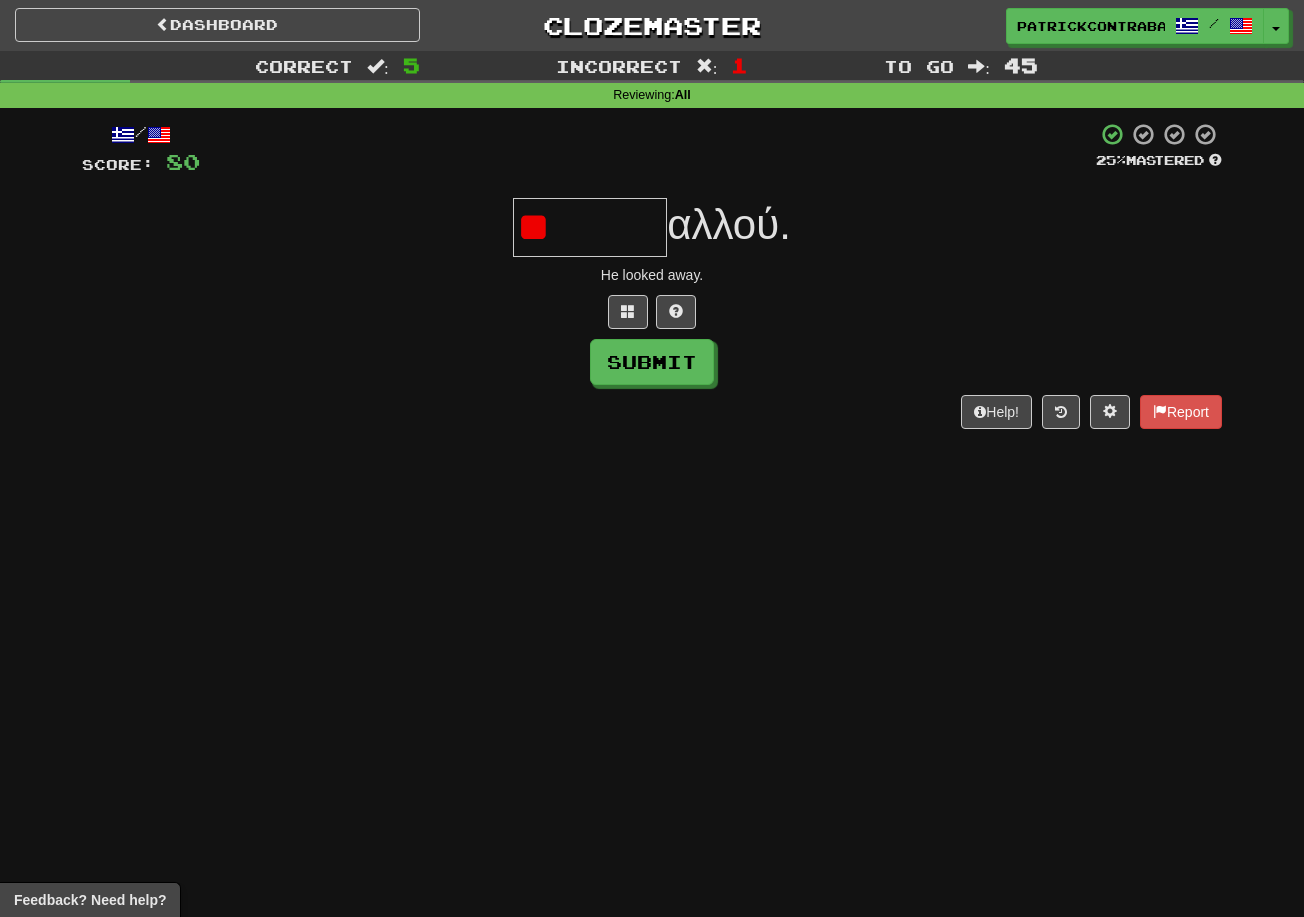 type on "*" 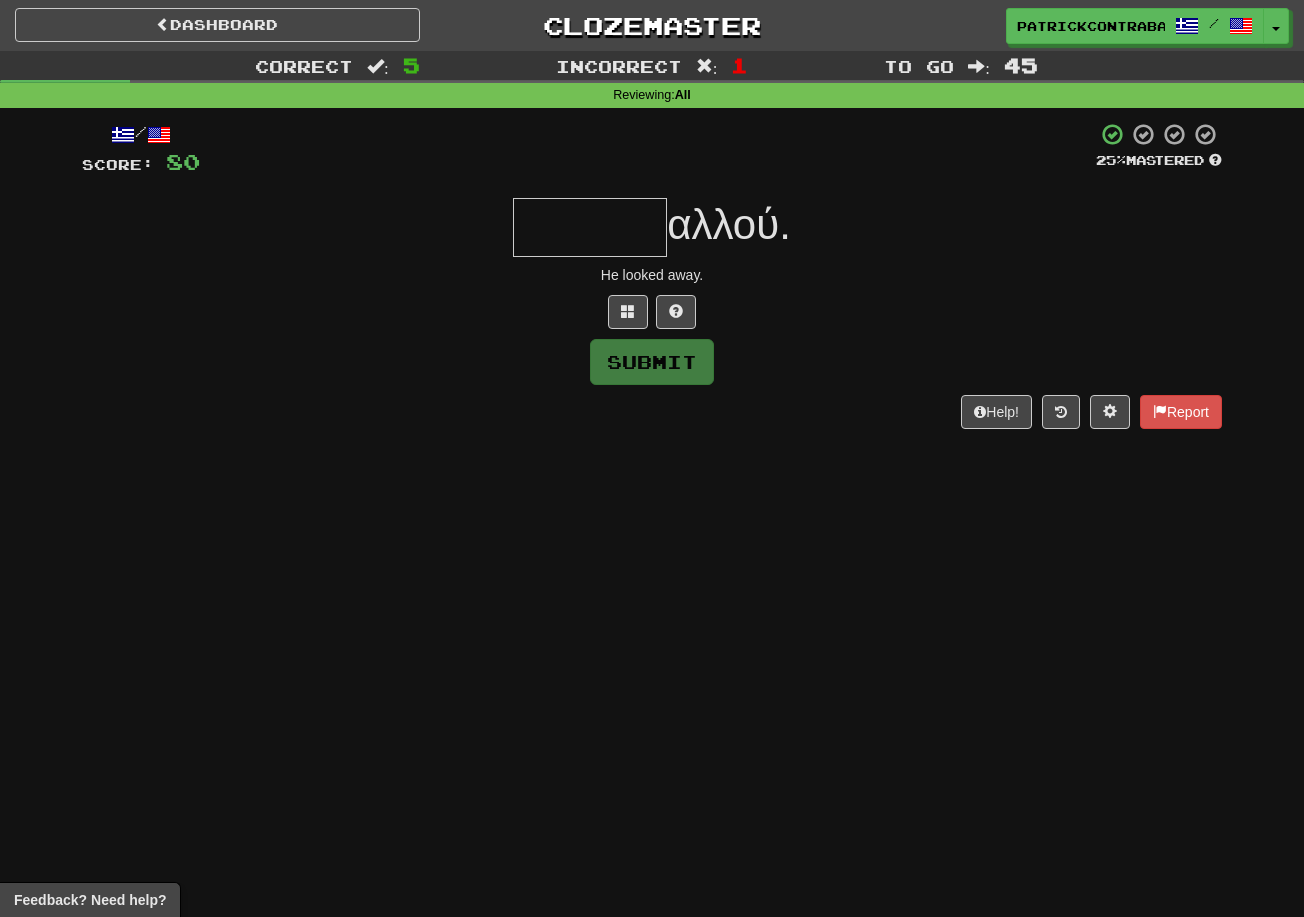 type on "*" 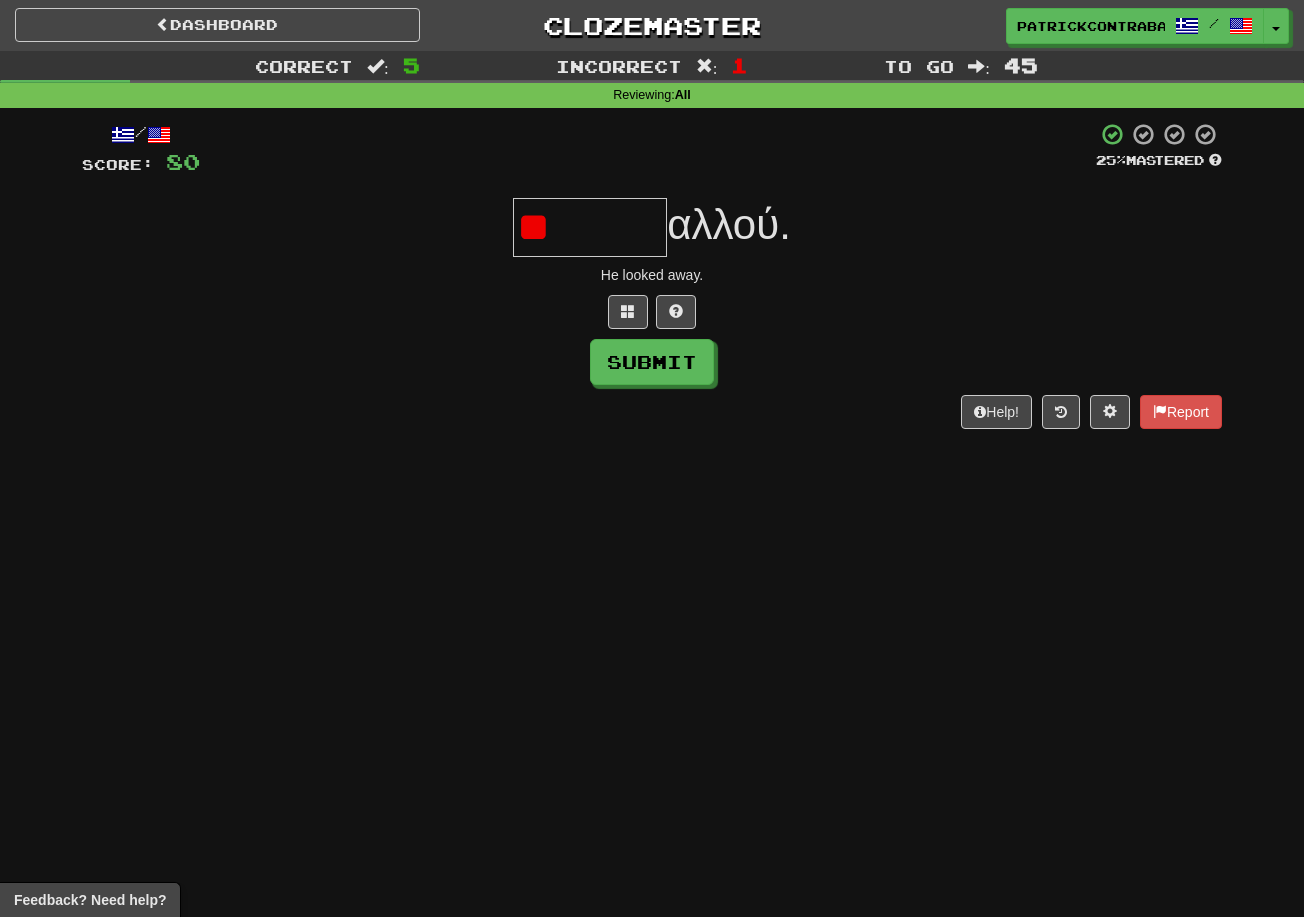 type on "*" 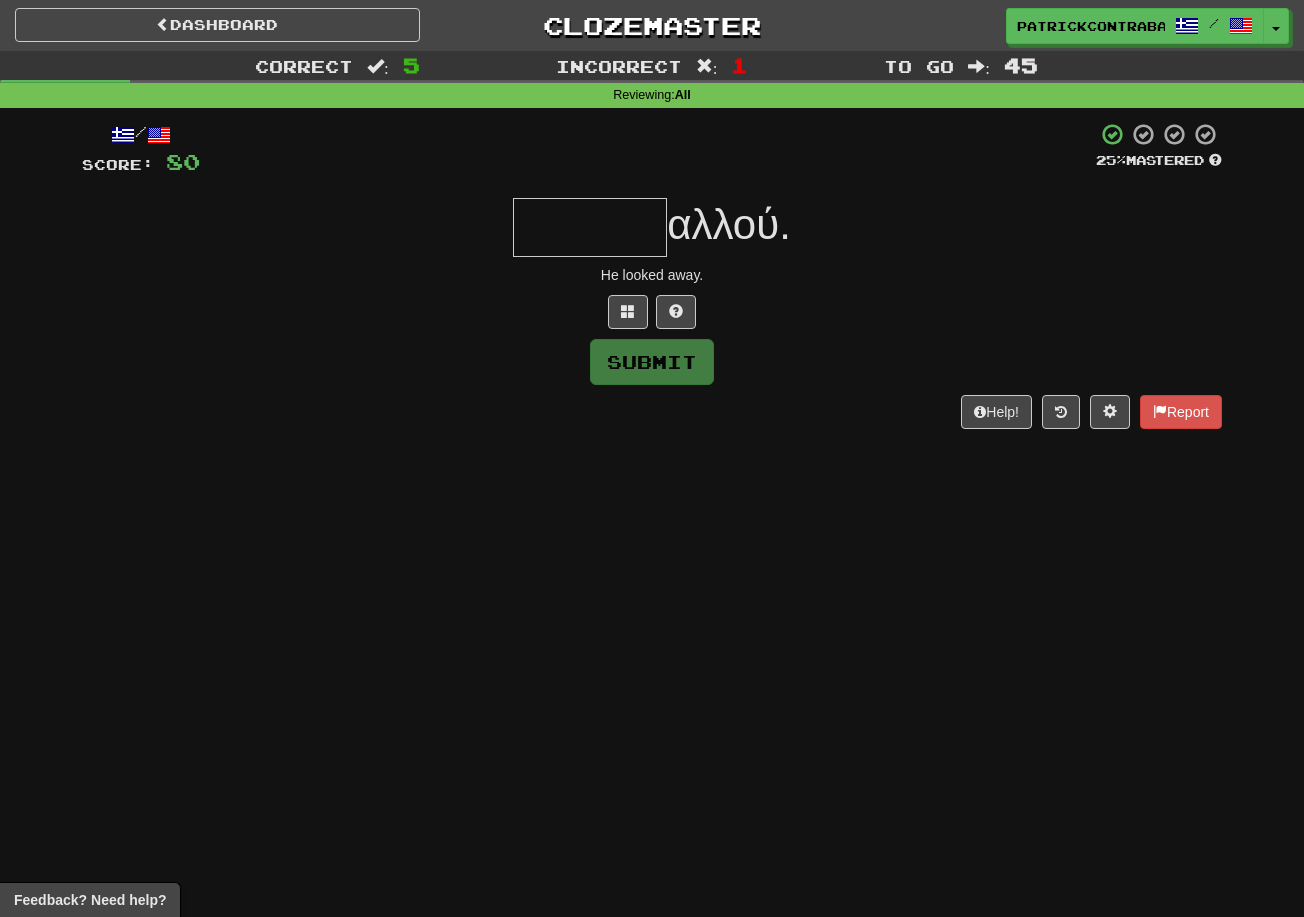 type on "*" 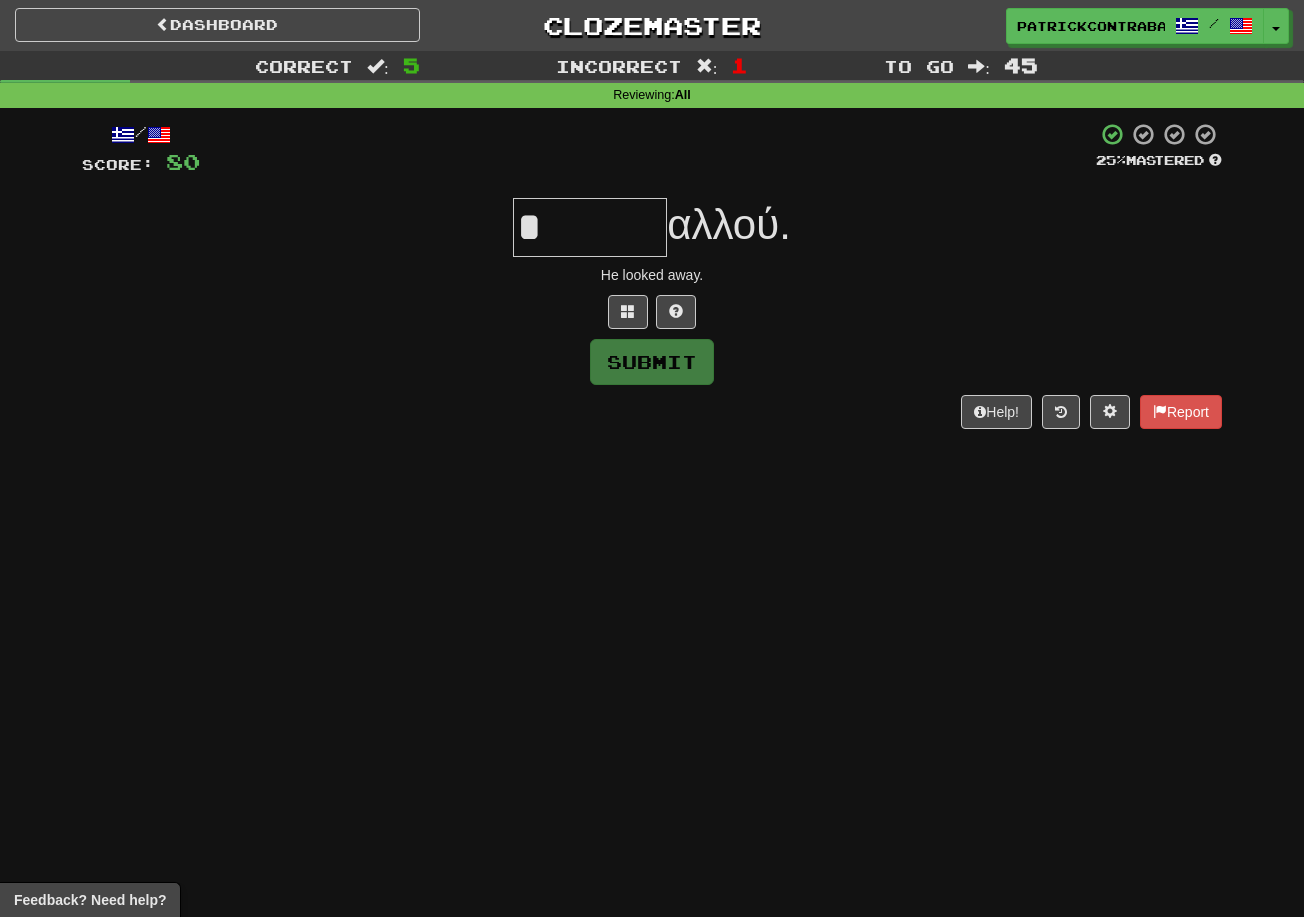 type on "*" 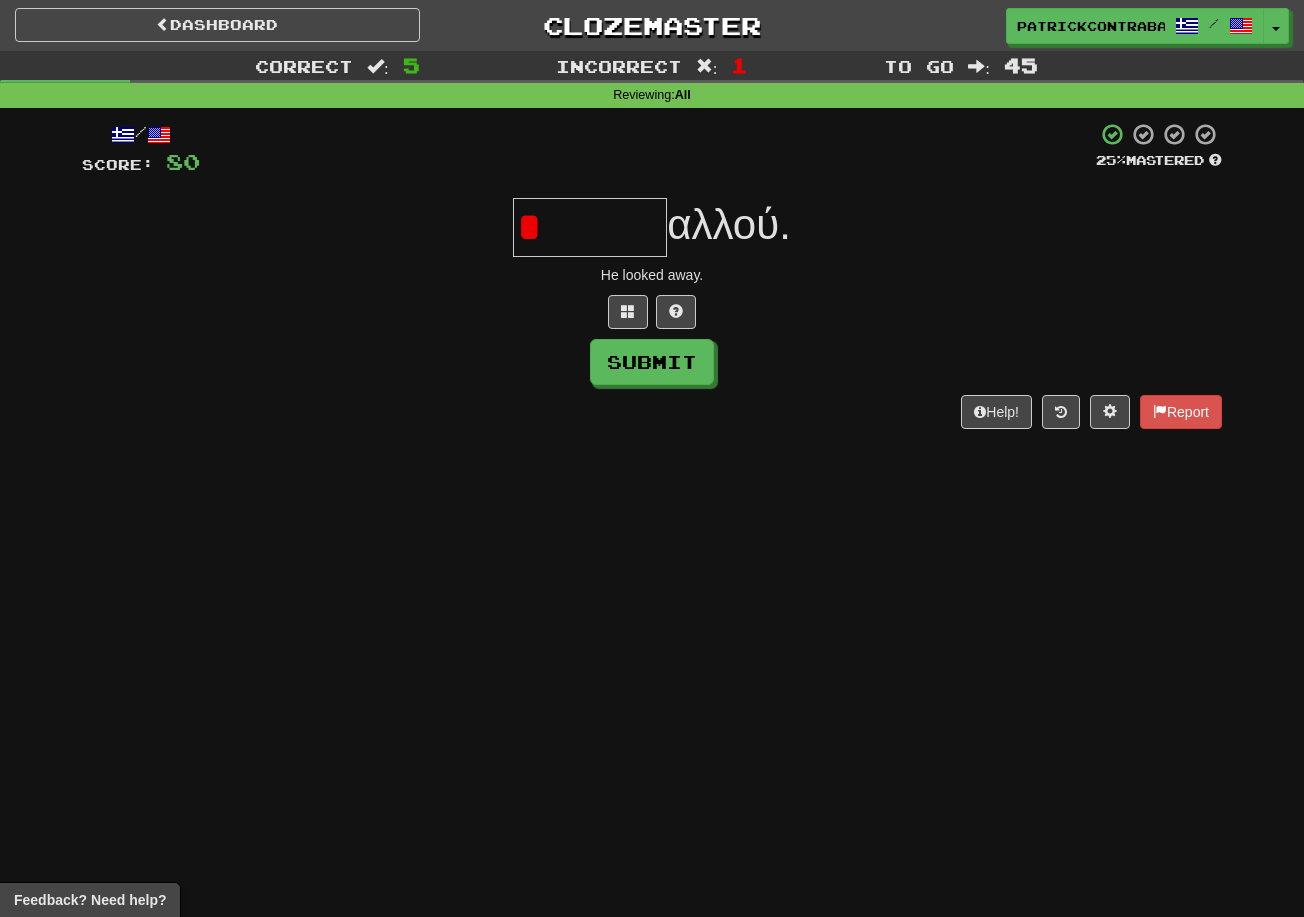 type on "*" 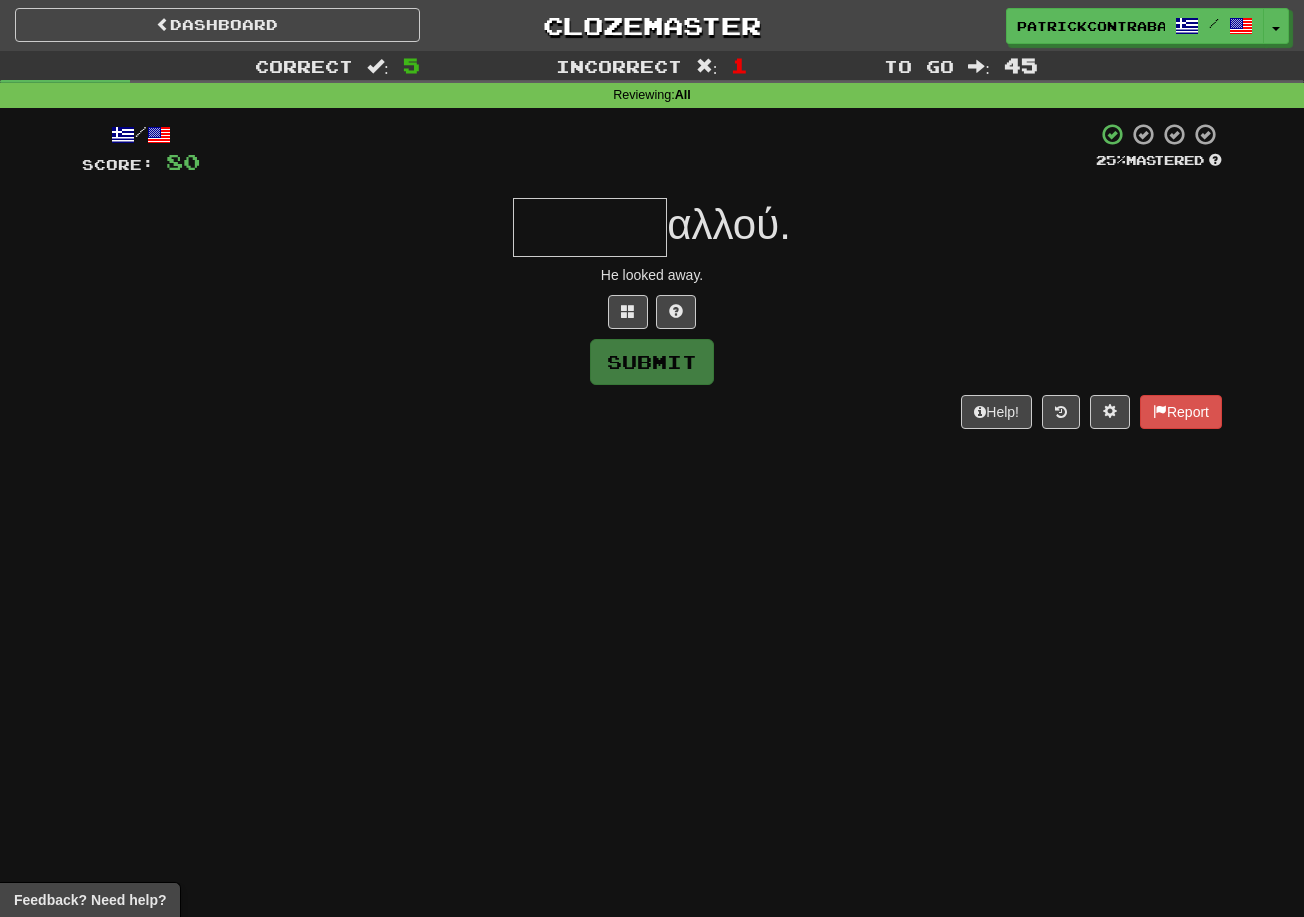 type on "*" 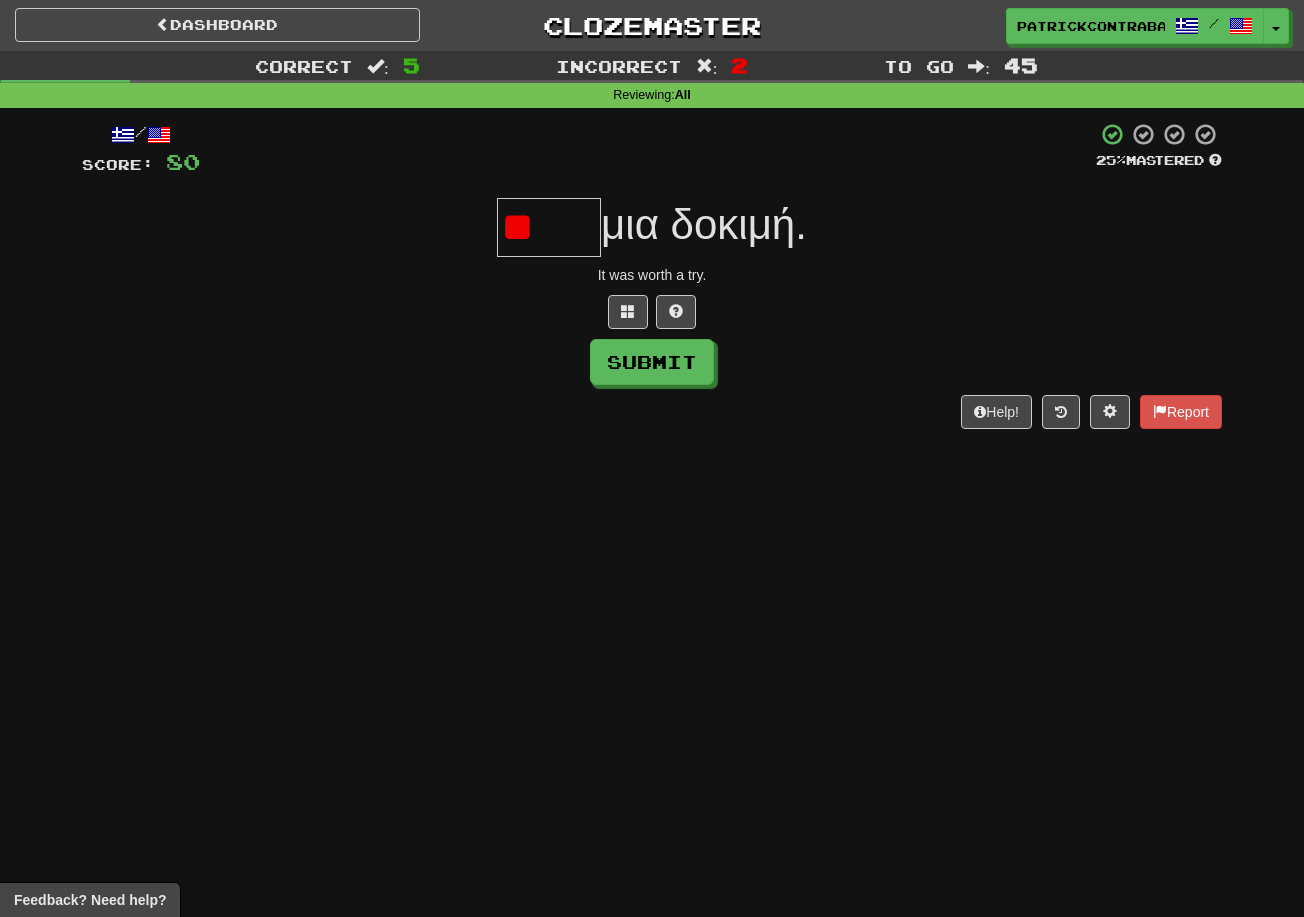 type on "*" 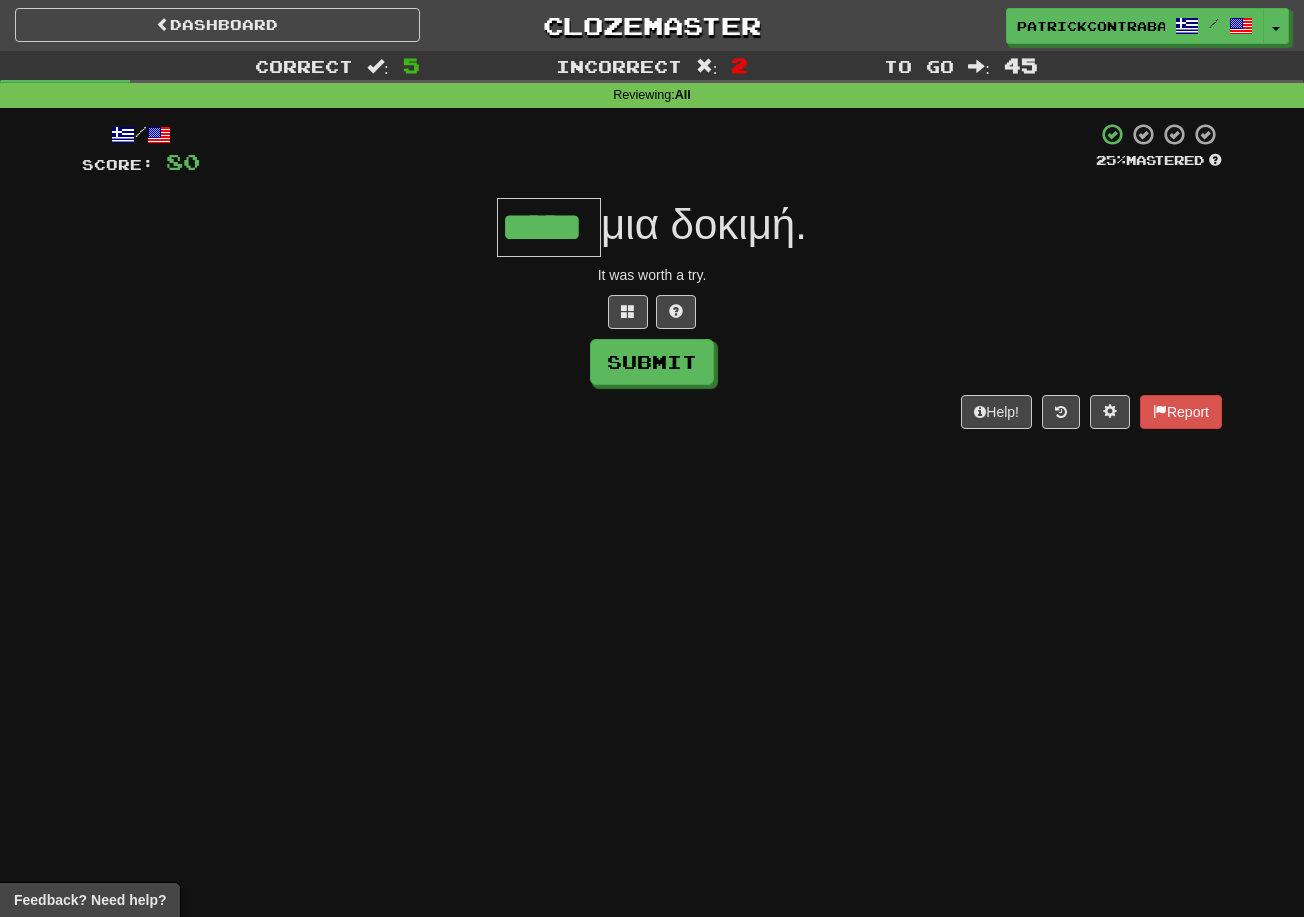 type on "*****" 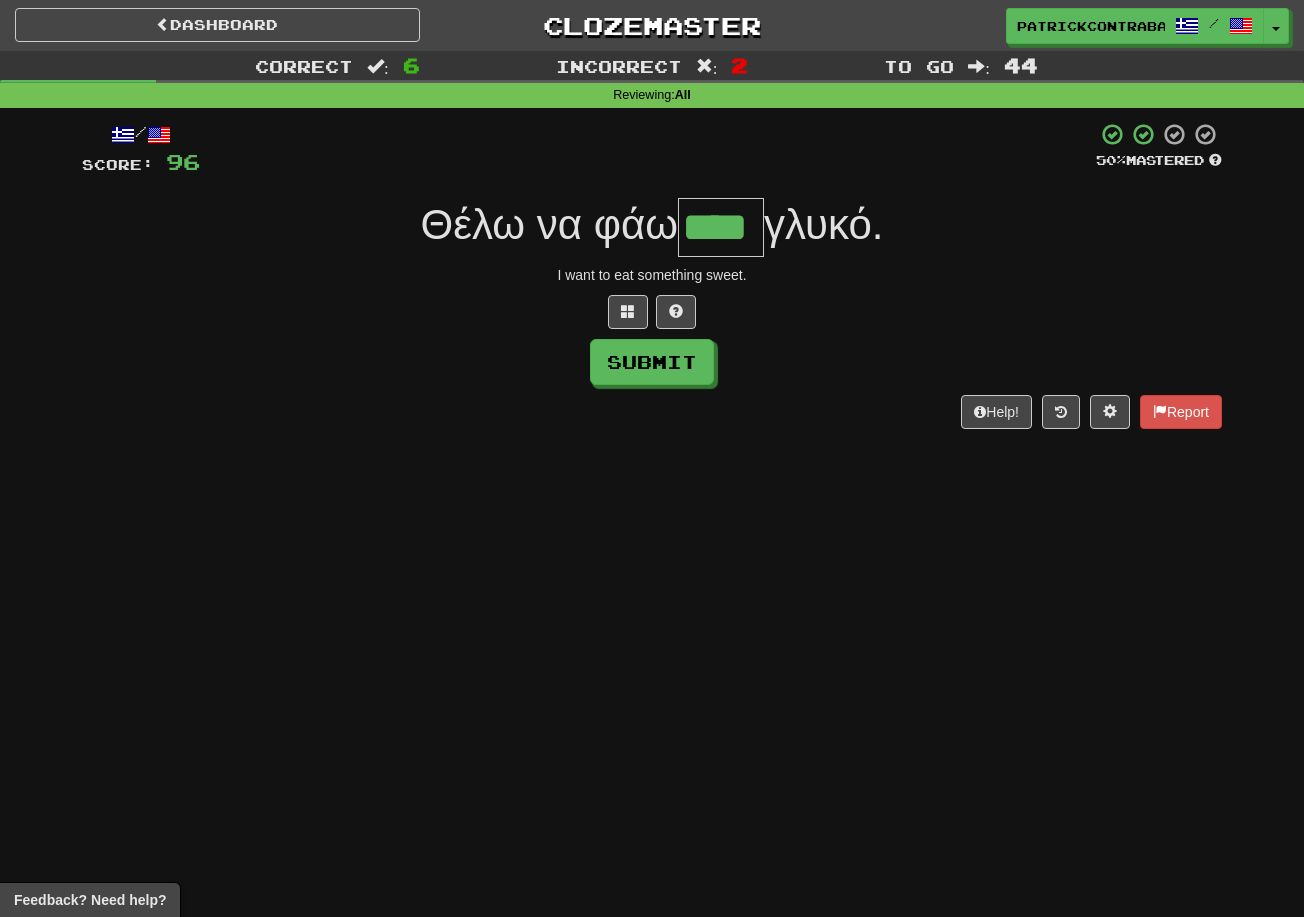 type on "****" 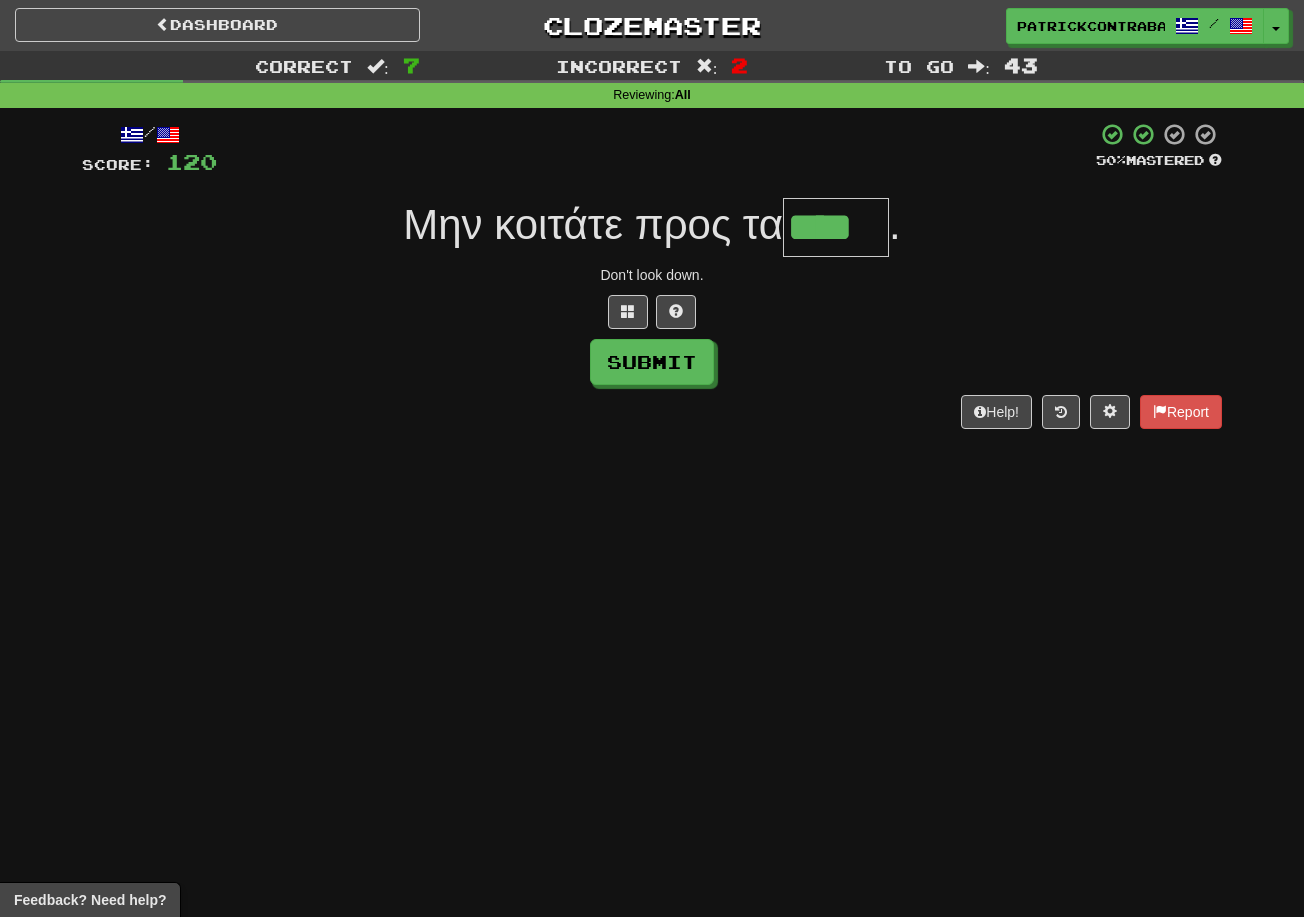 type on "****" 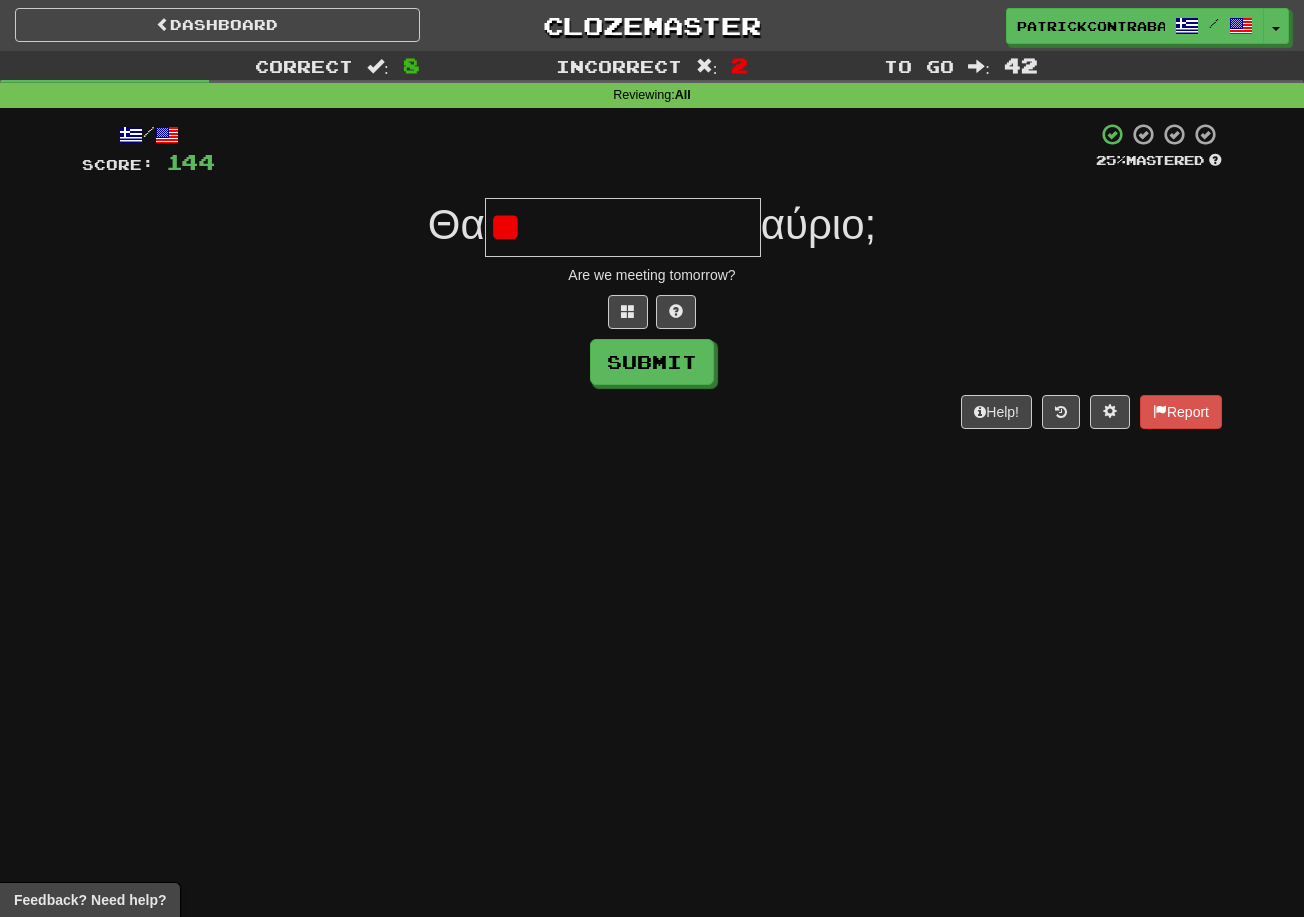 type on "*" 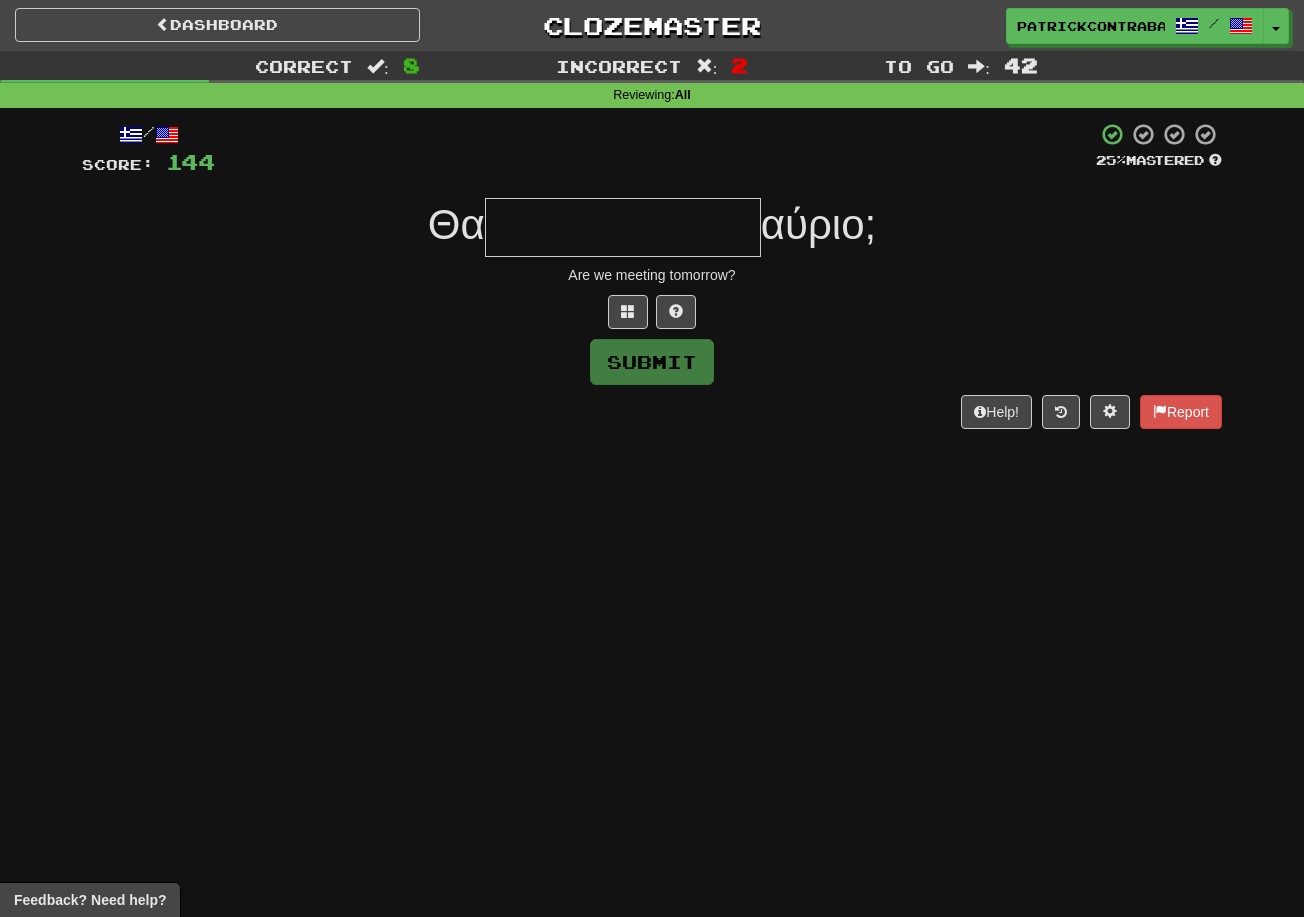 type on "*" 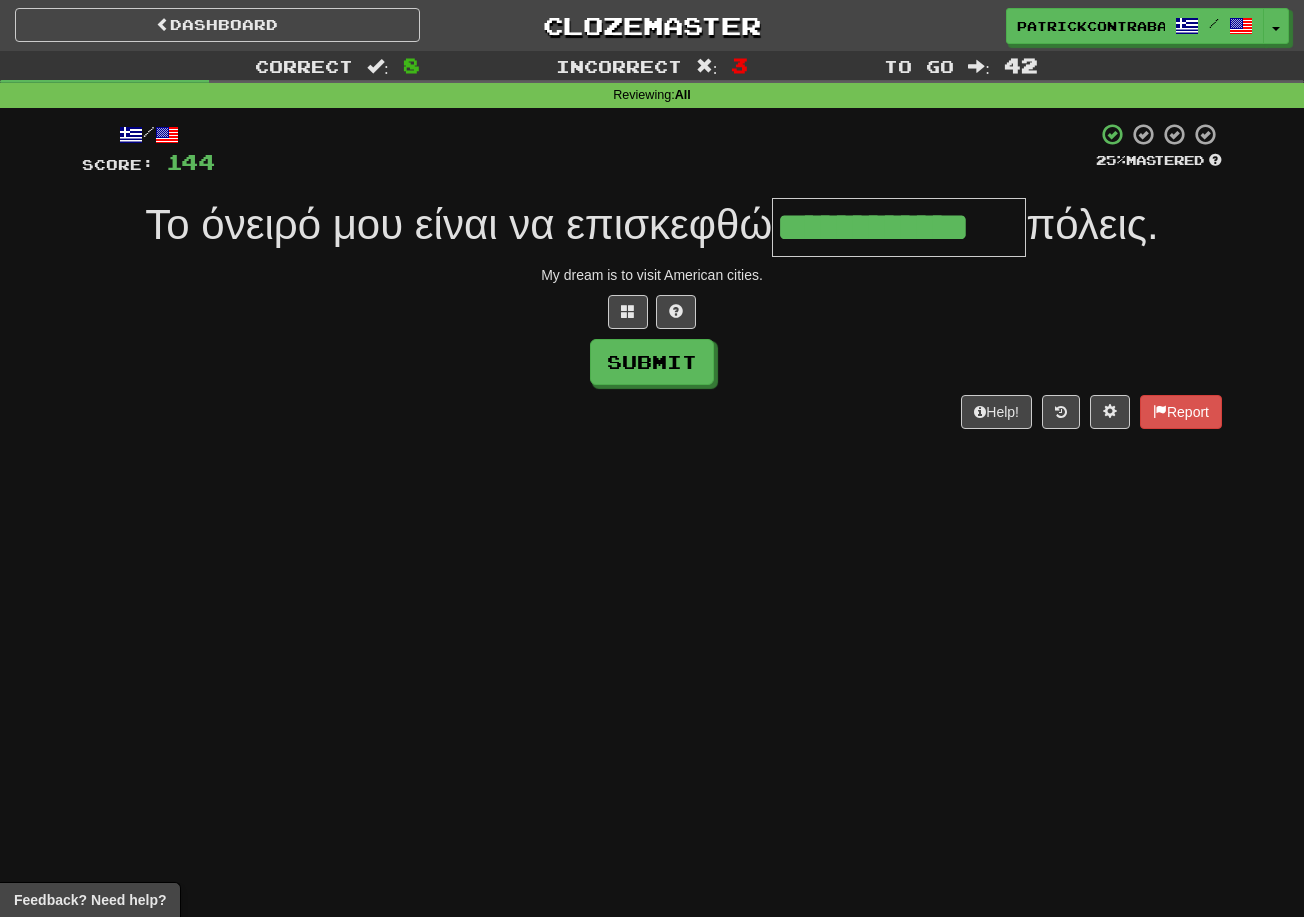 type on "**********" 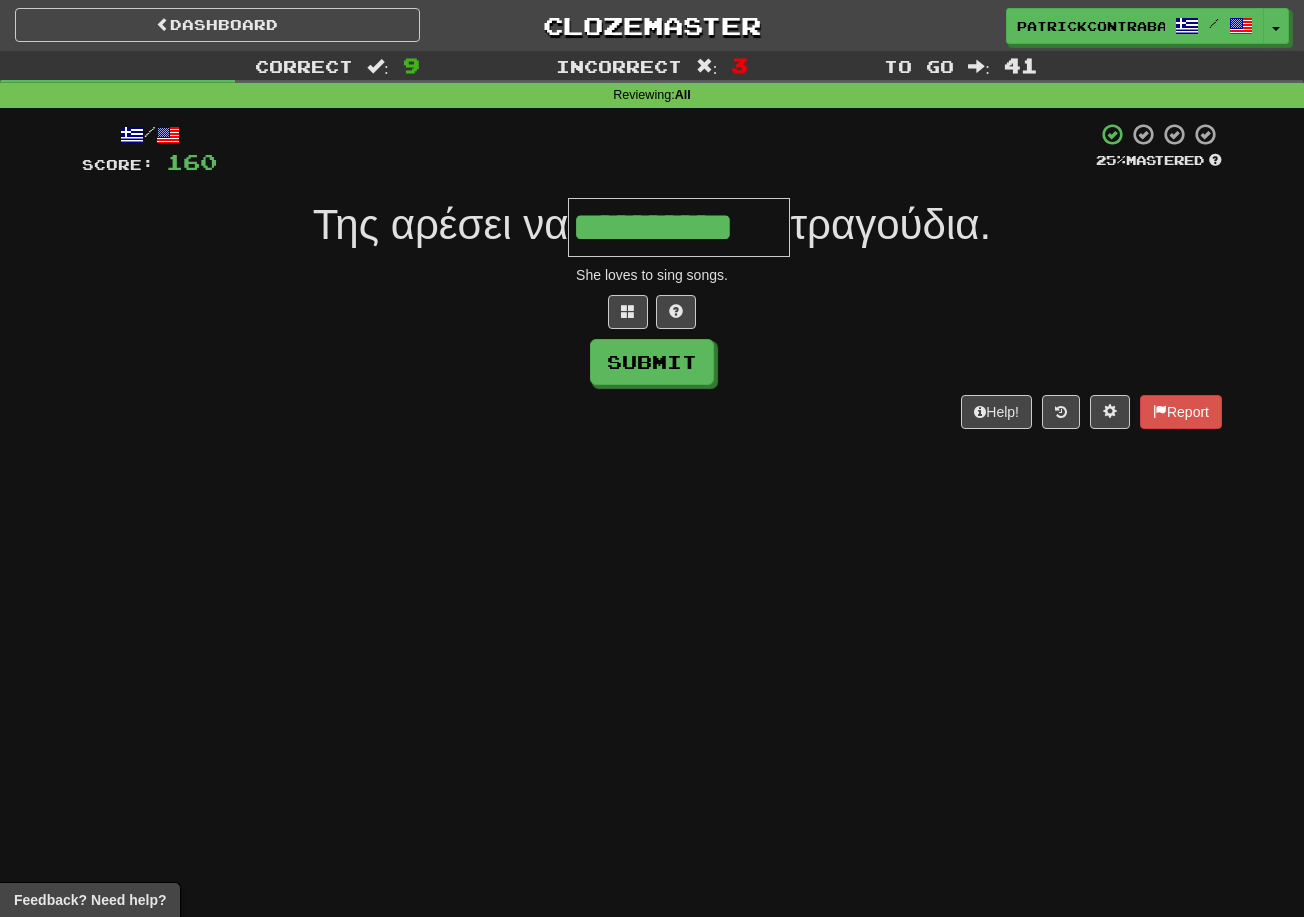 type on "**********" 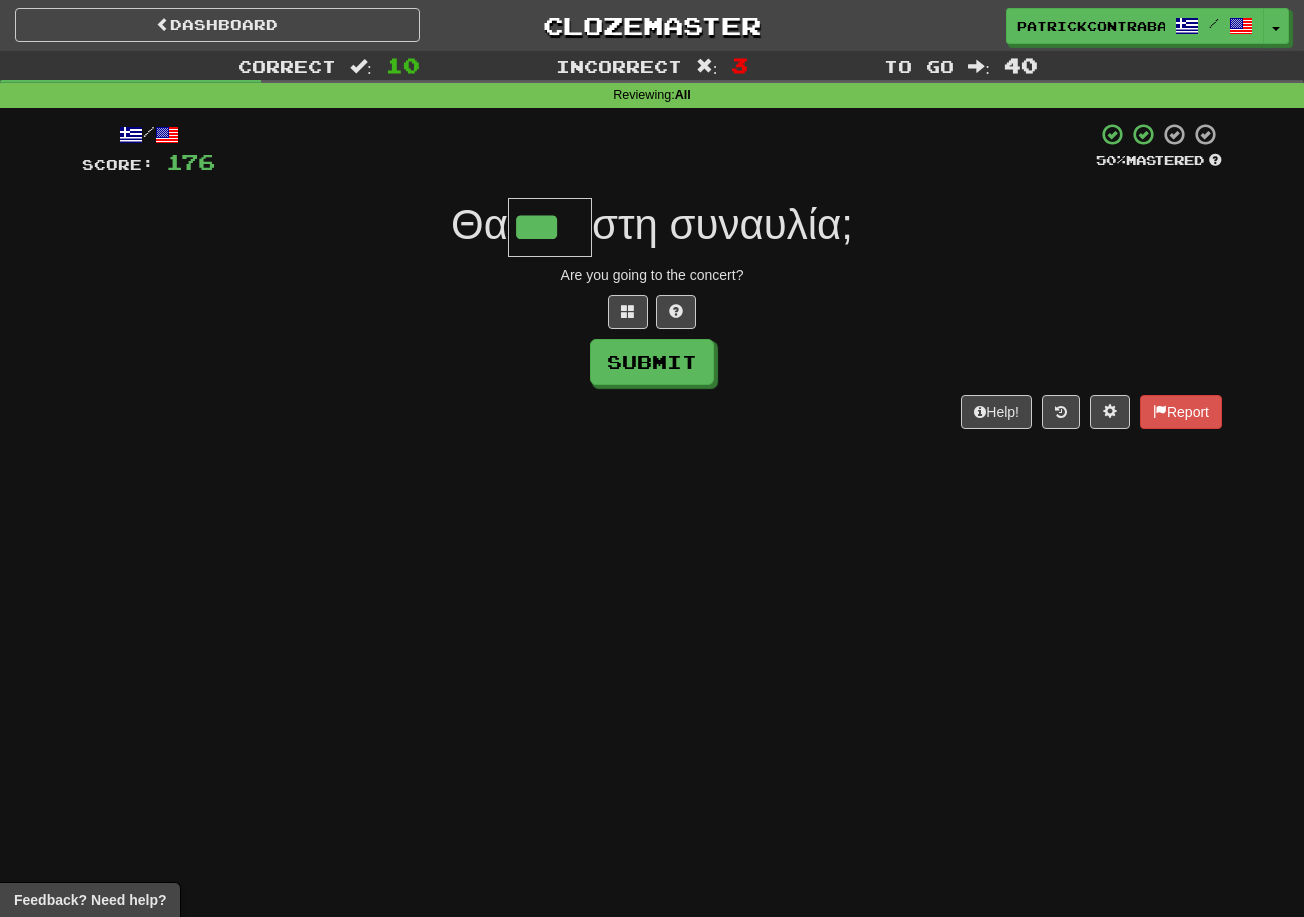 type on "***" 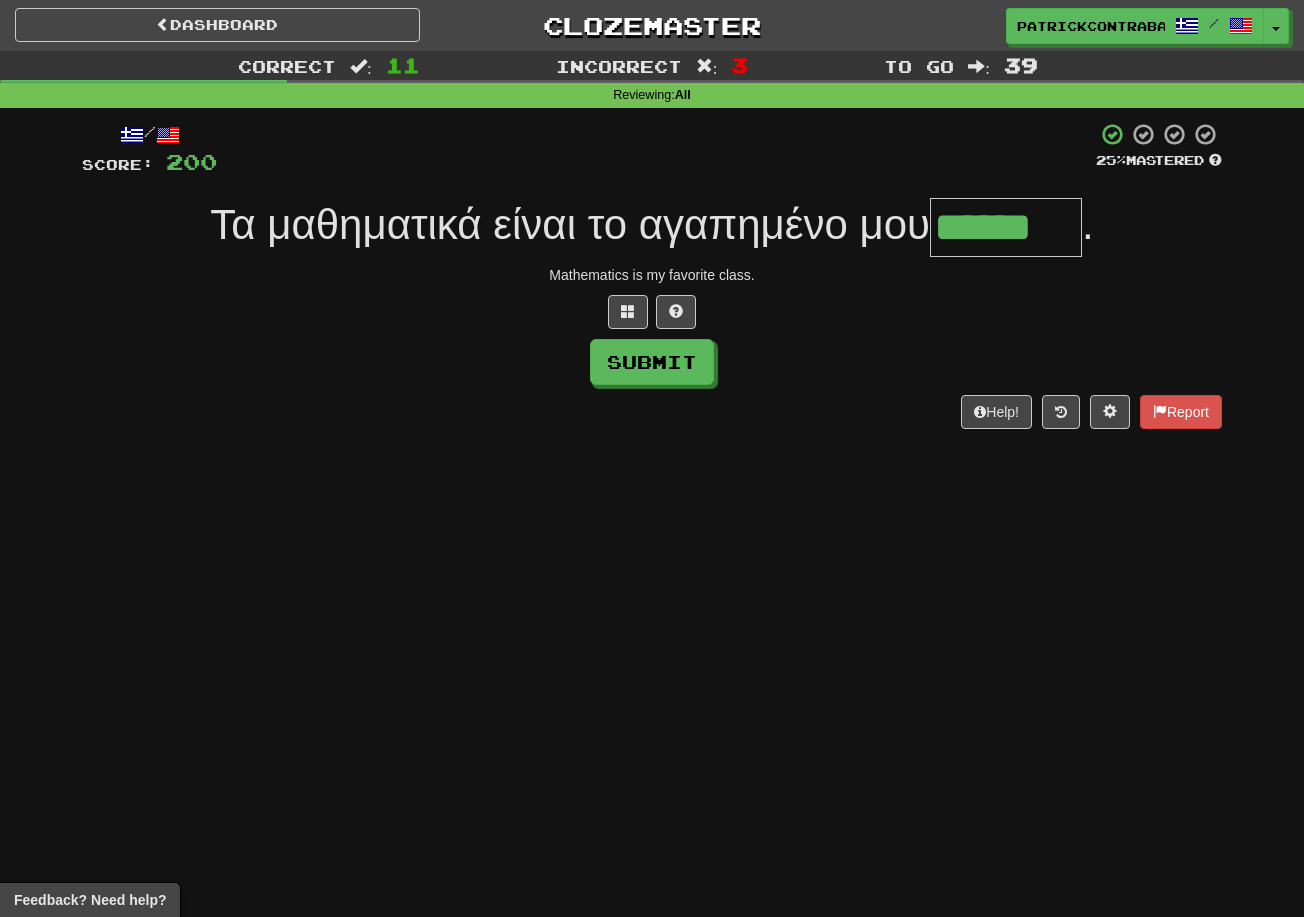 type on "******" 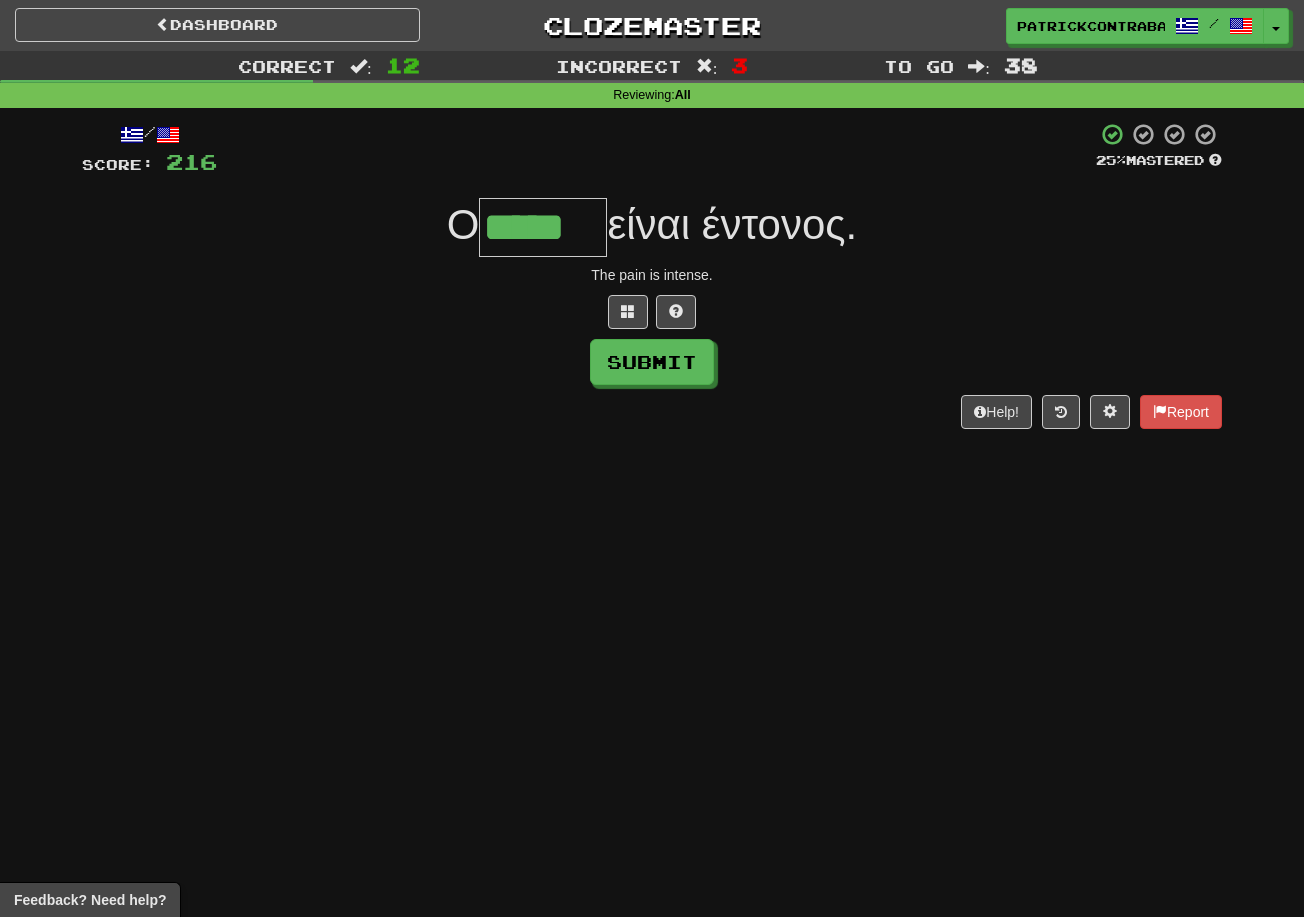 type on "*****" 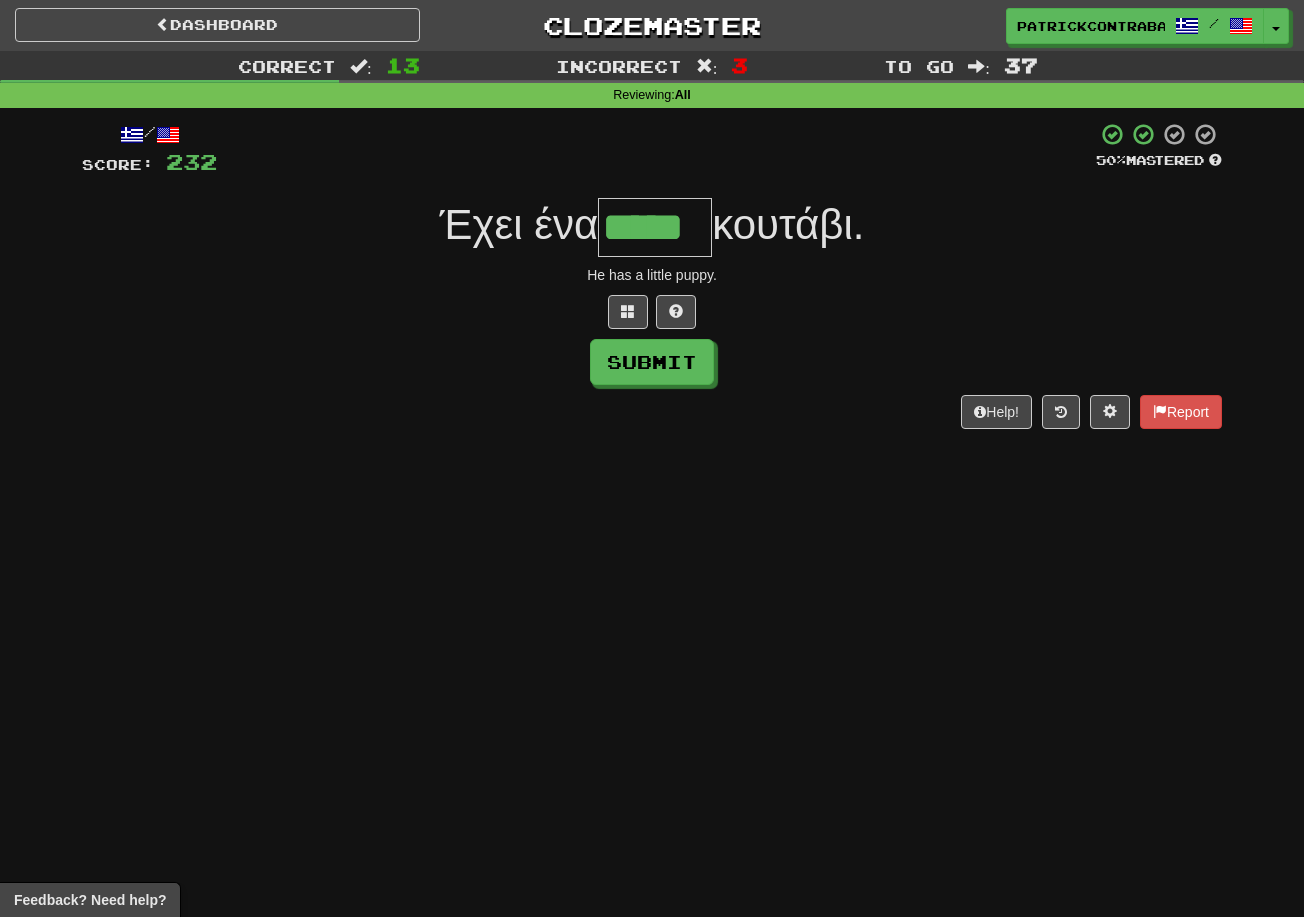 type on "*****" 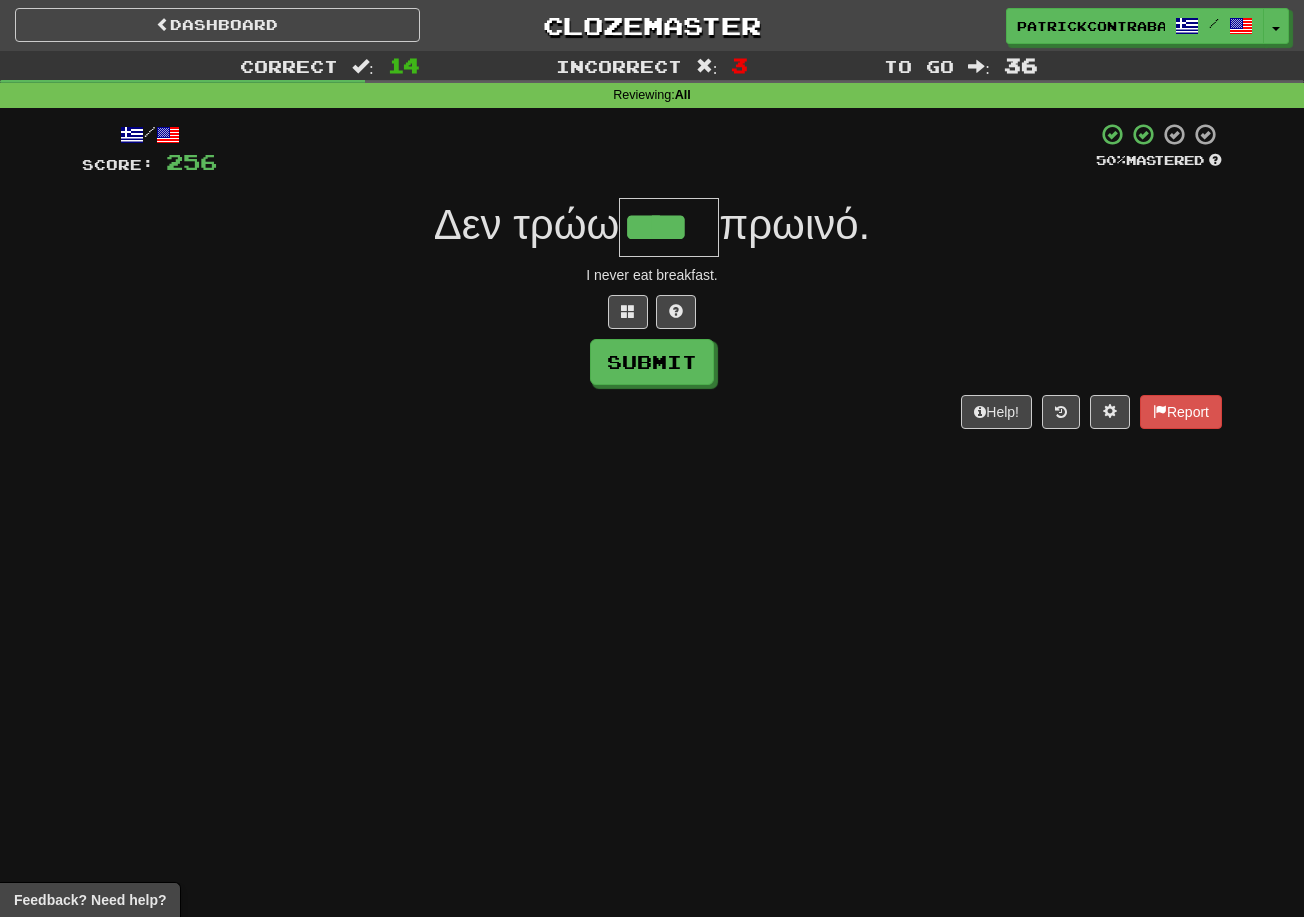 type on "****" 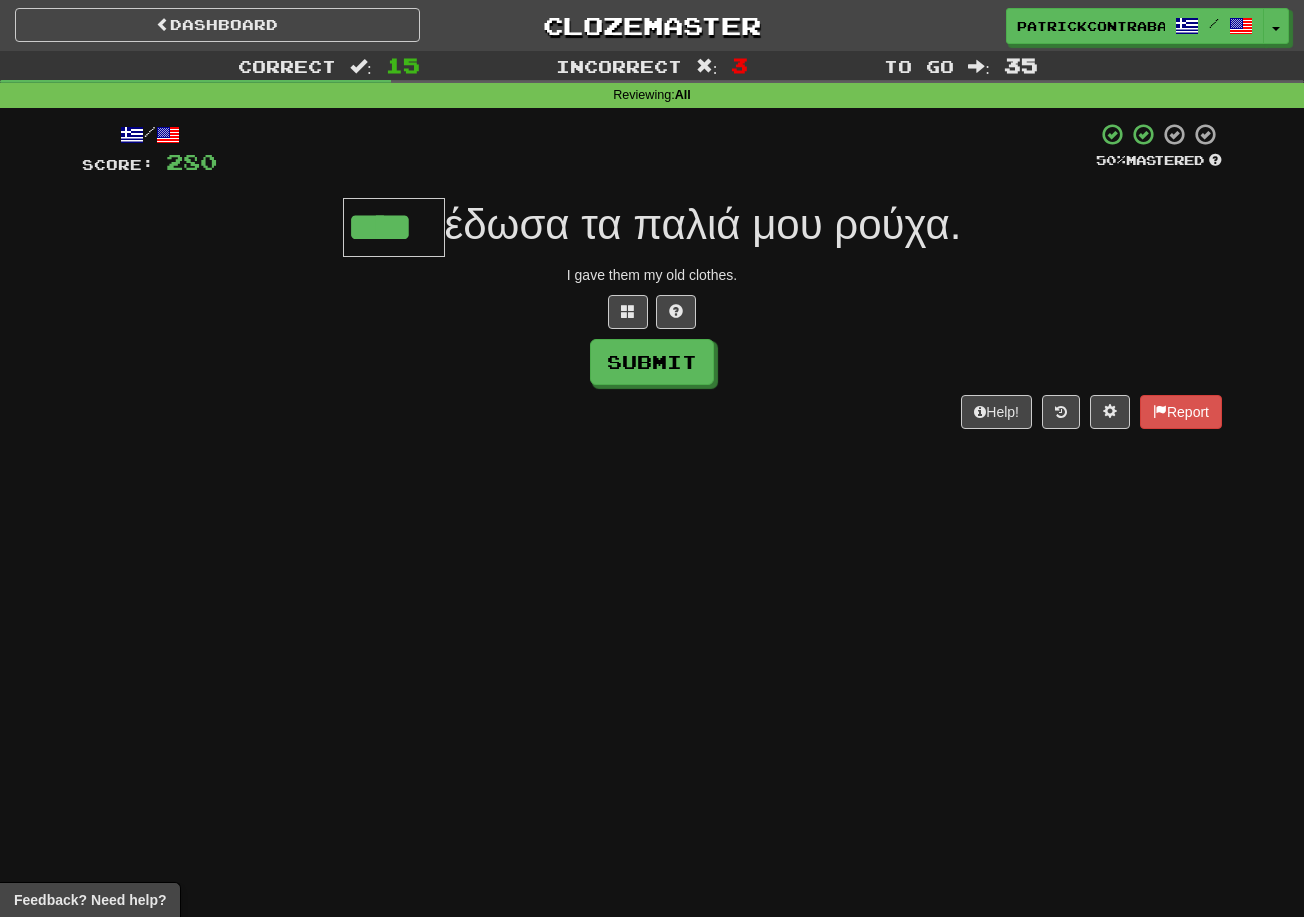 type on "****" 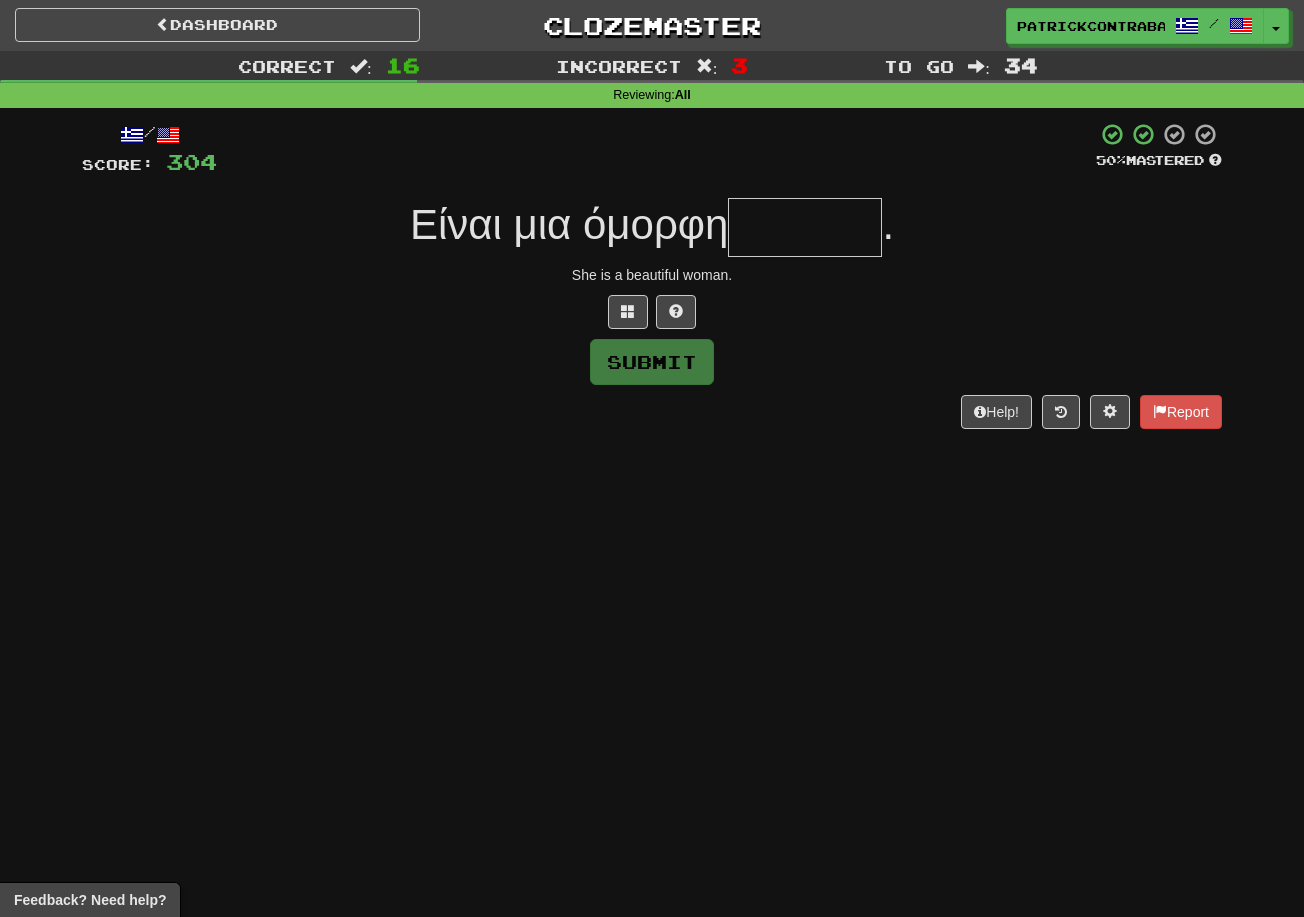type on "*" 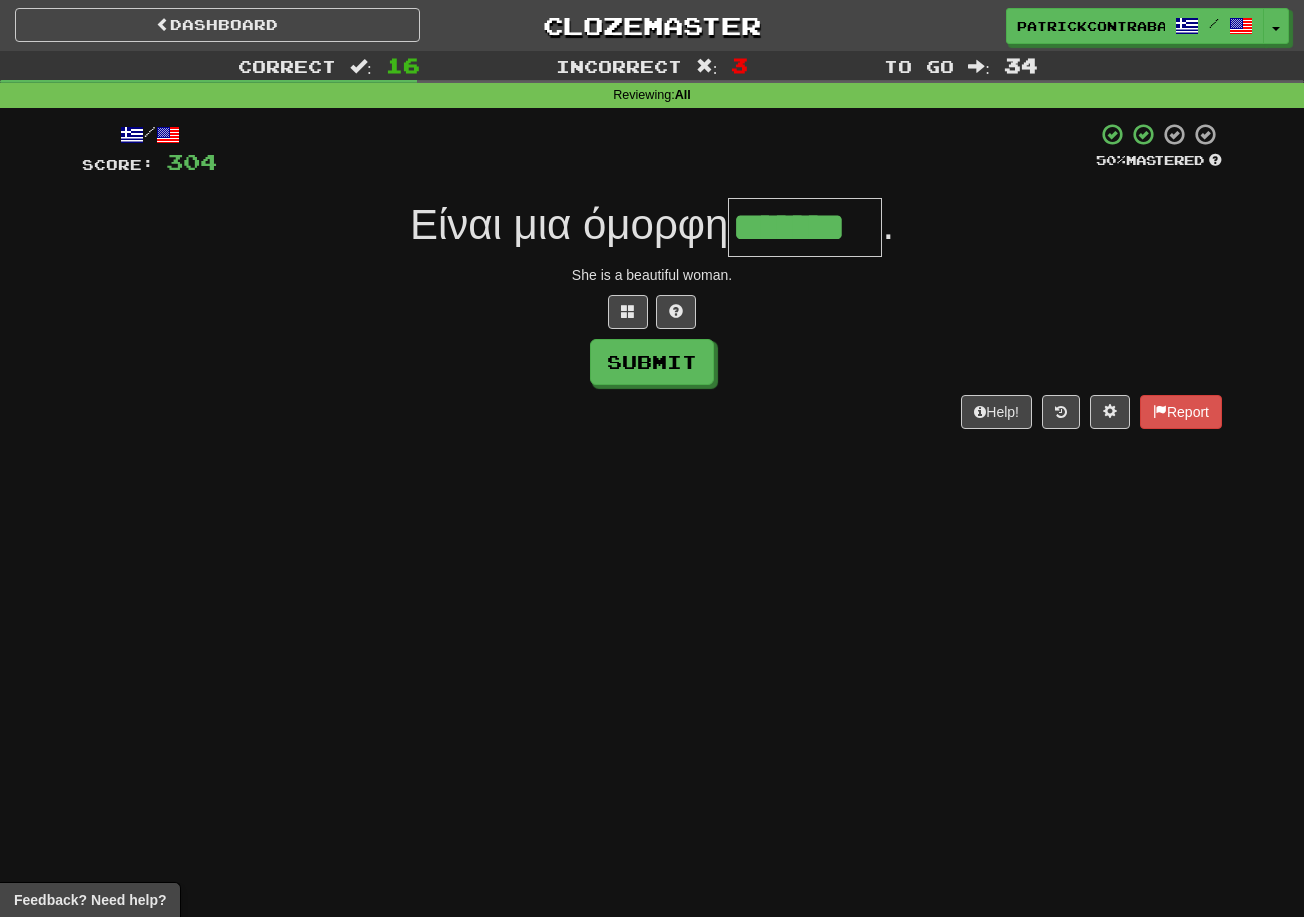 type on "*******" 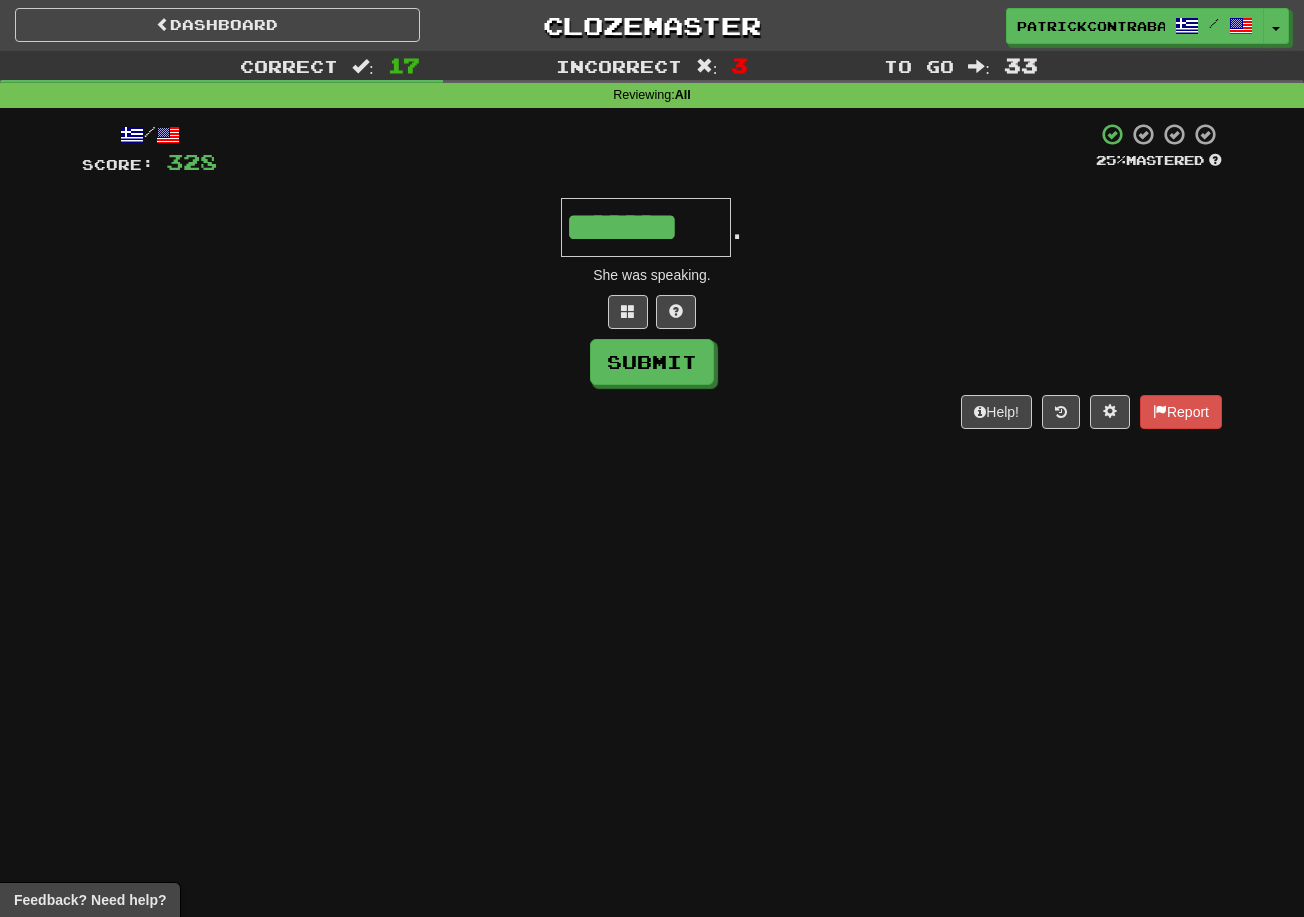 type on "*******" 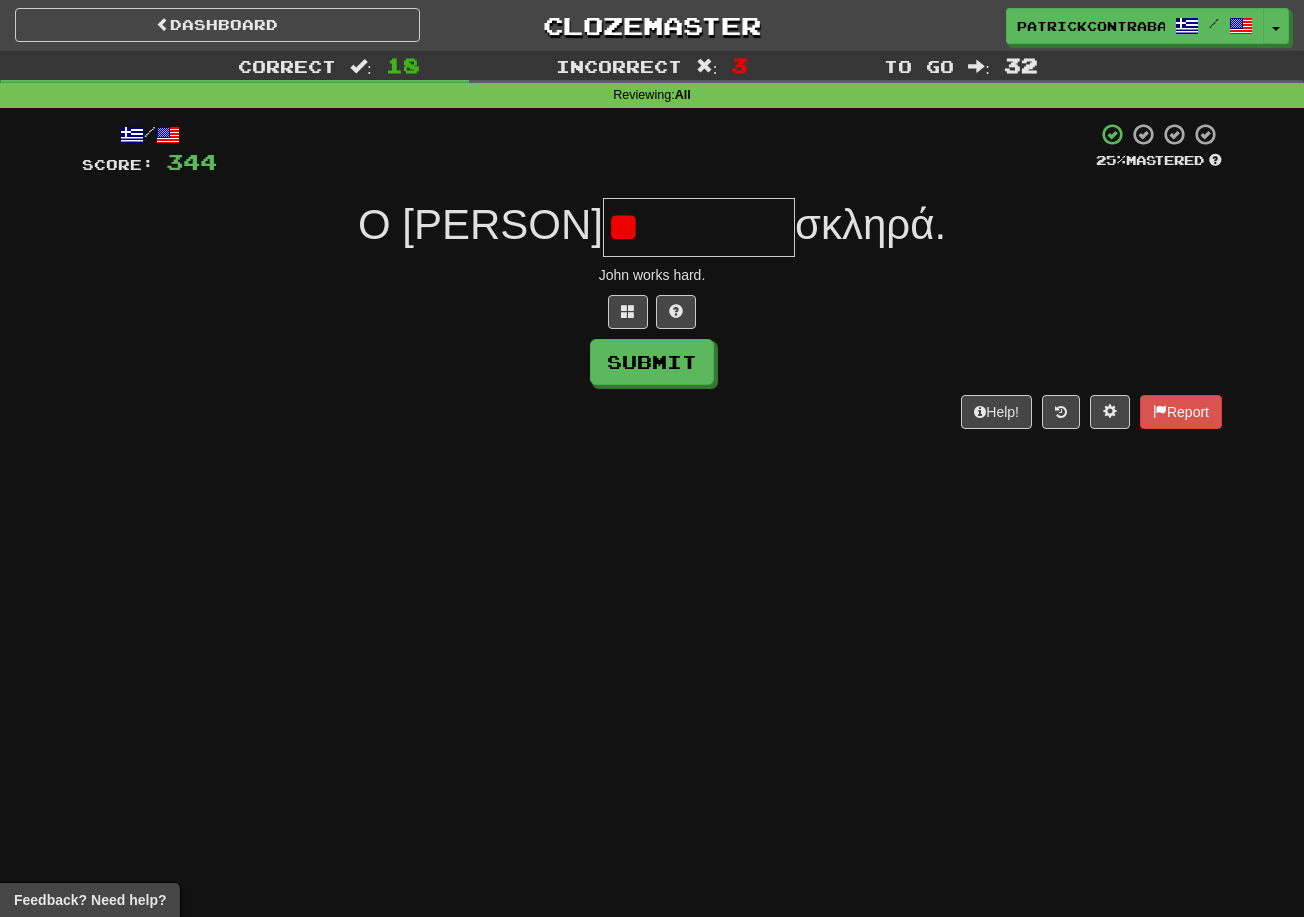 type on "*" 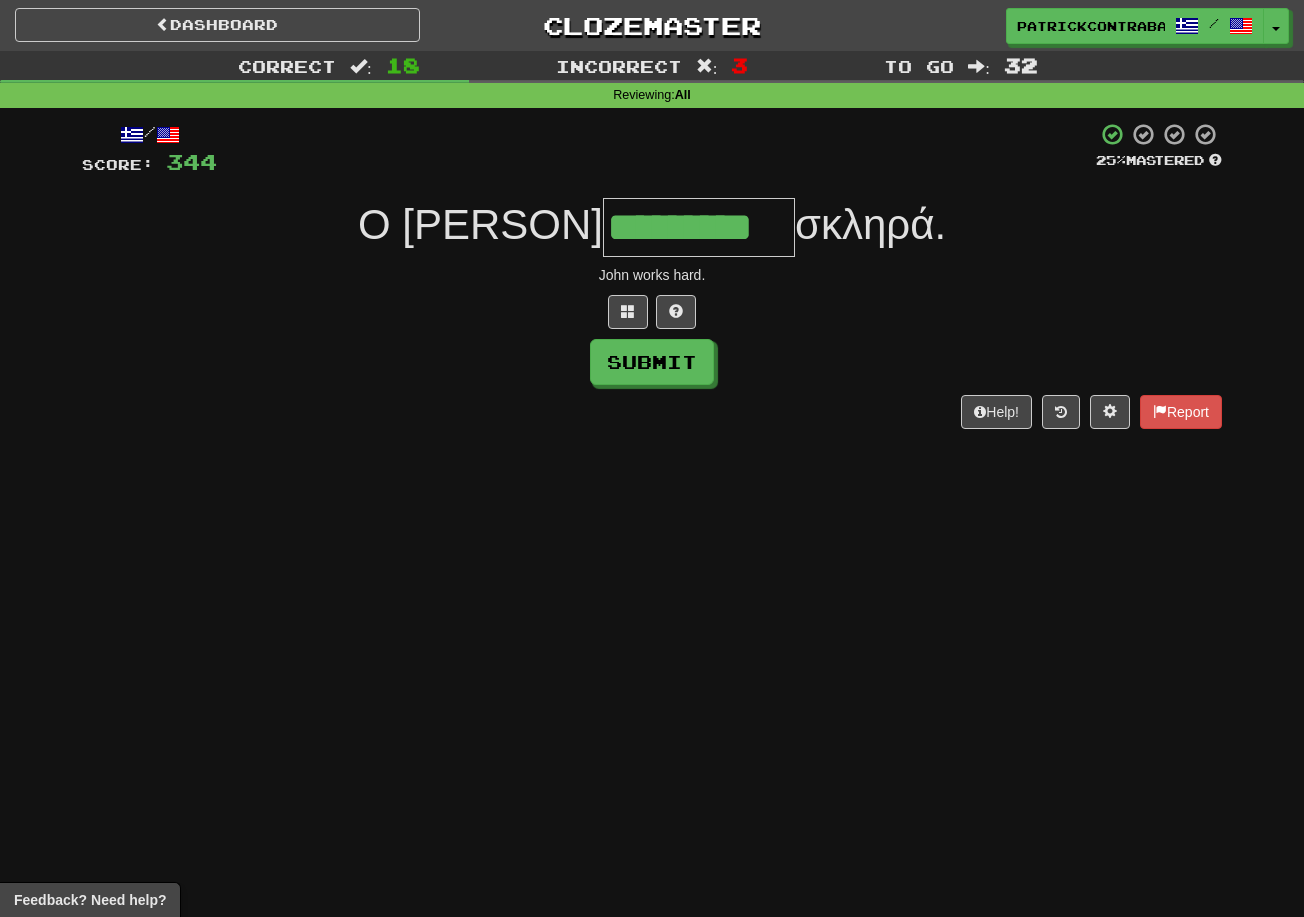 type on "*********" 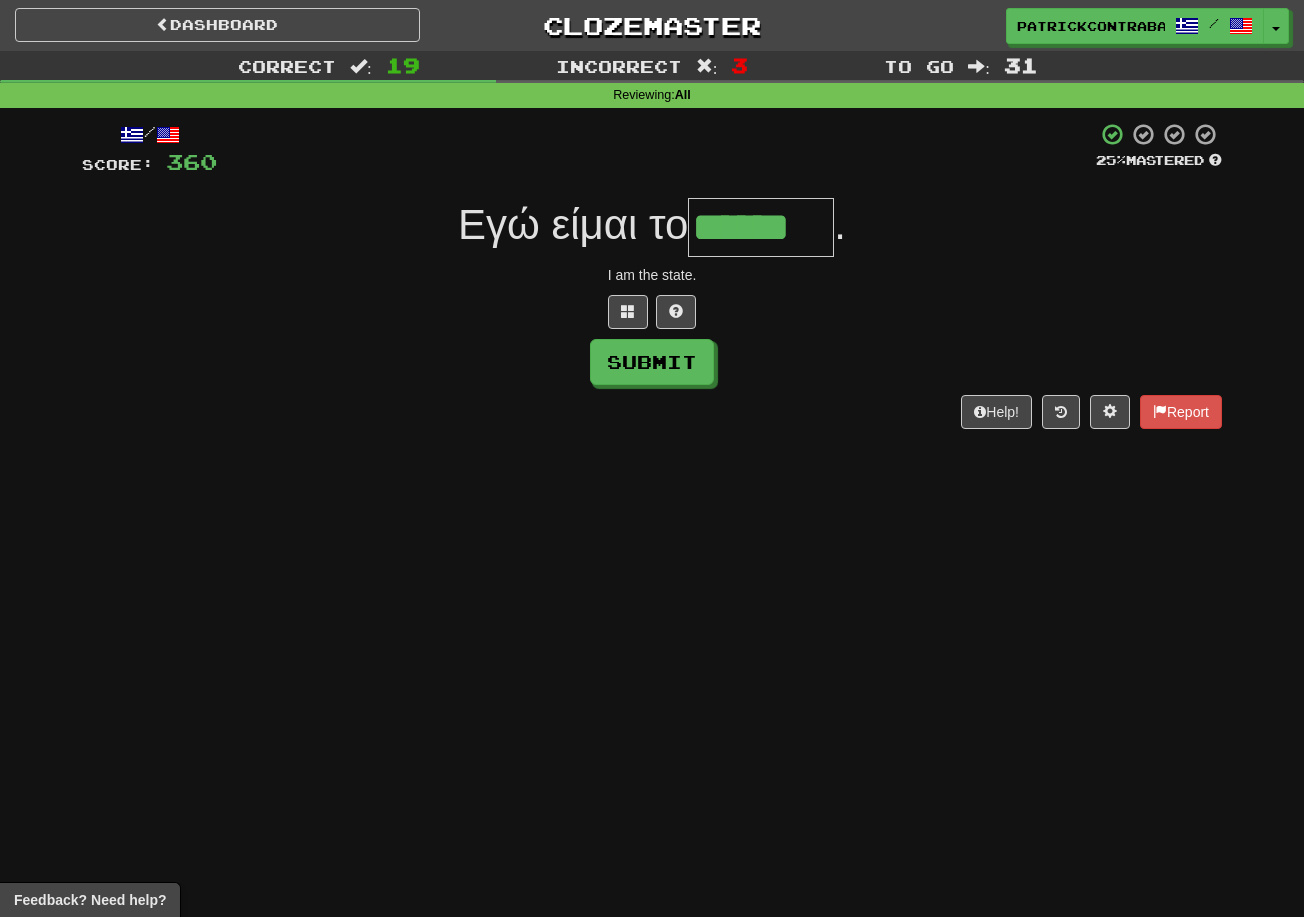 type on "******" 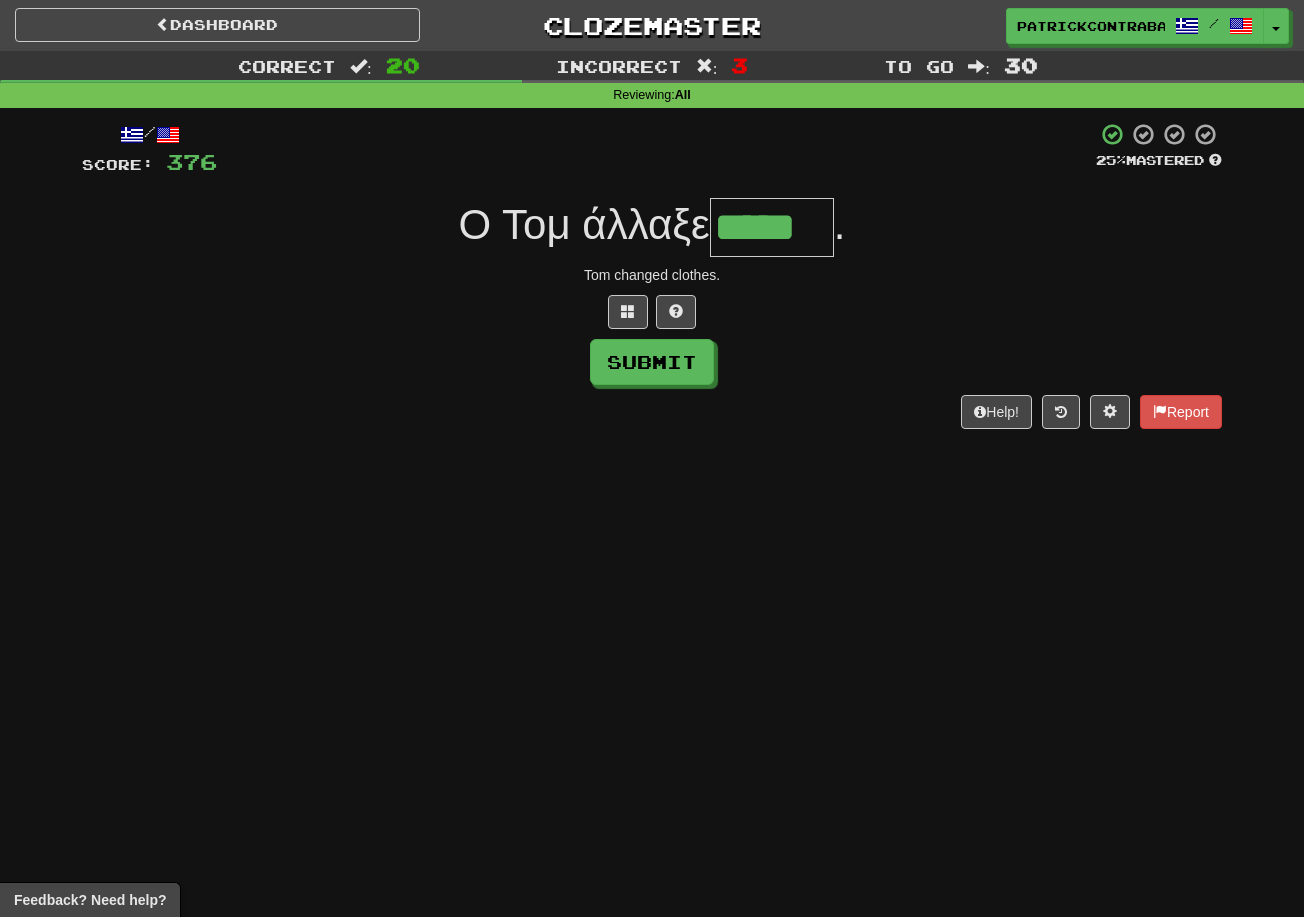 type on "*****" 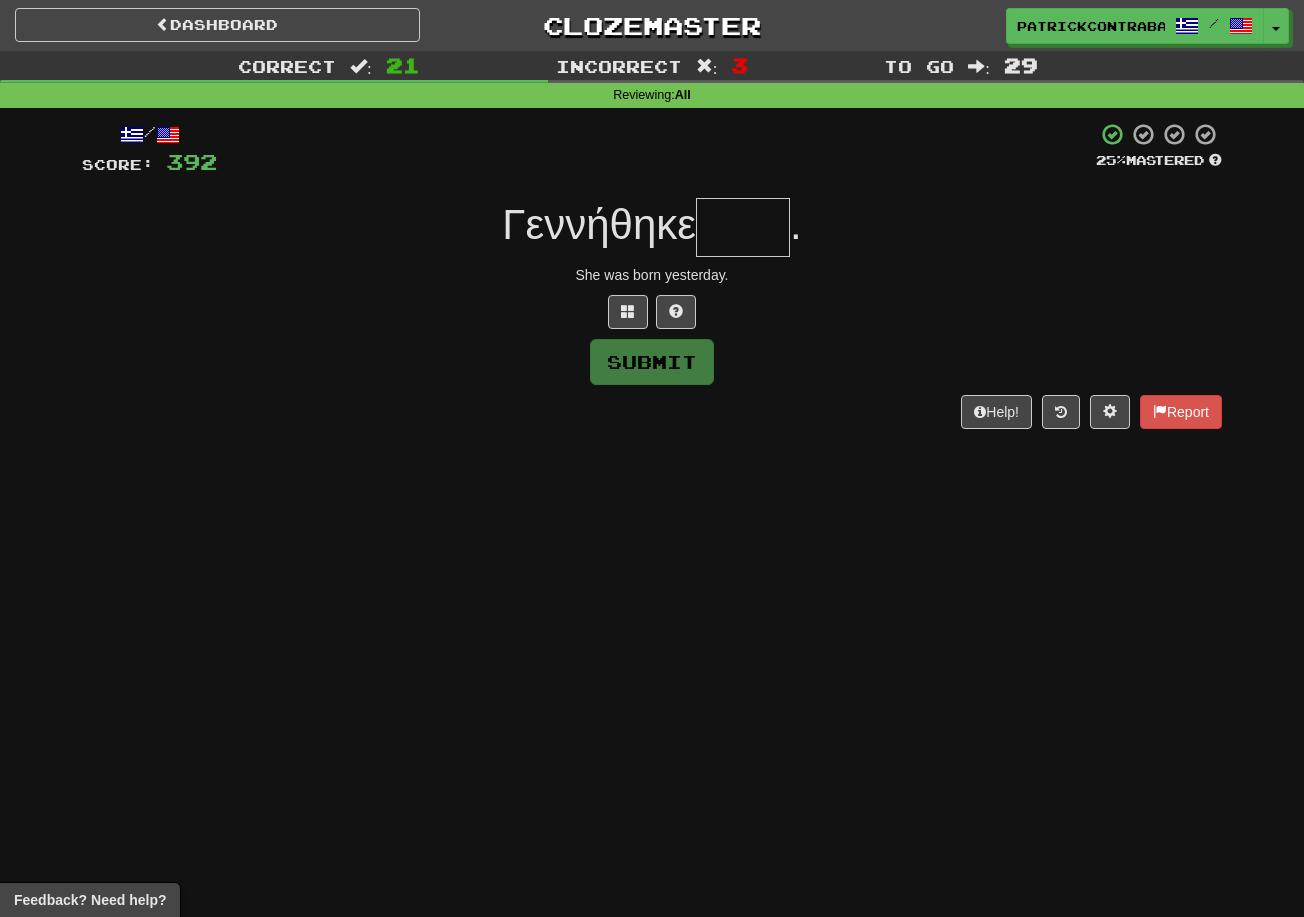 type on "*" 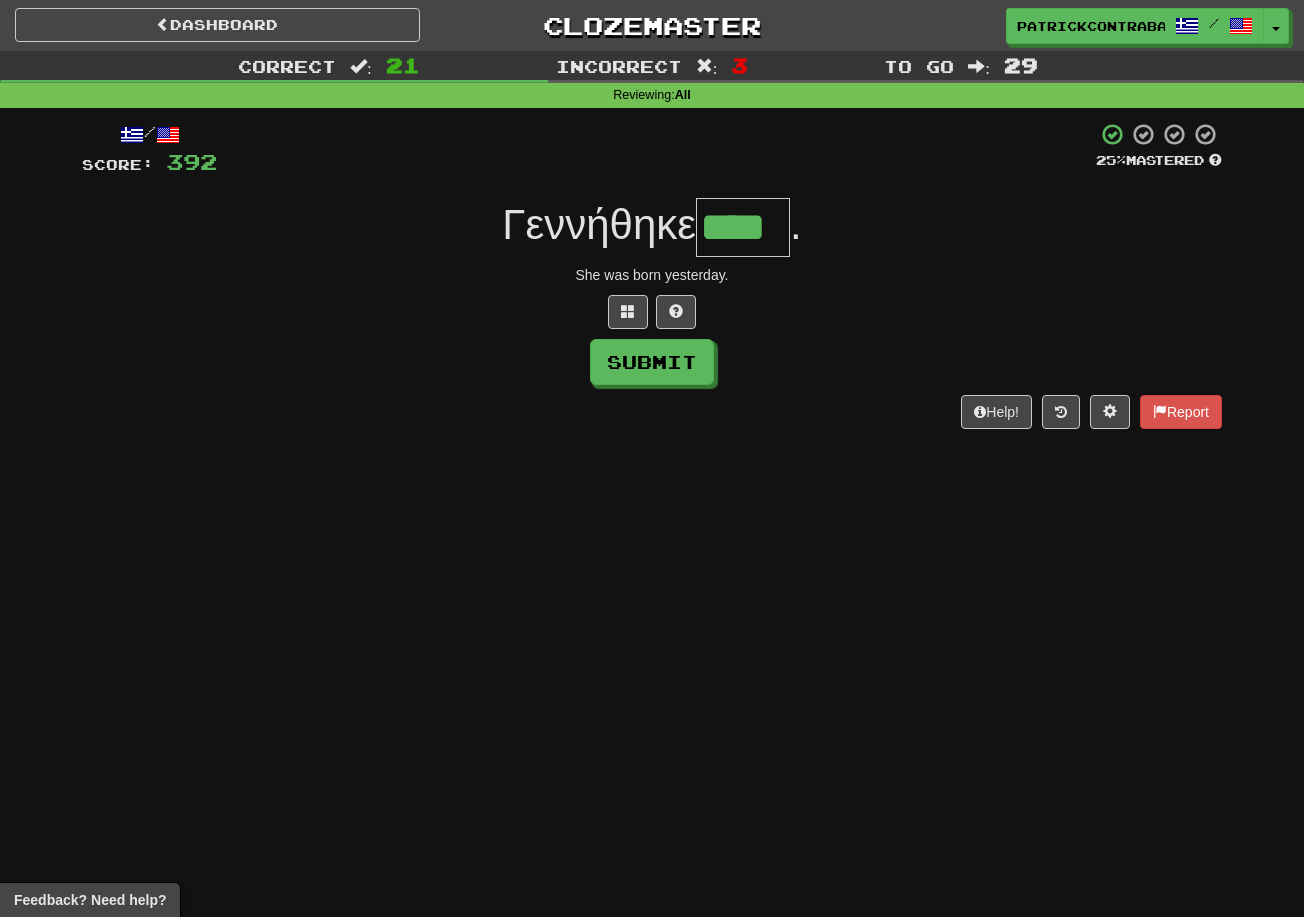 type on "****" 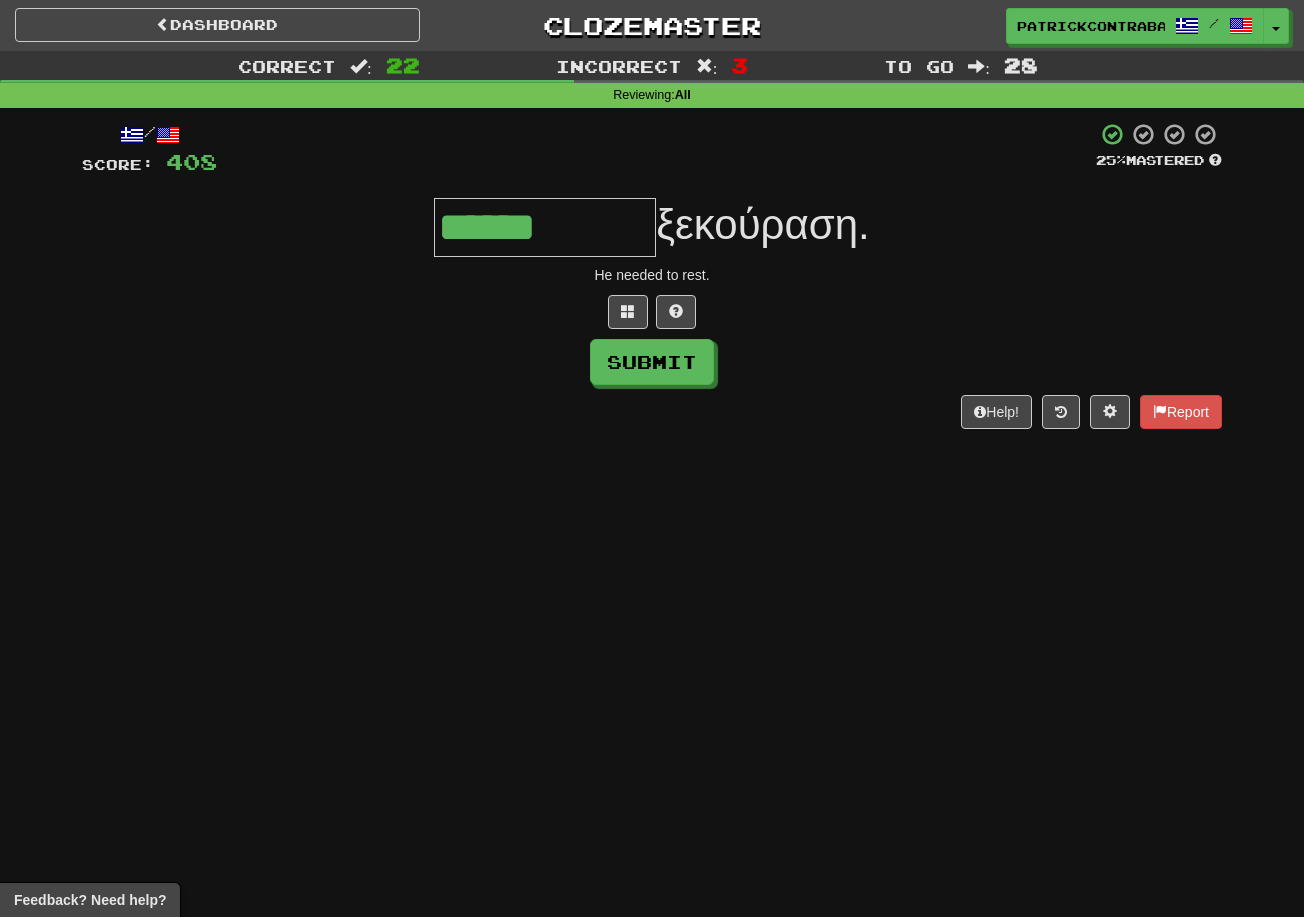type on "**********" 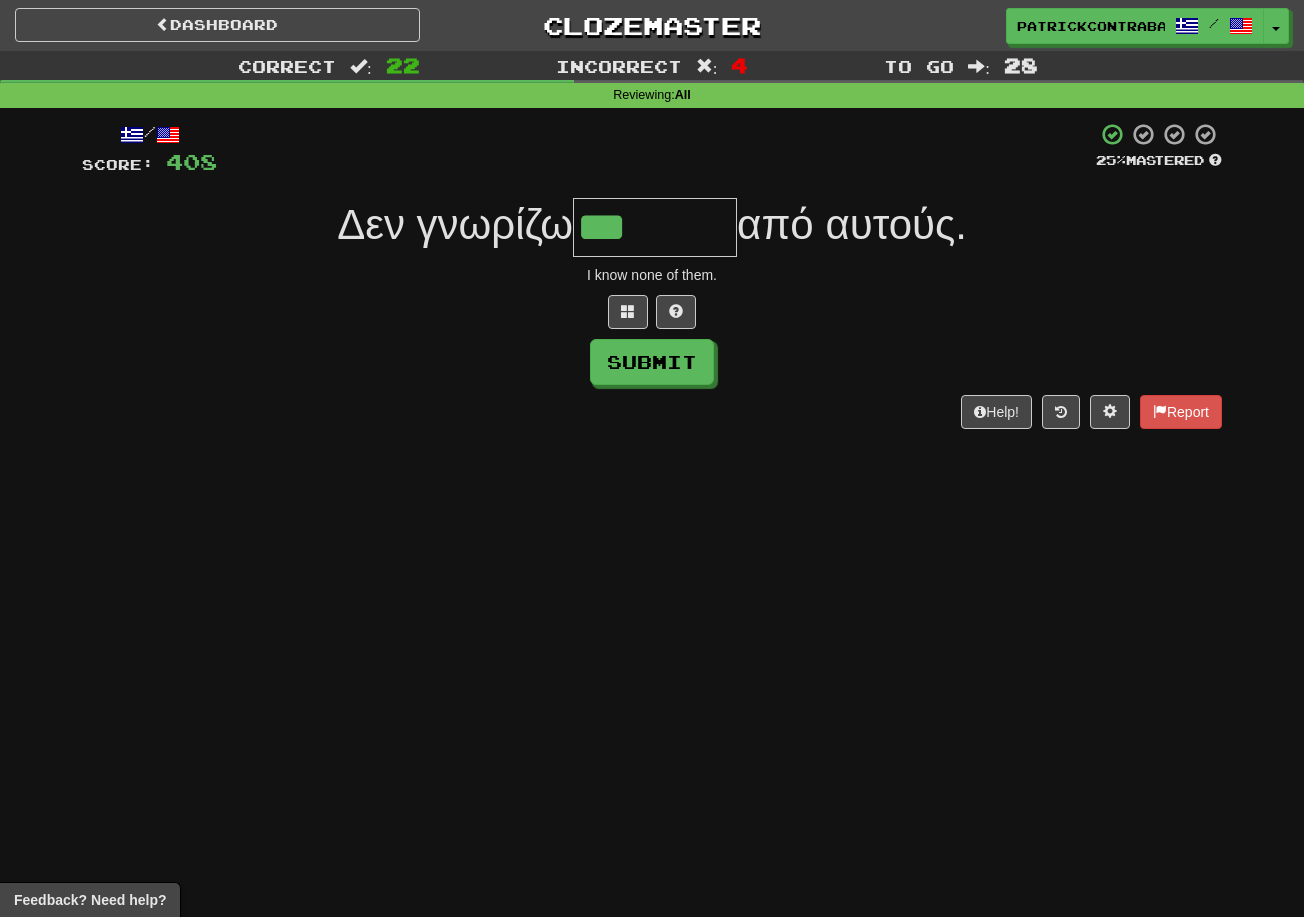 type on "*******" 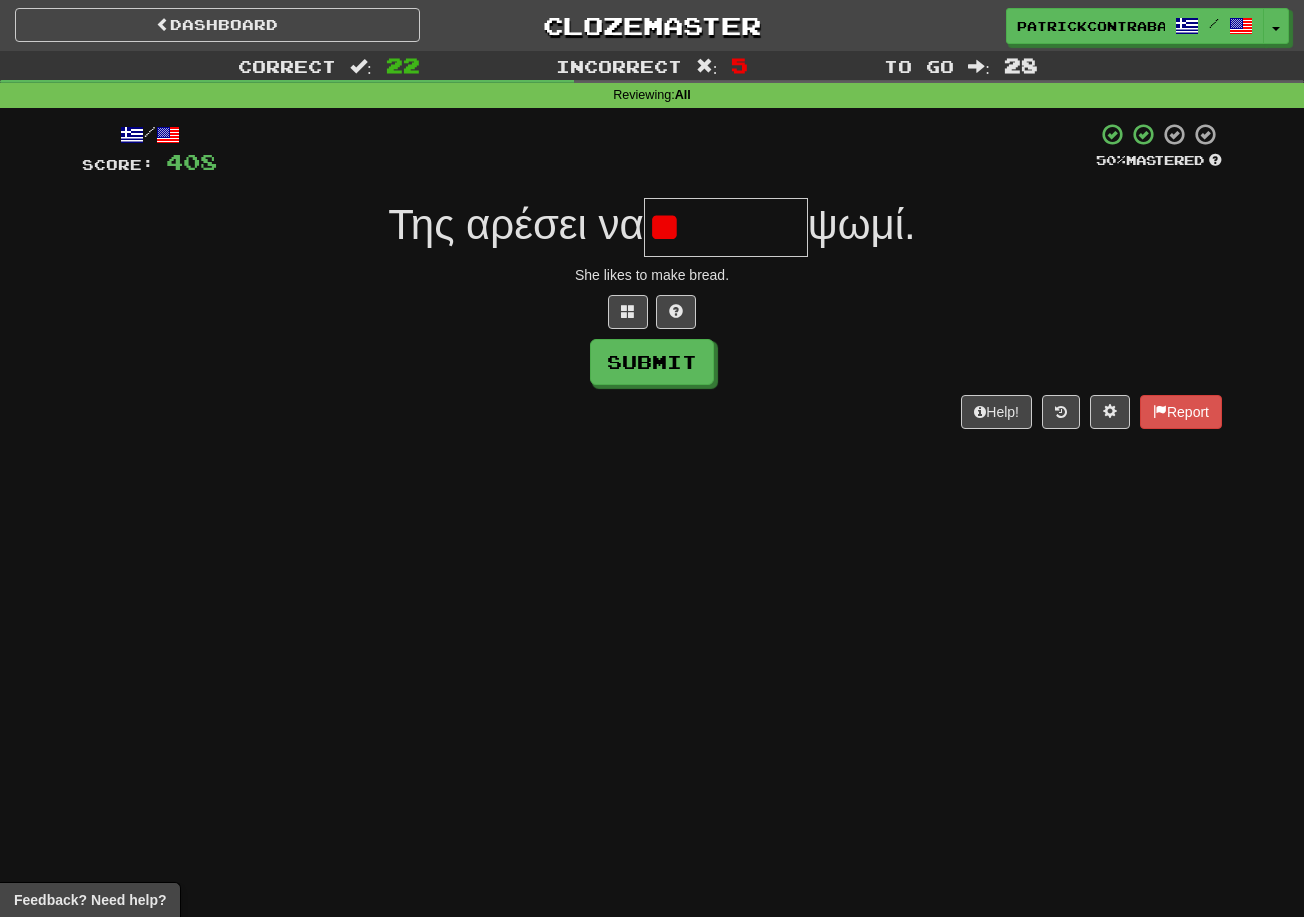type on "*" 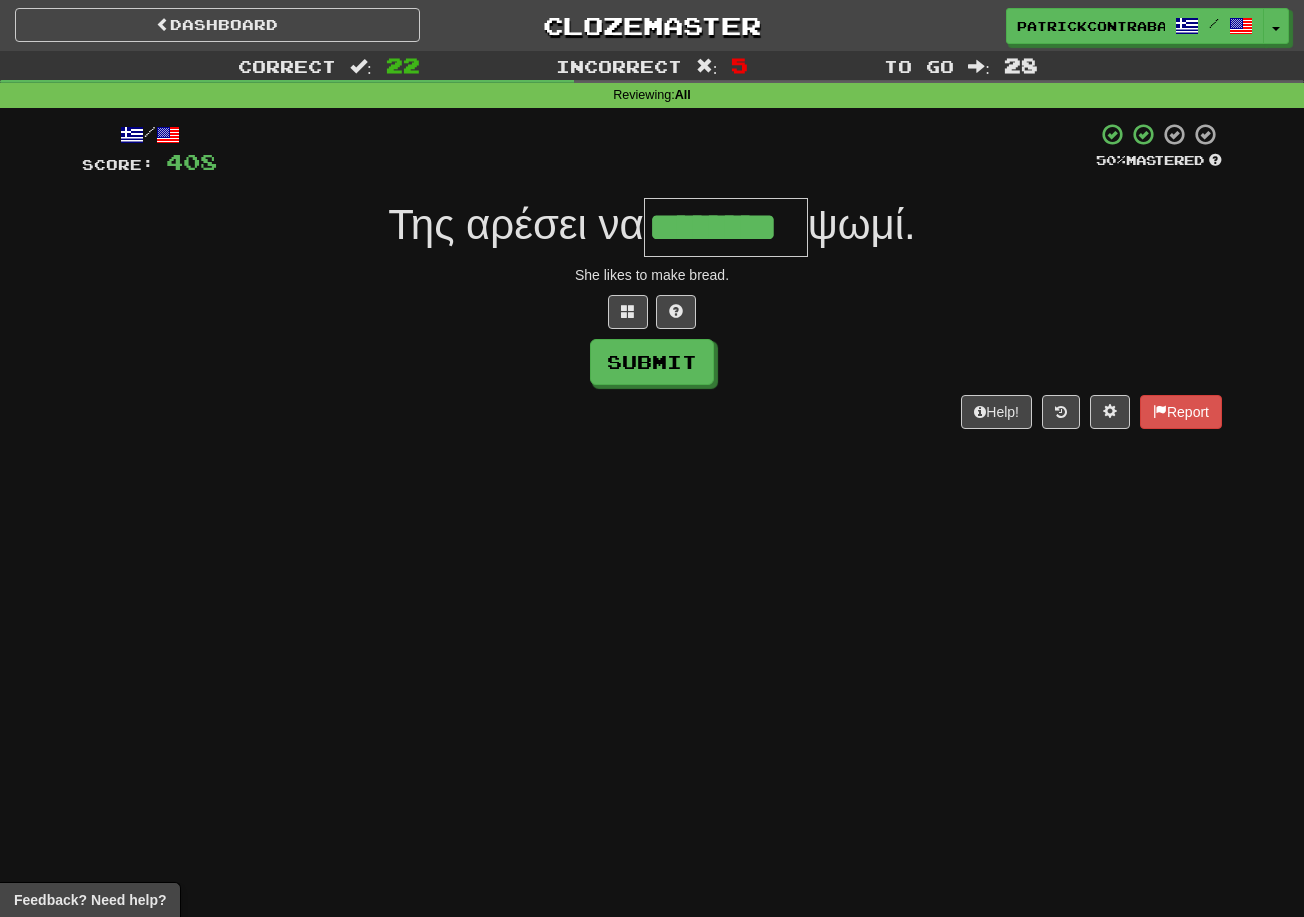 type on "********" 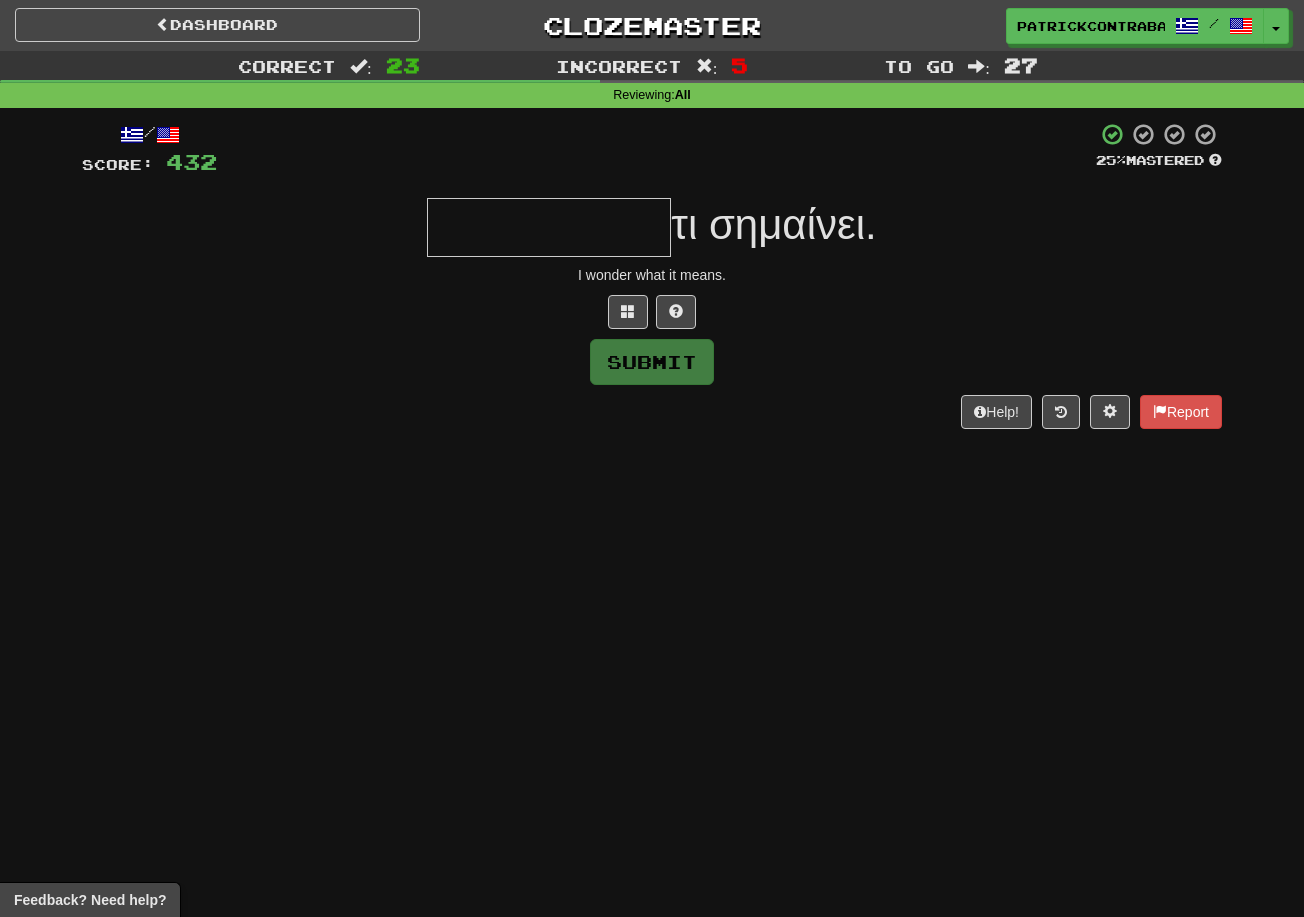 type on "*" 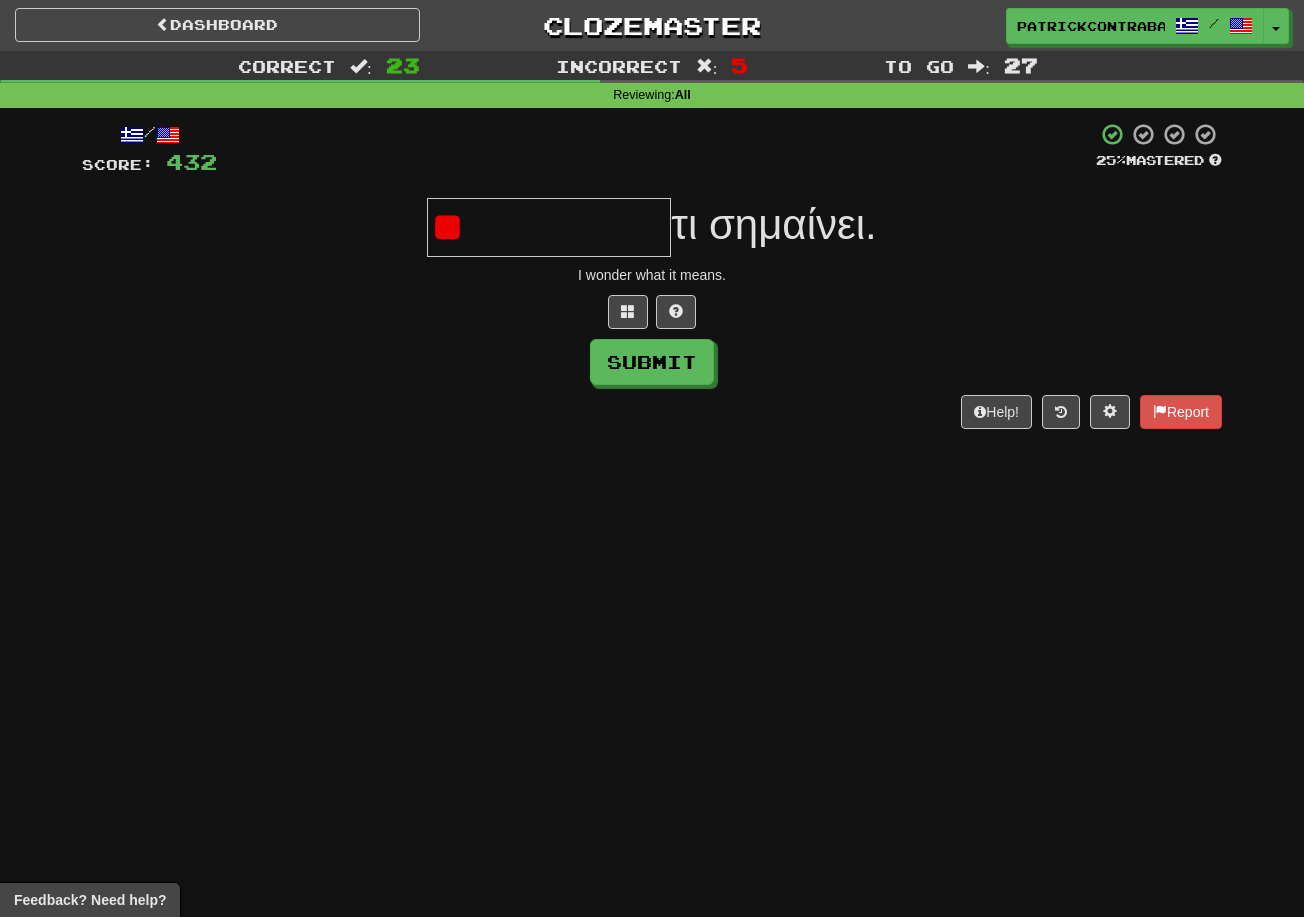 type on "*" 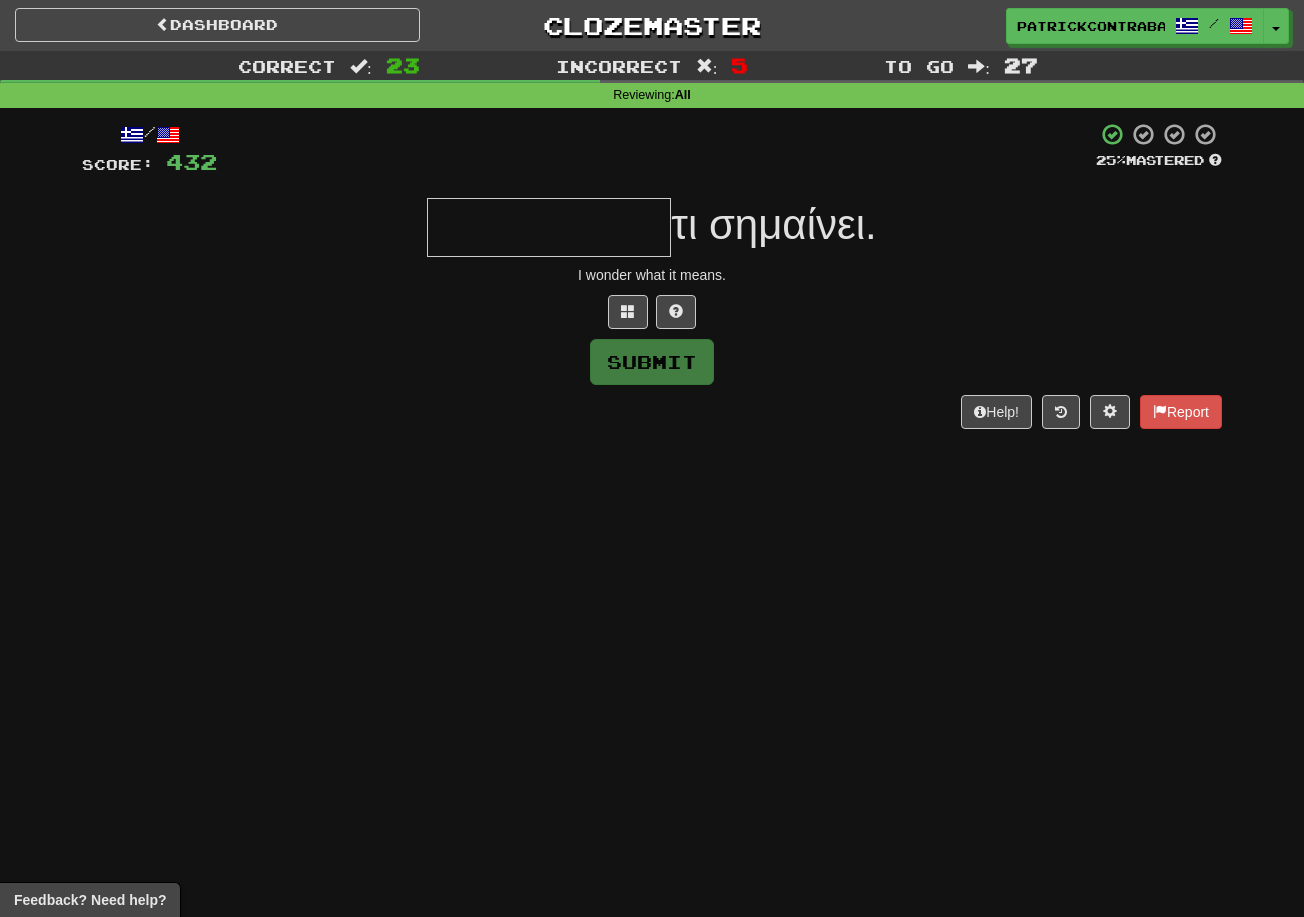type on "**********" 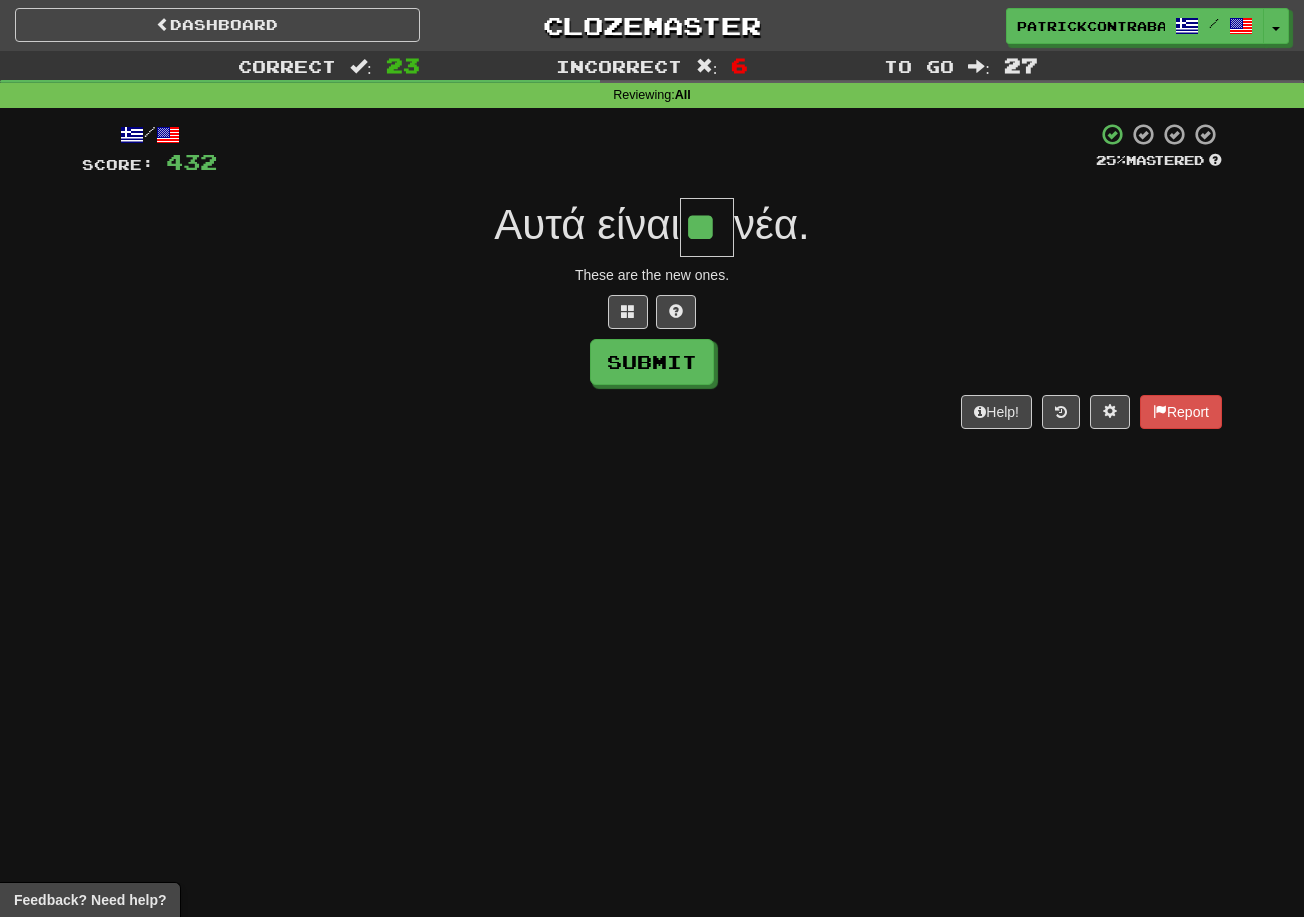 type on "**" 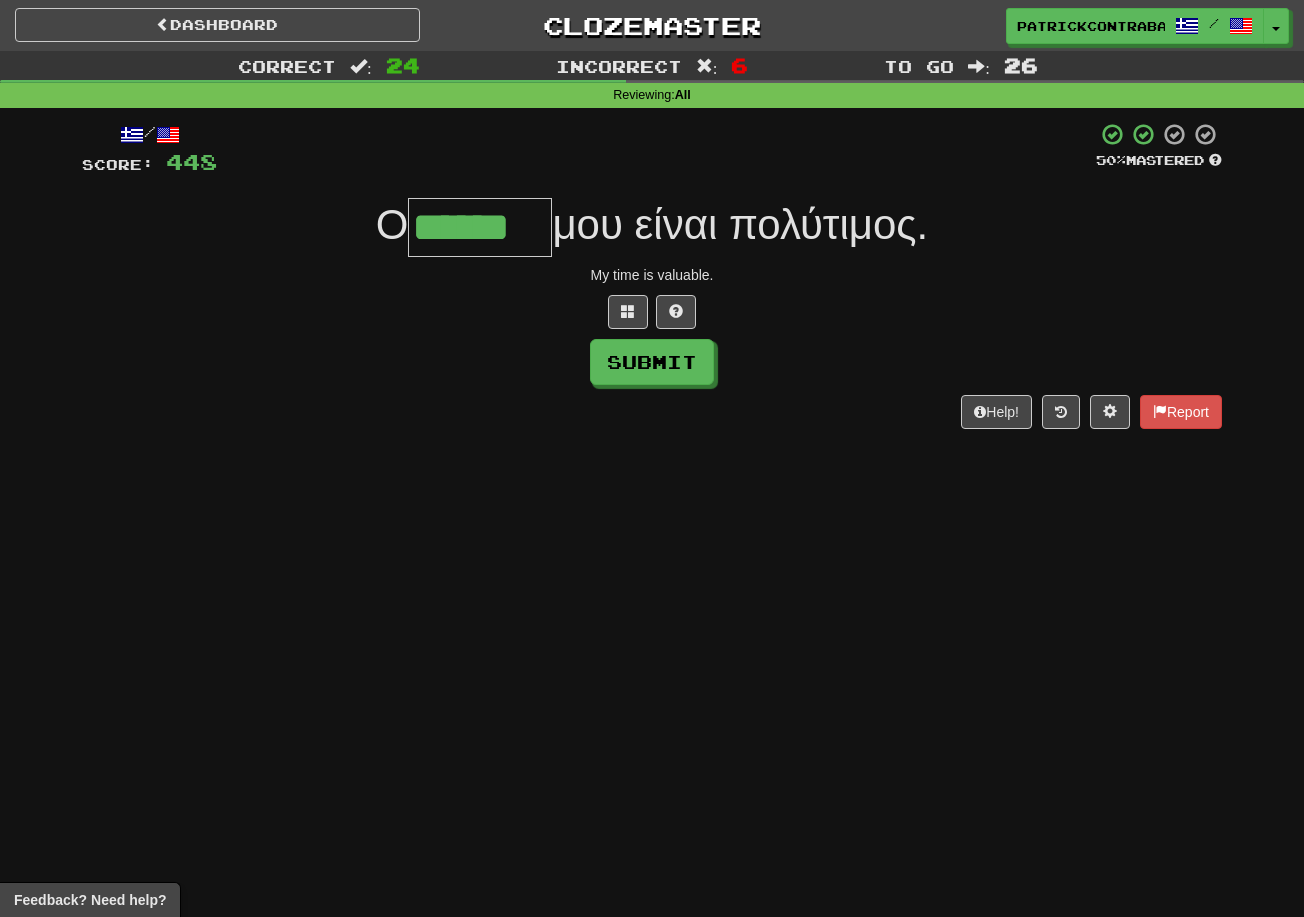 type on "******" 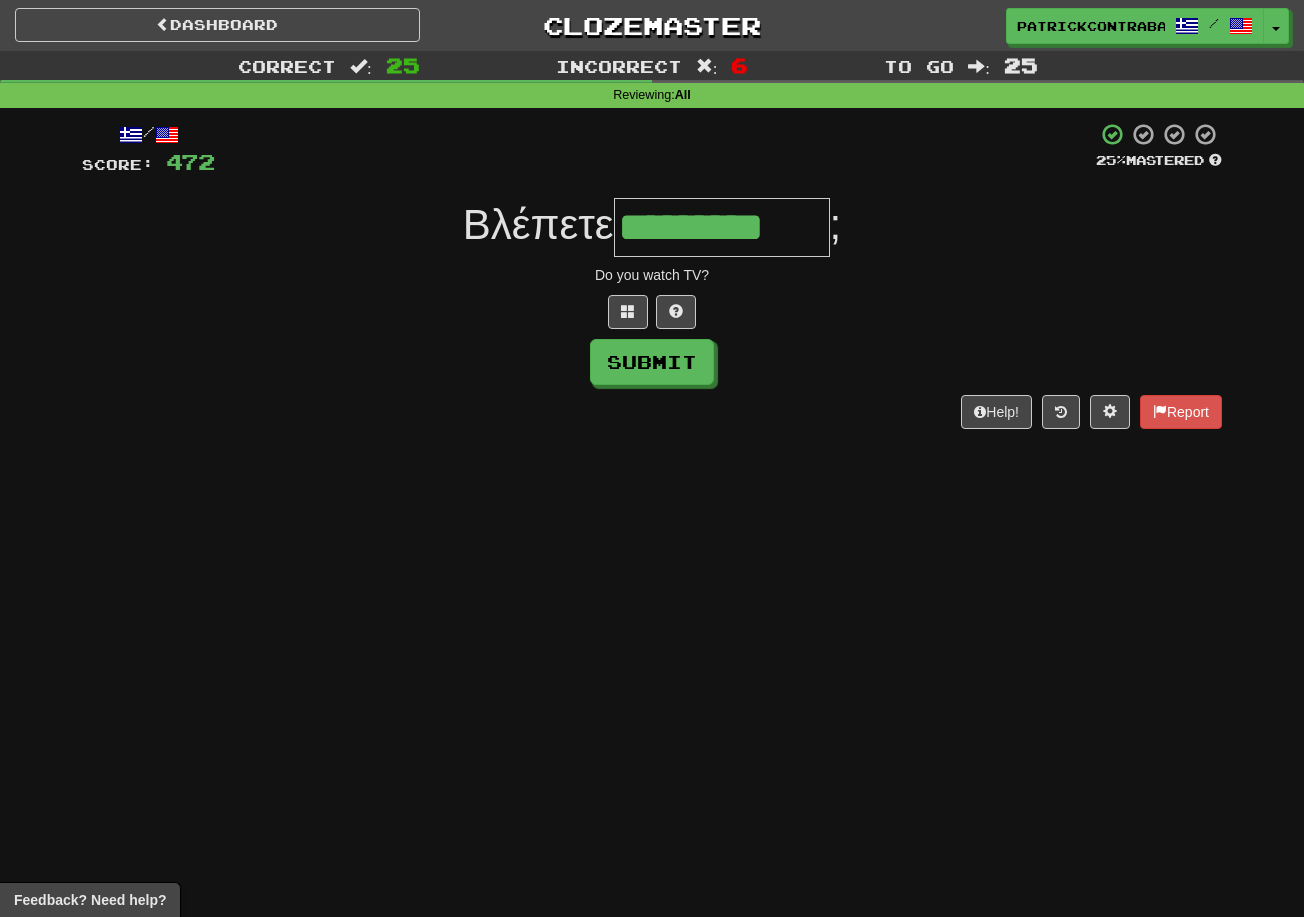 type on "*********" 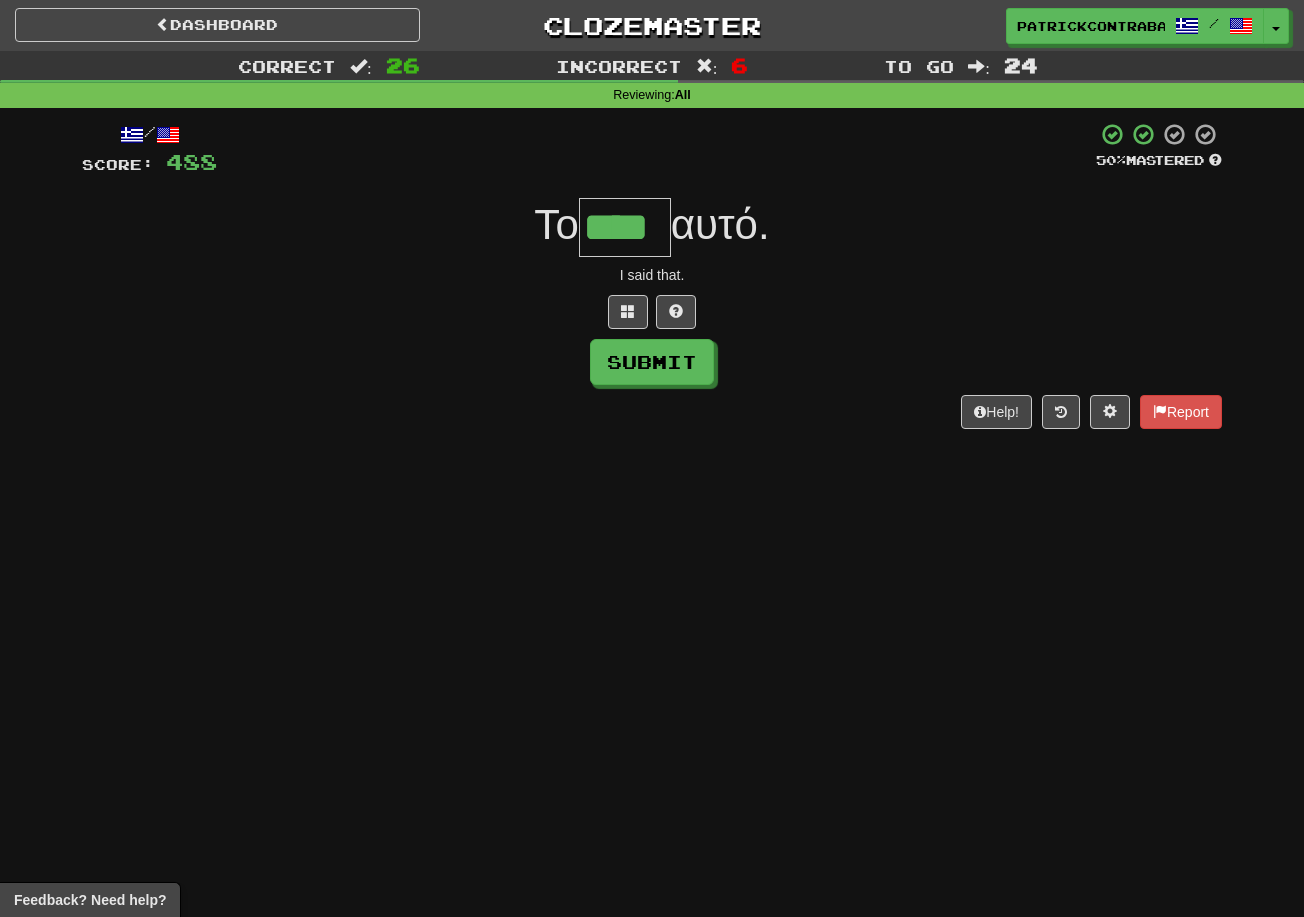 type on "****" 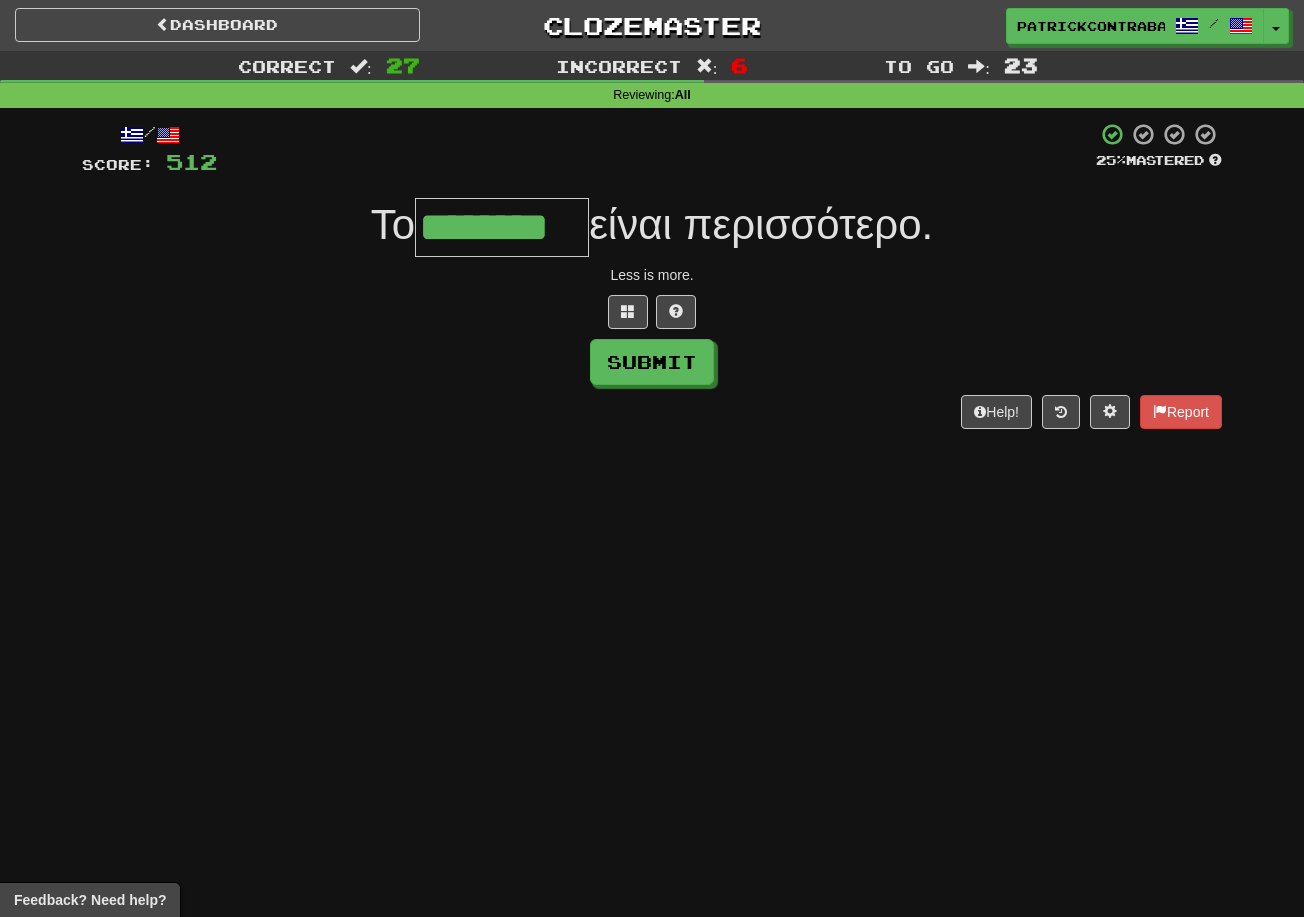 type on "********" 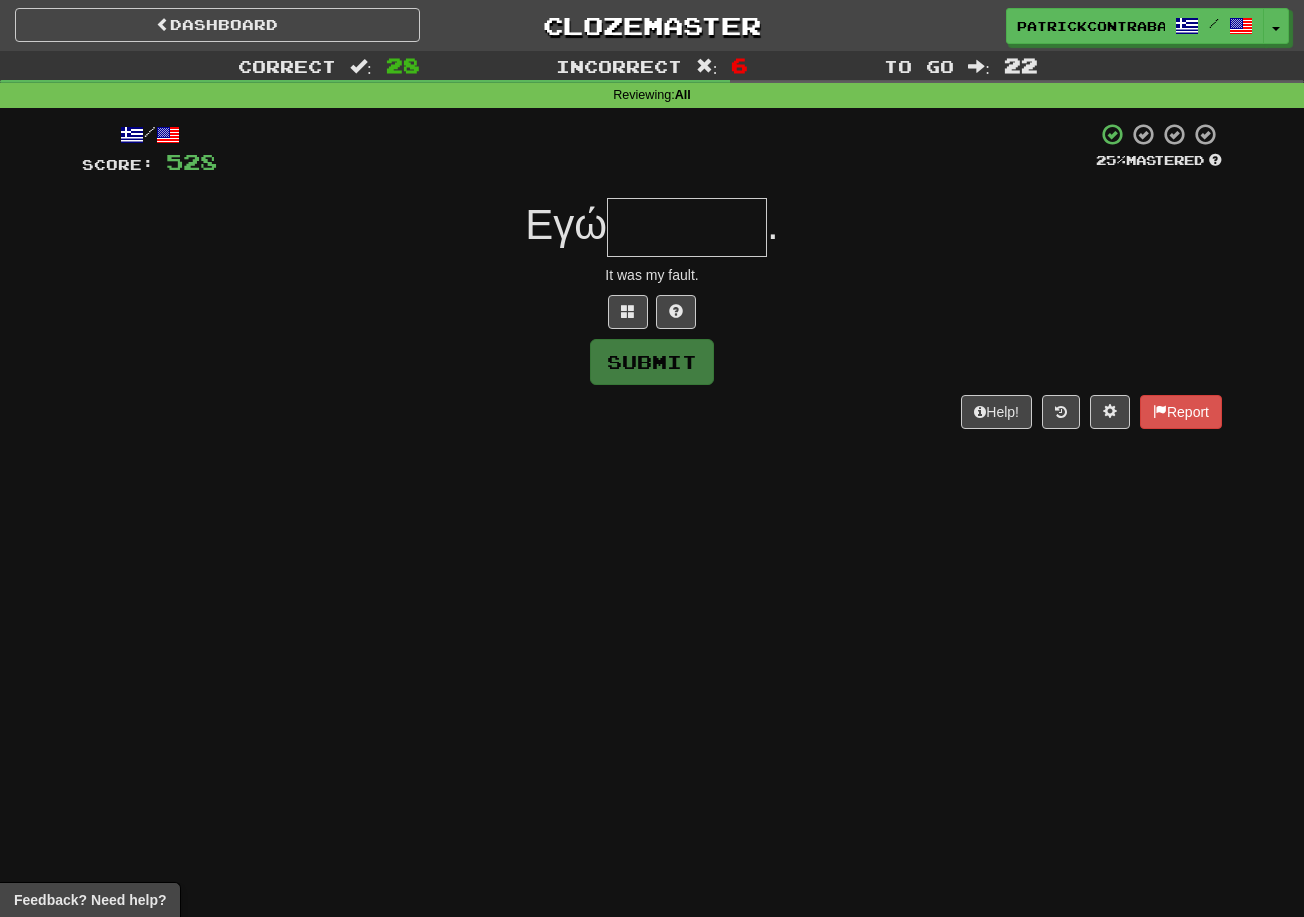 type on "*" 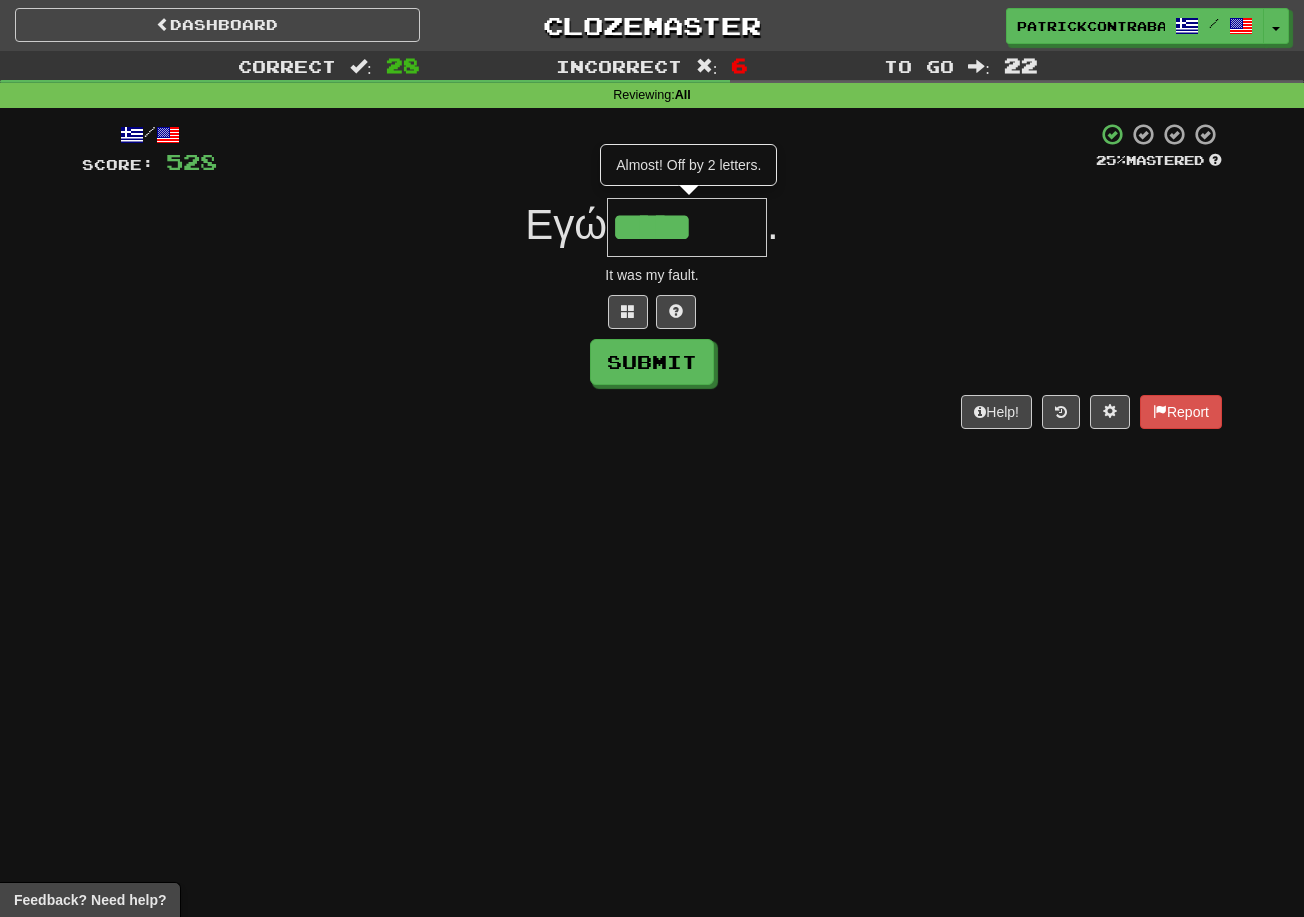 type on "*******" 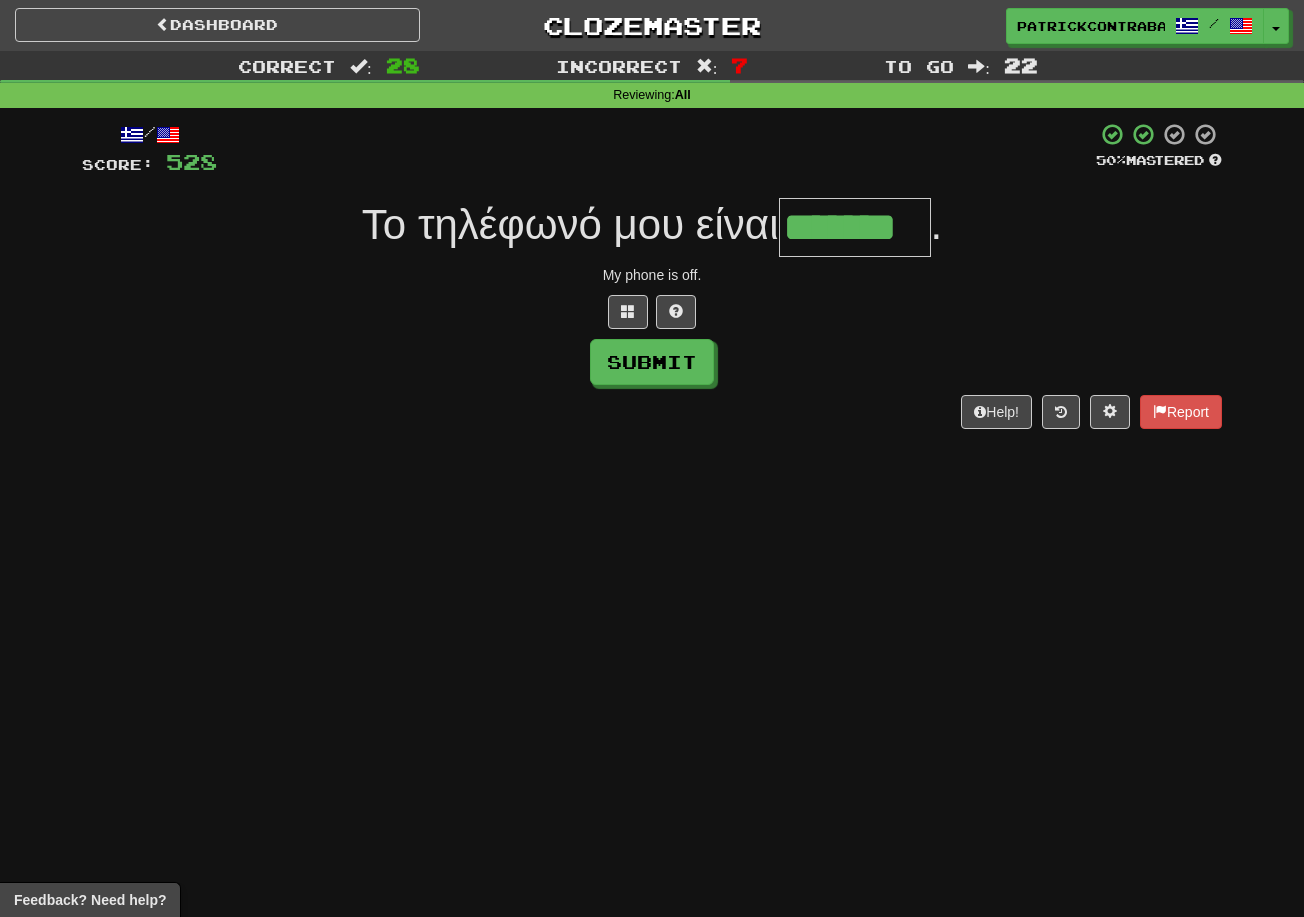 type on "*******" 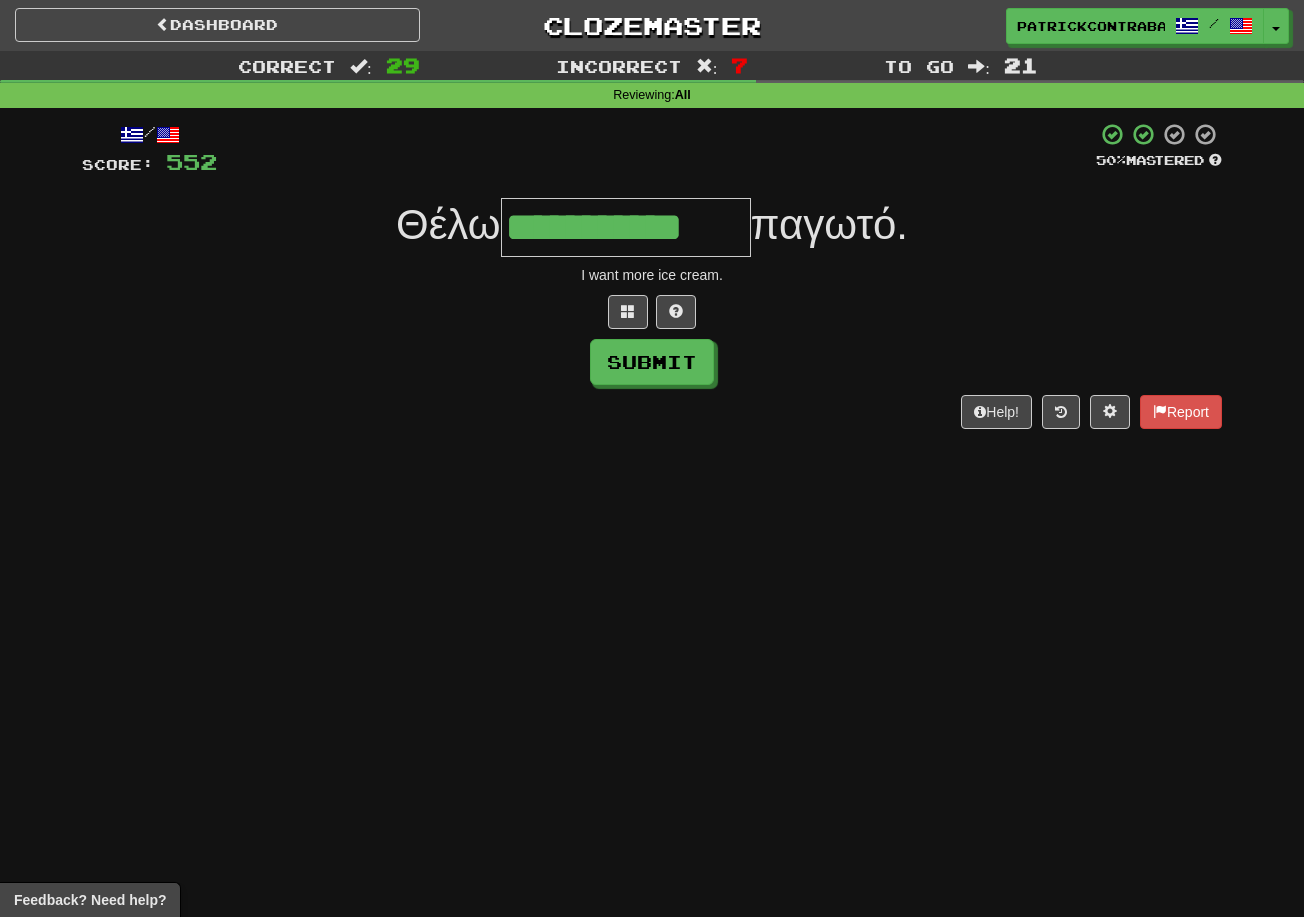 type on "**********" 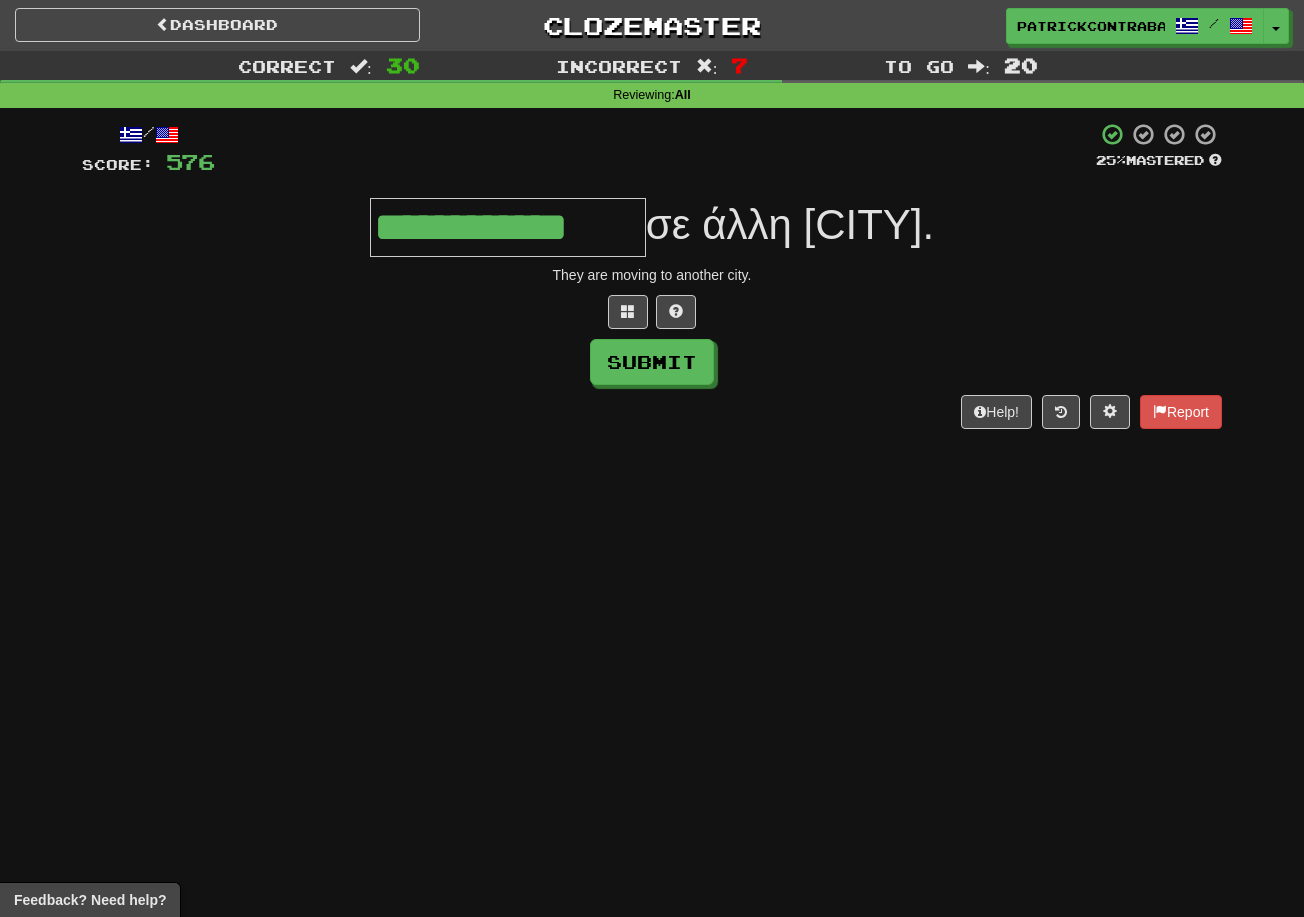type on "**********" 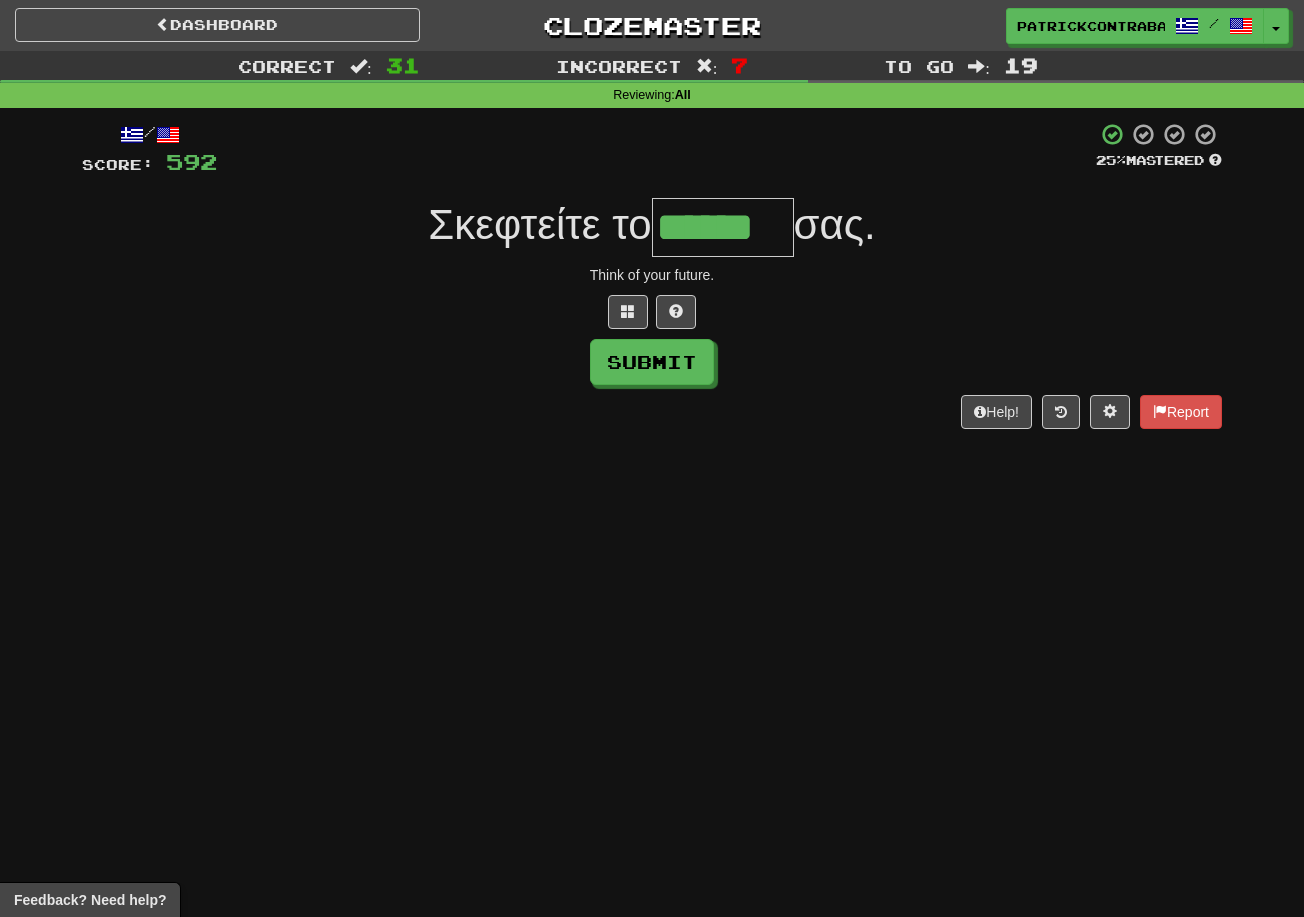 type on "******" 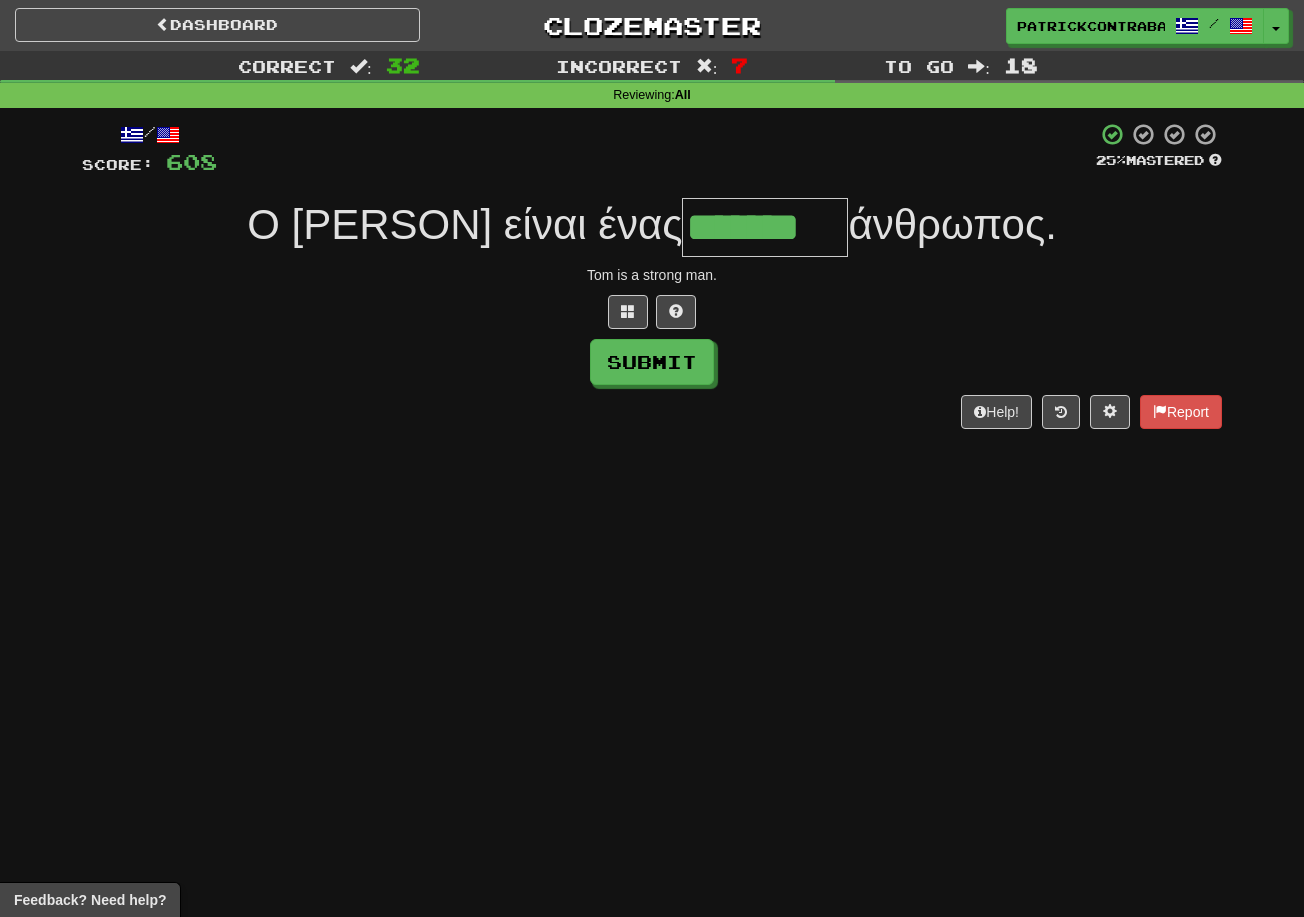 type on "*******" 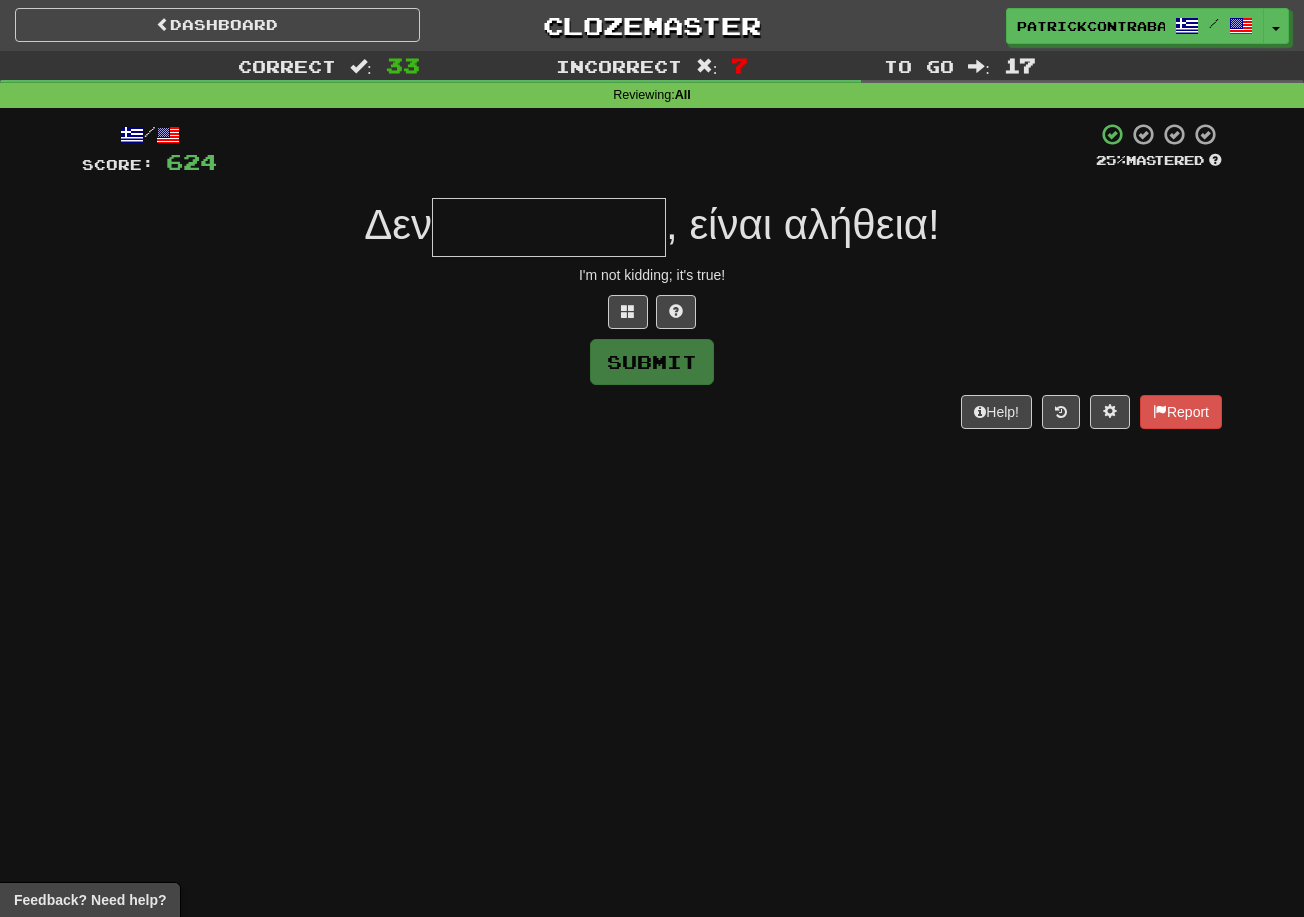 type on "*" 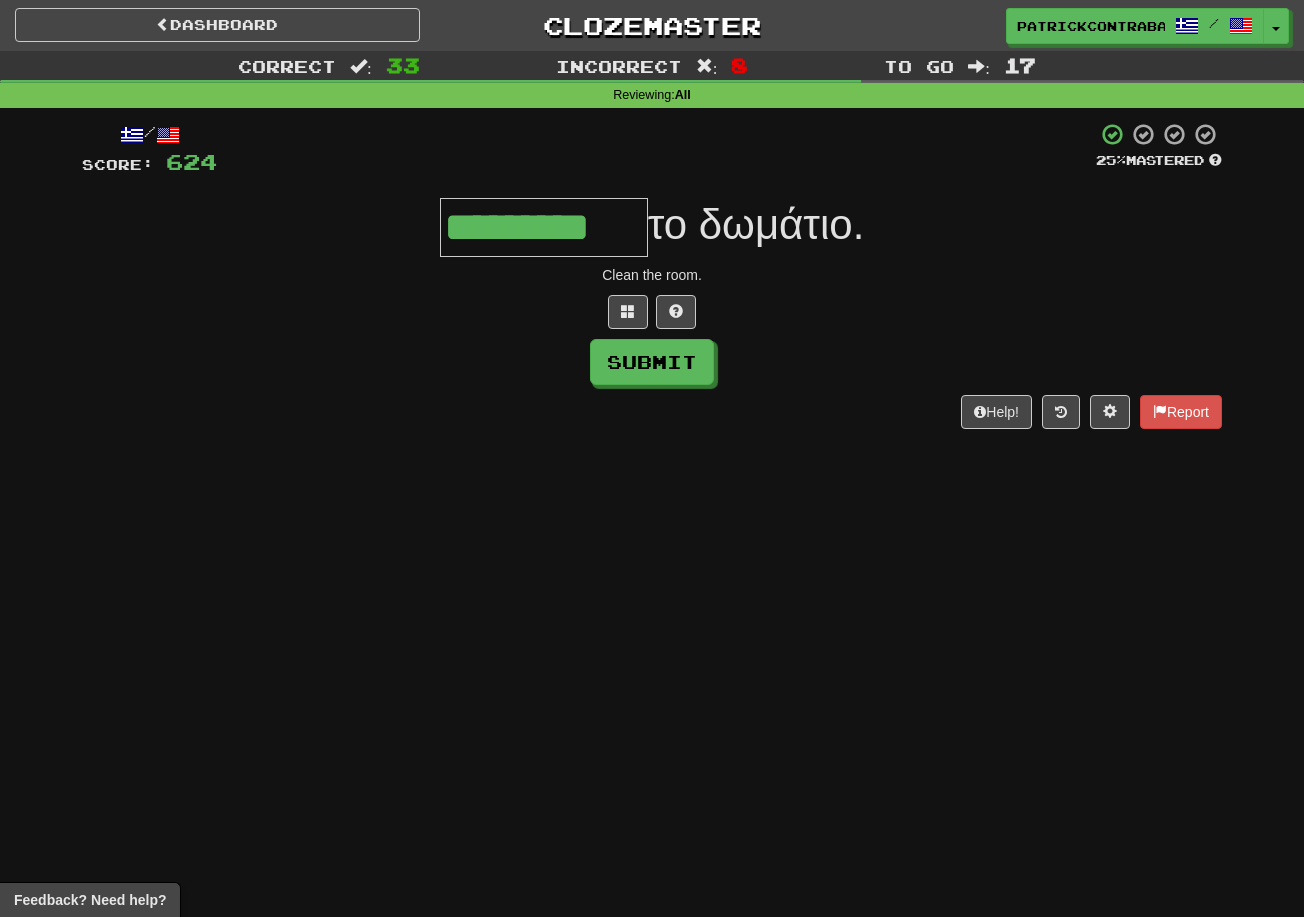 type on "*********" 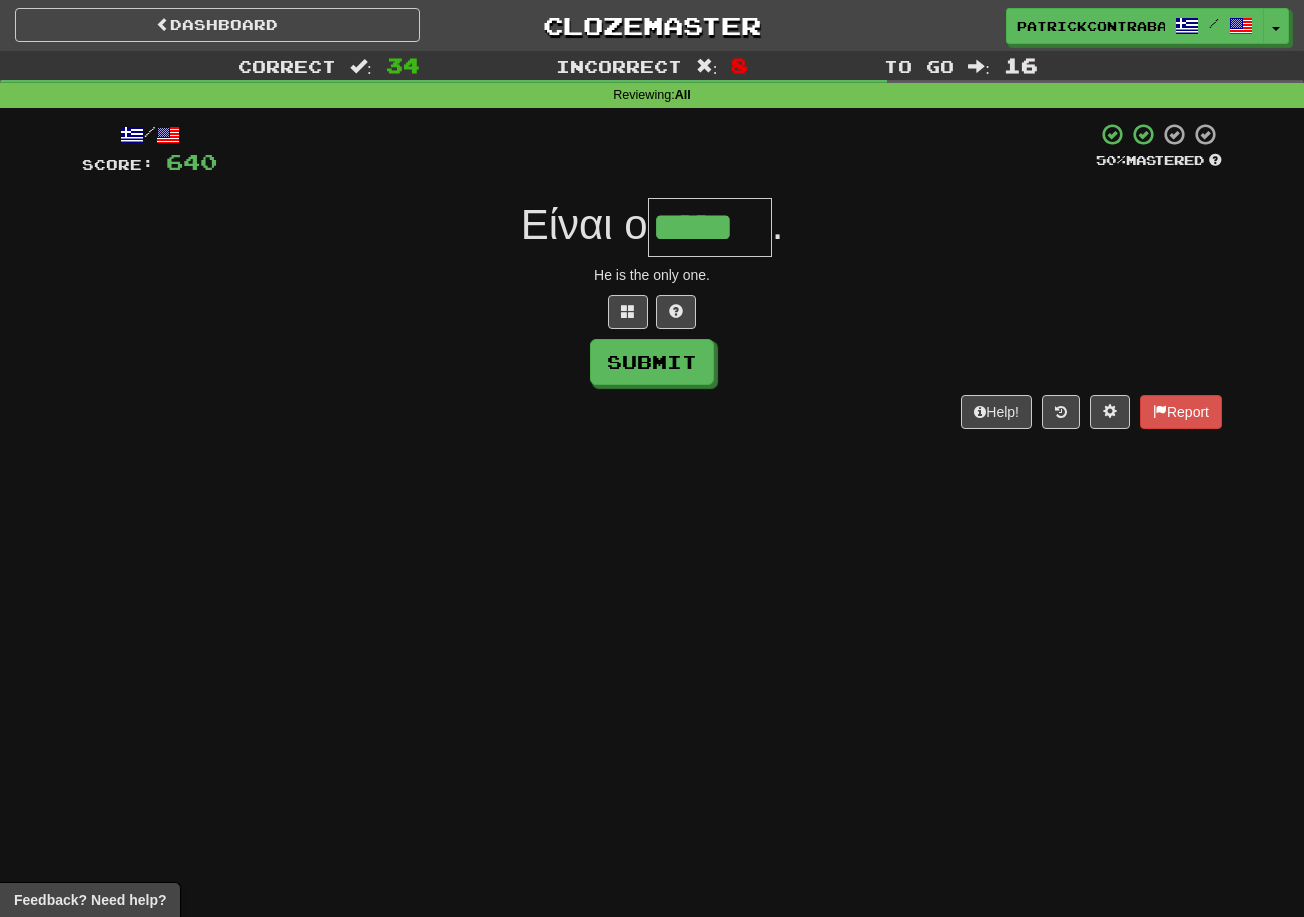 type on "*****" 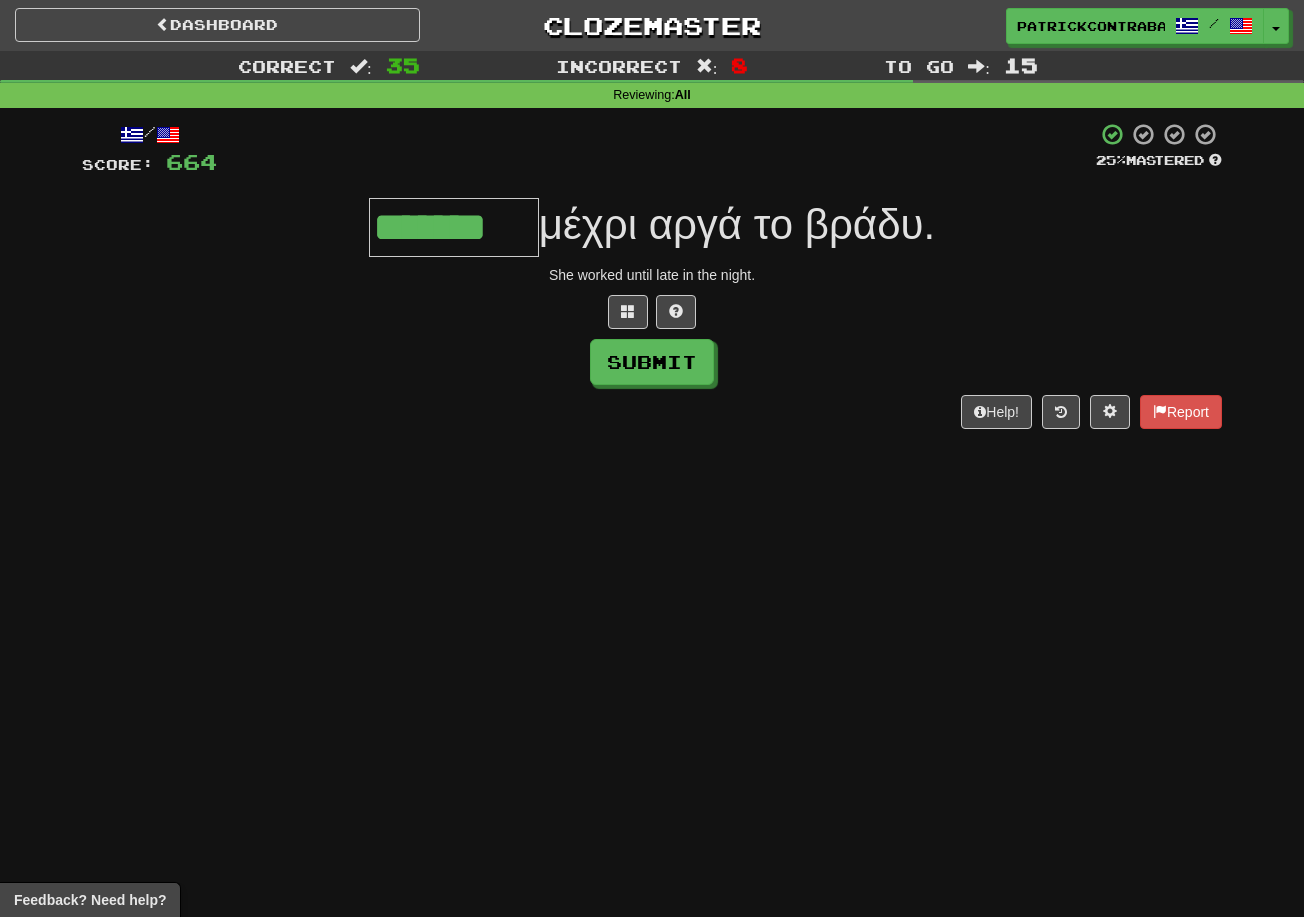 type on "*******" 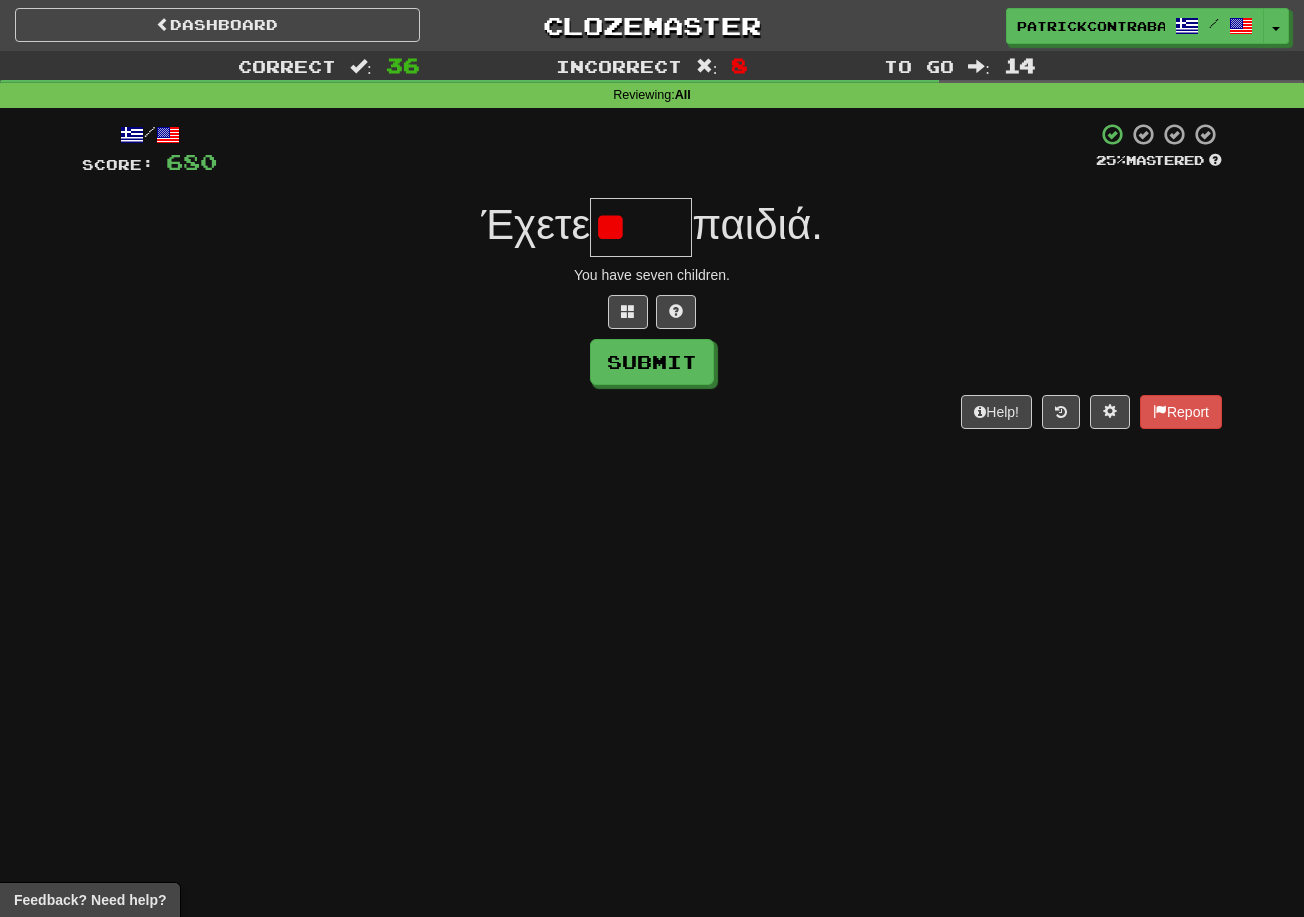 type on "*" 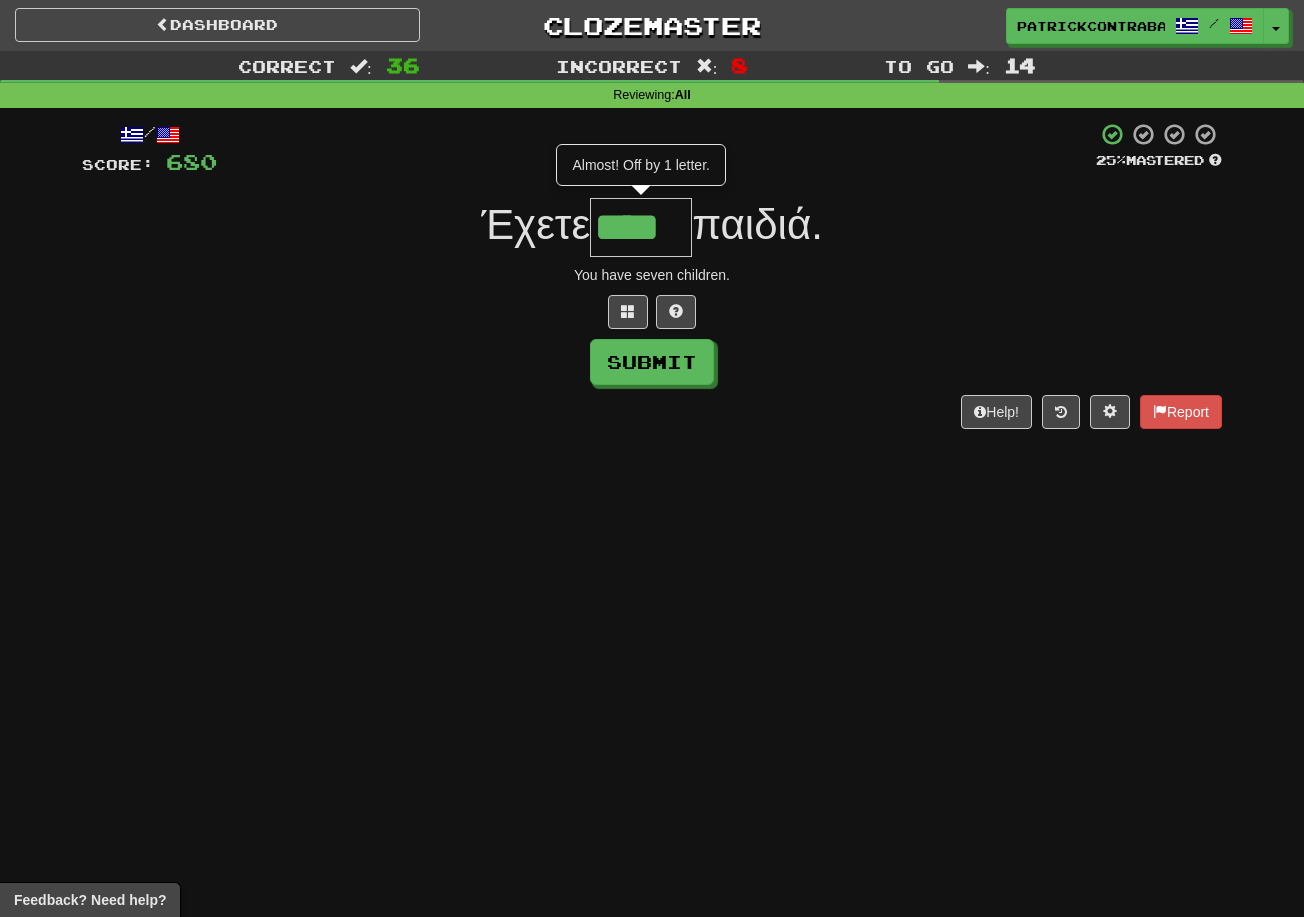 type on "****" 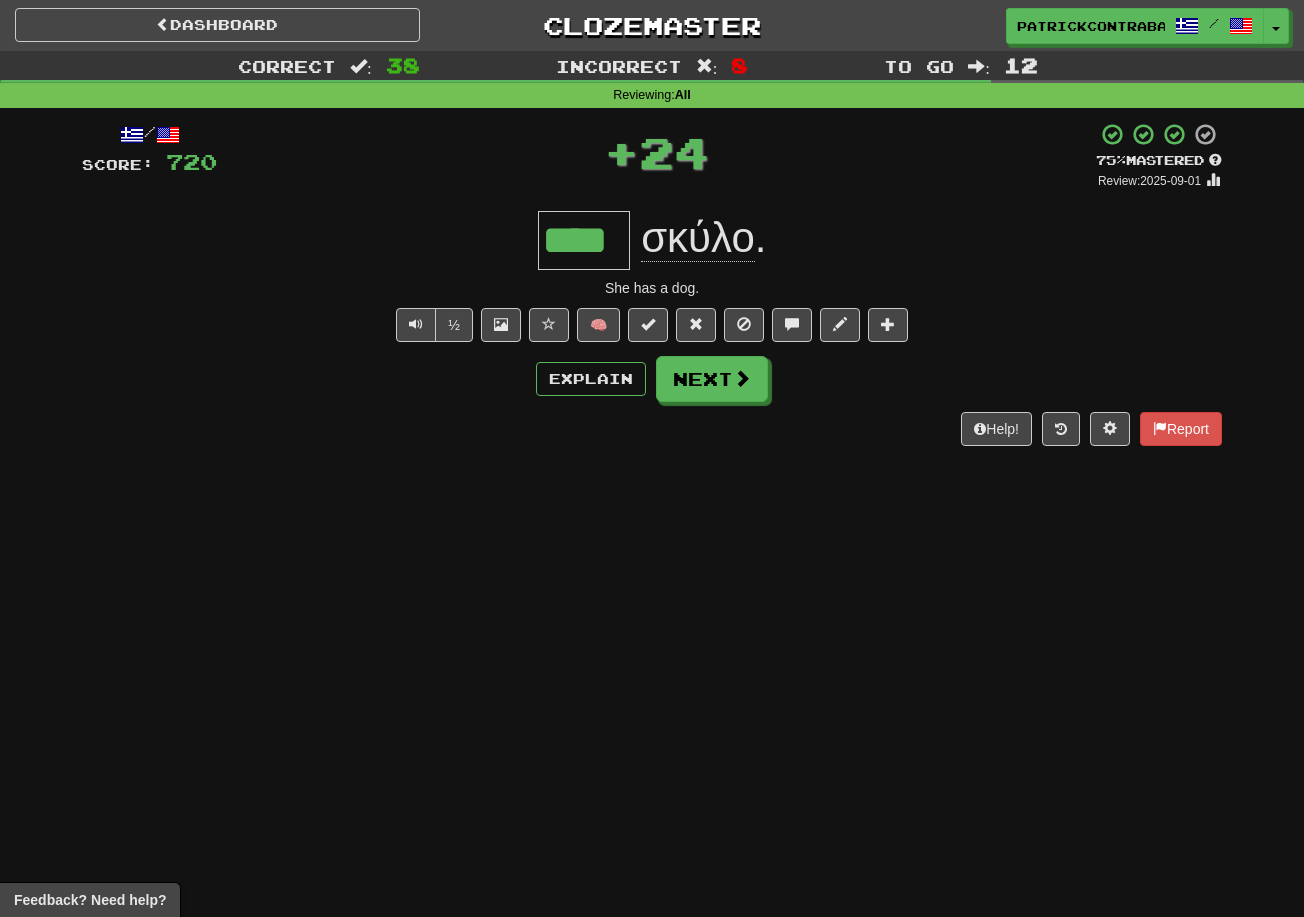 type on "****" 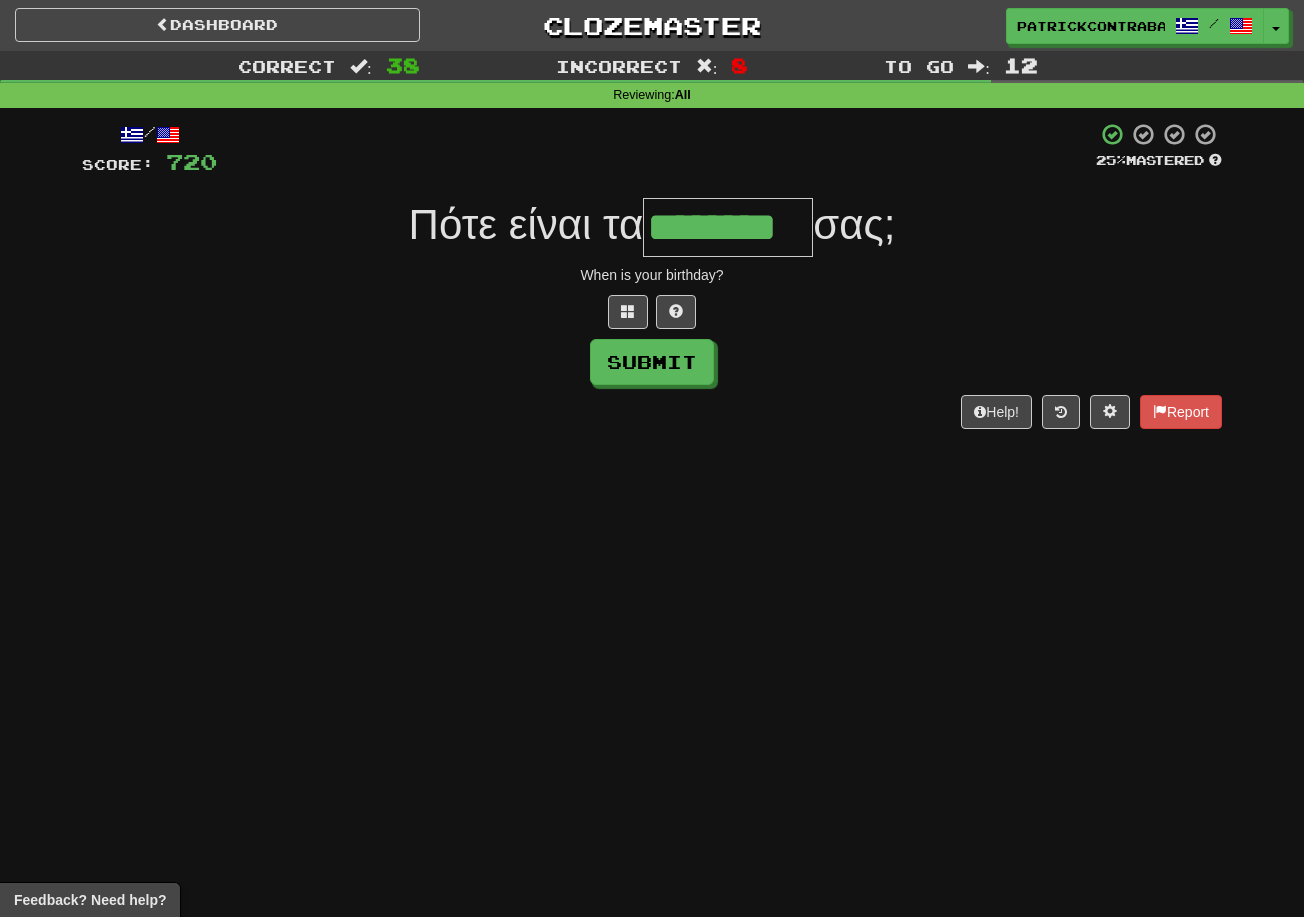 type on "********" 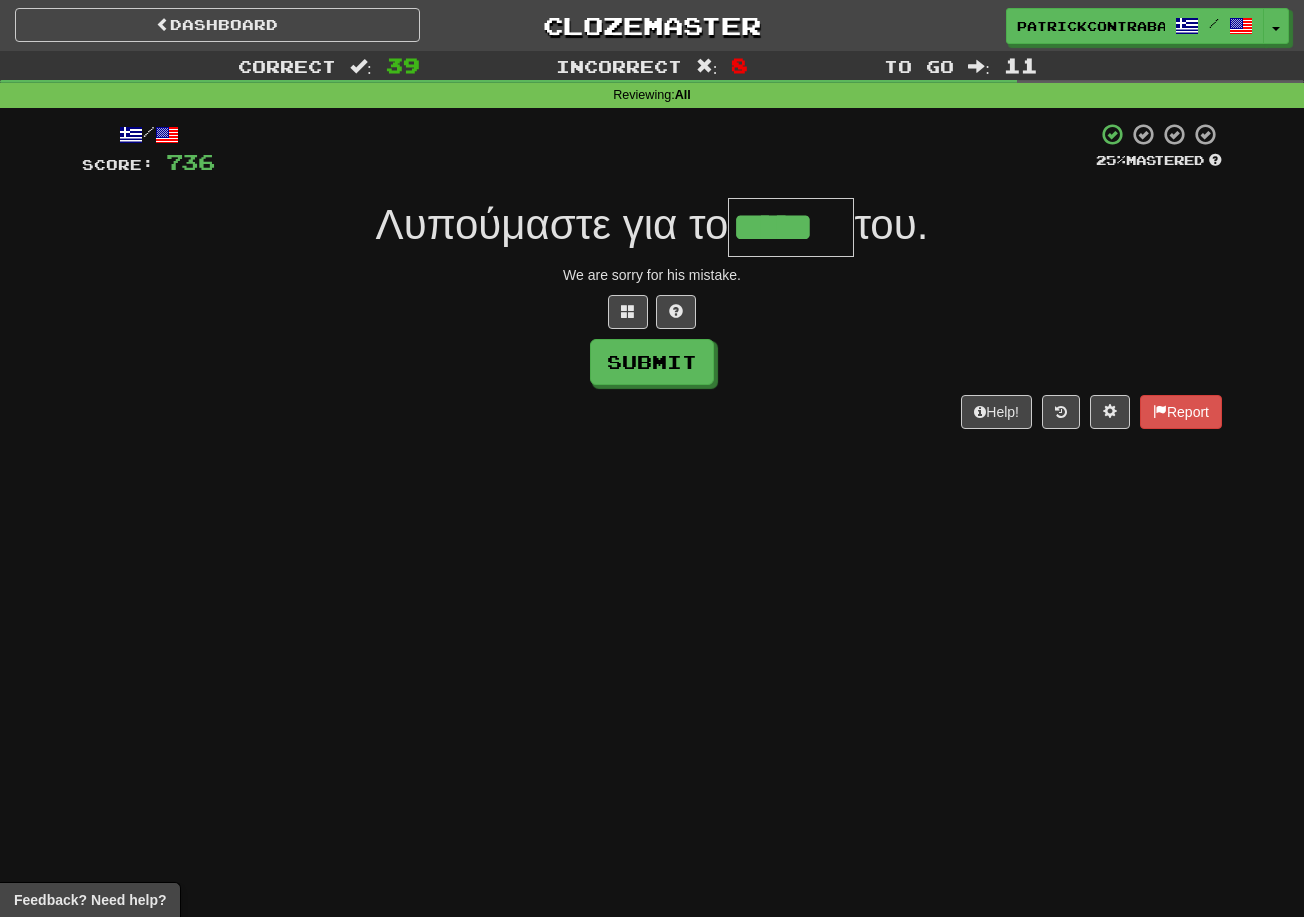 type on "*****" 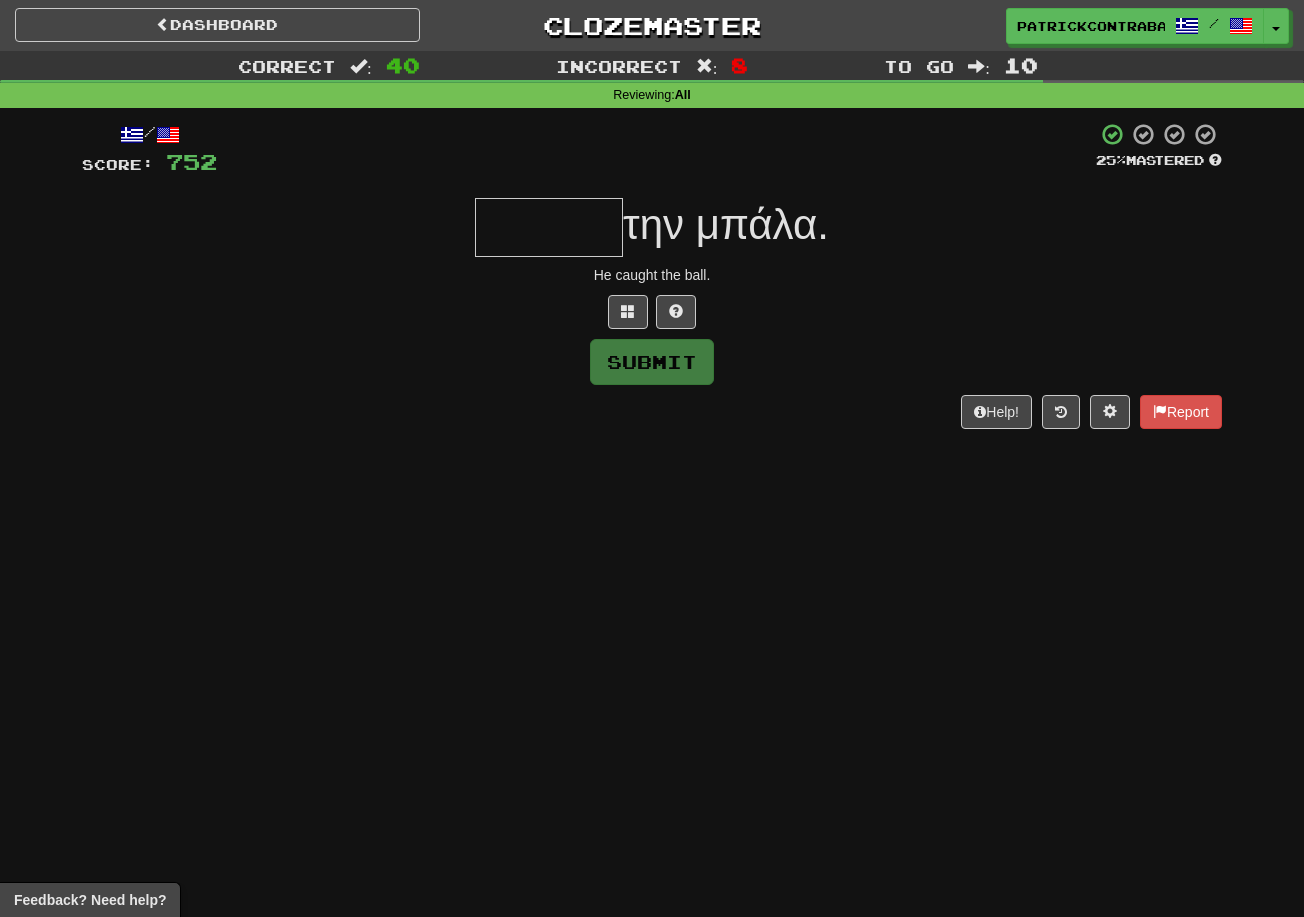 type on "******" 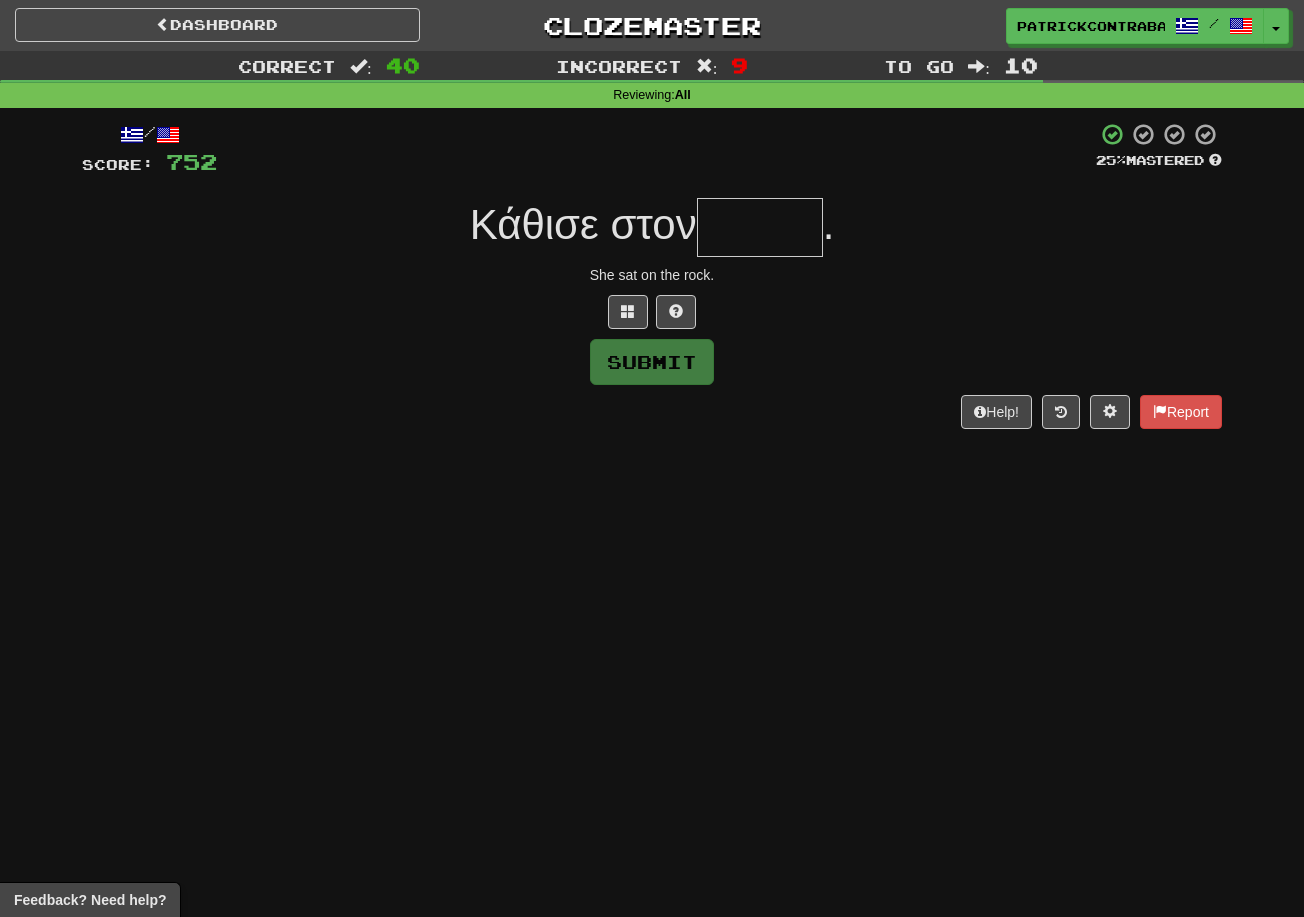 type on "*****" 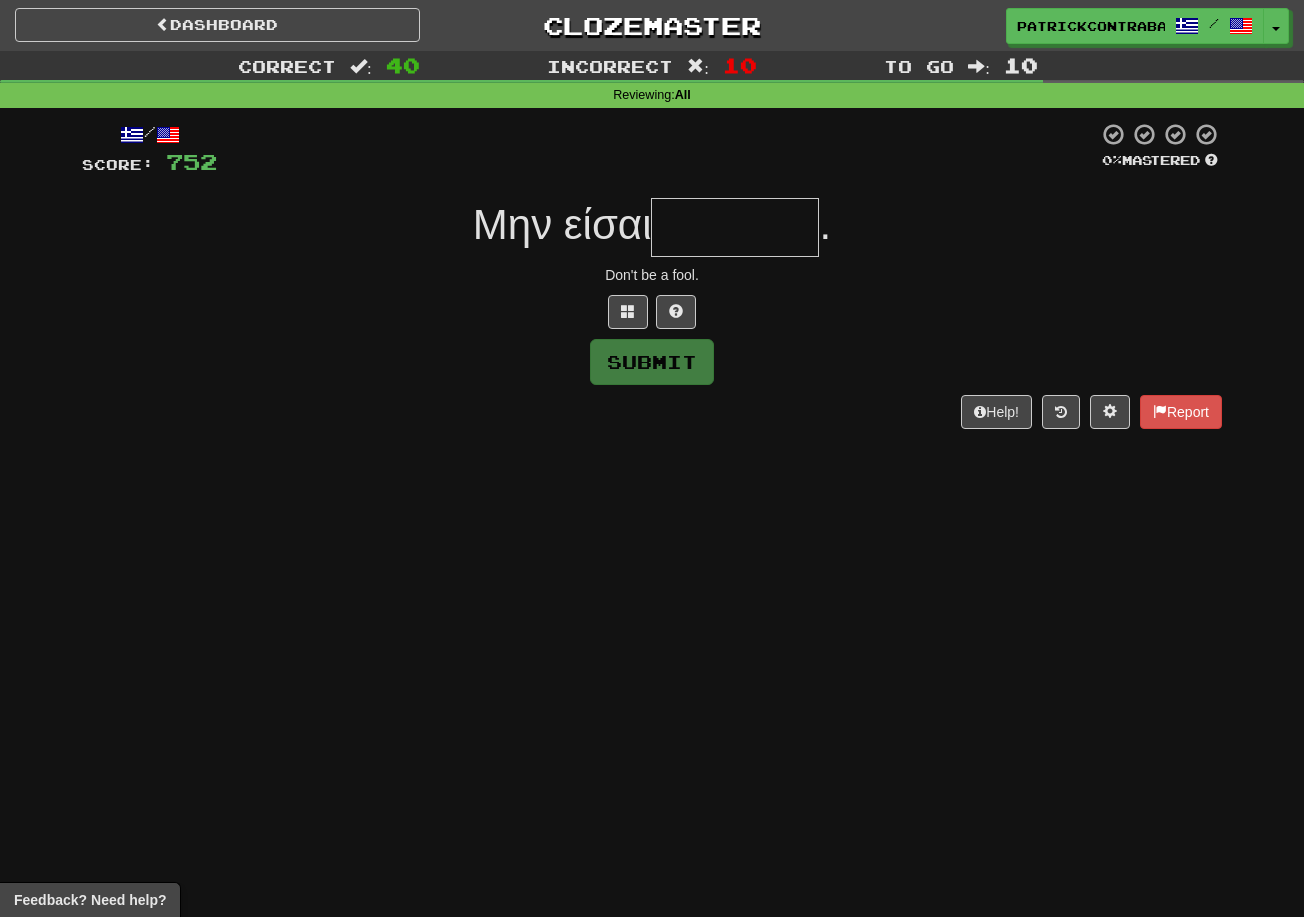 type on "*******" 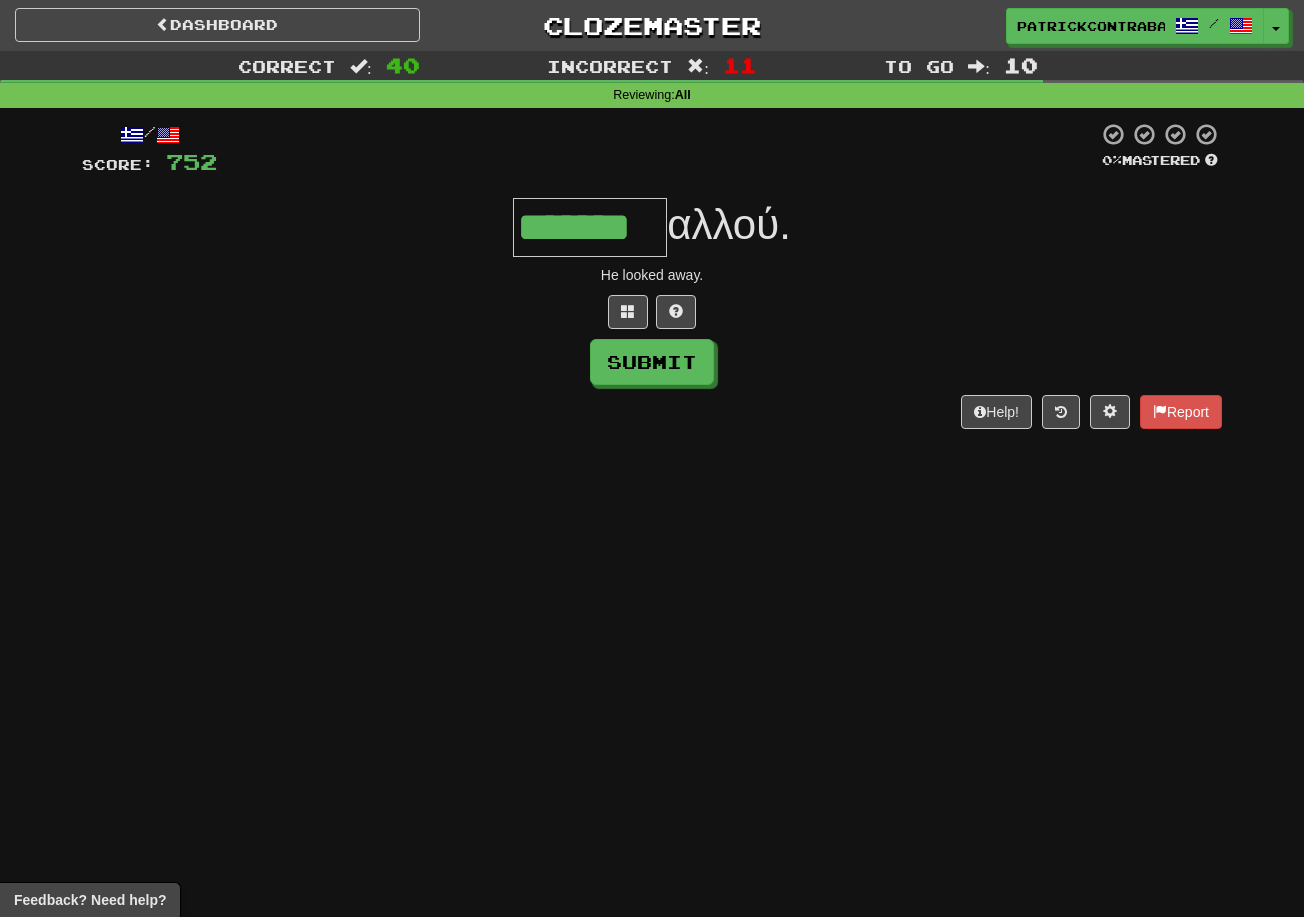 type on "*******" 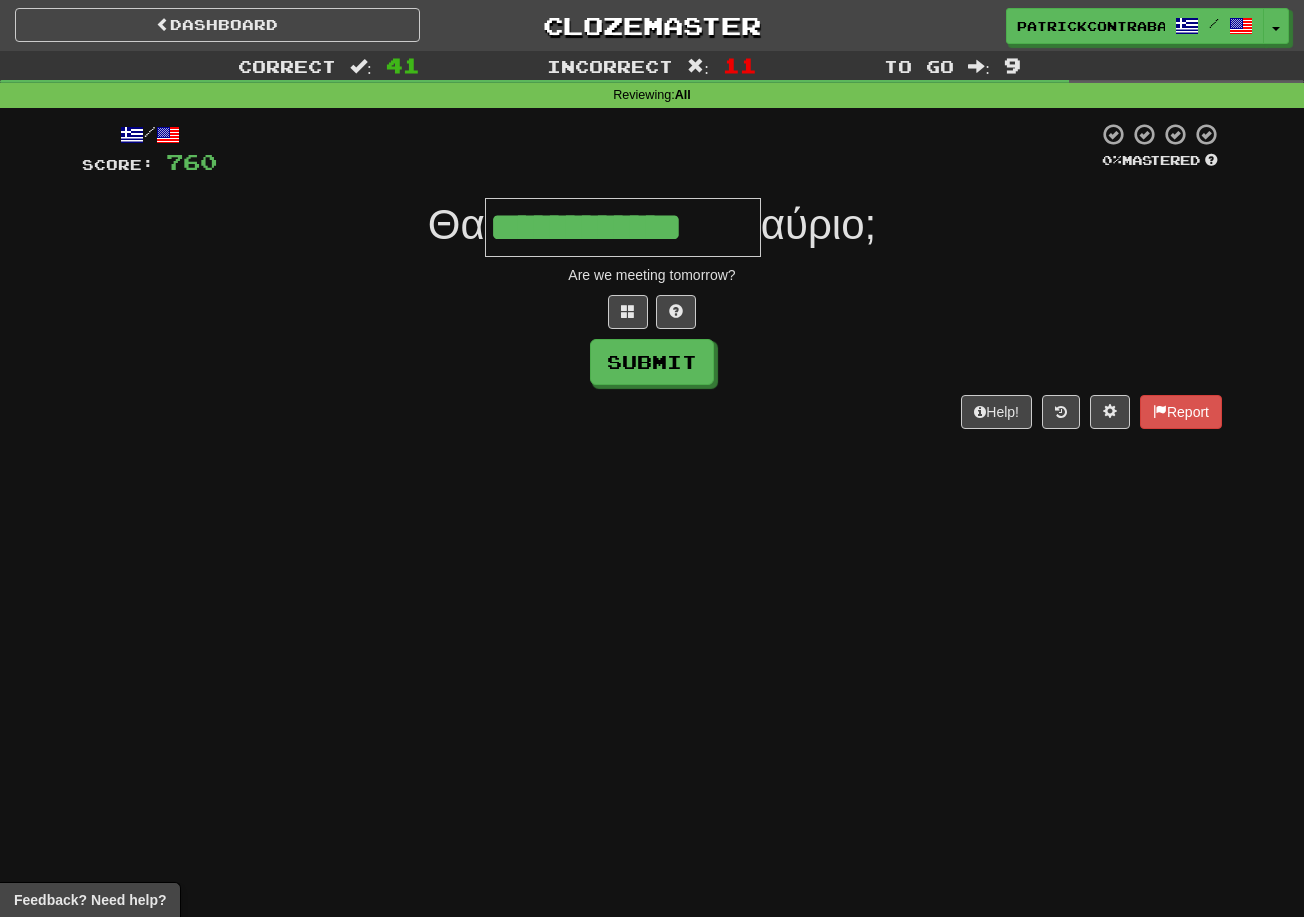 type on "**********" 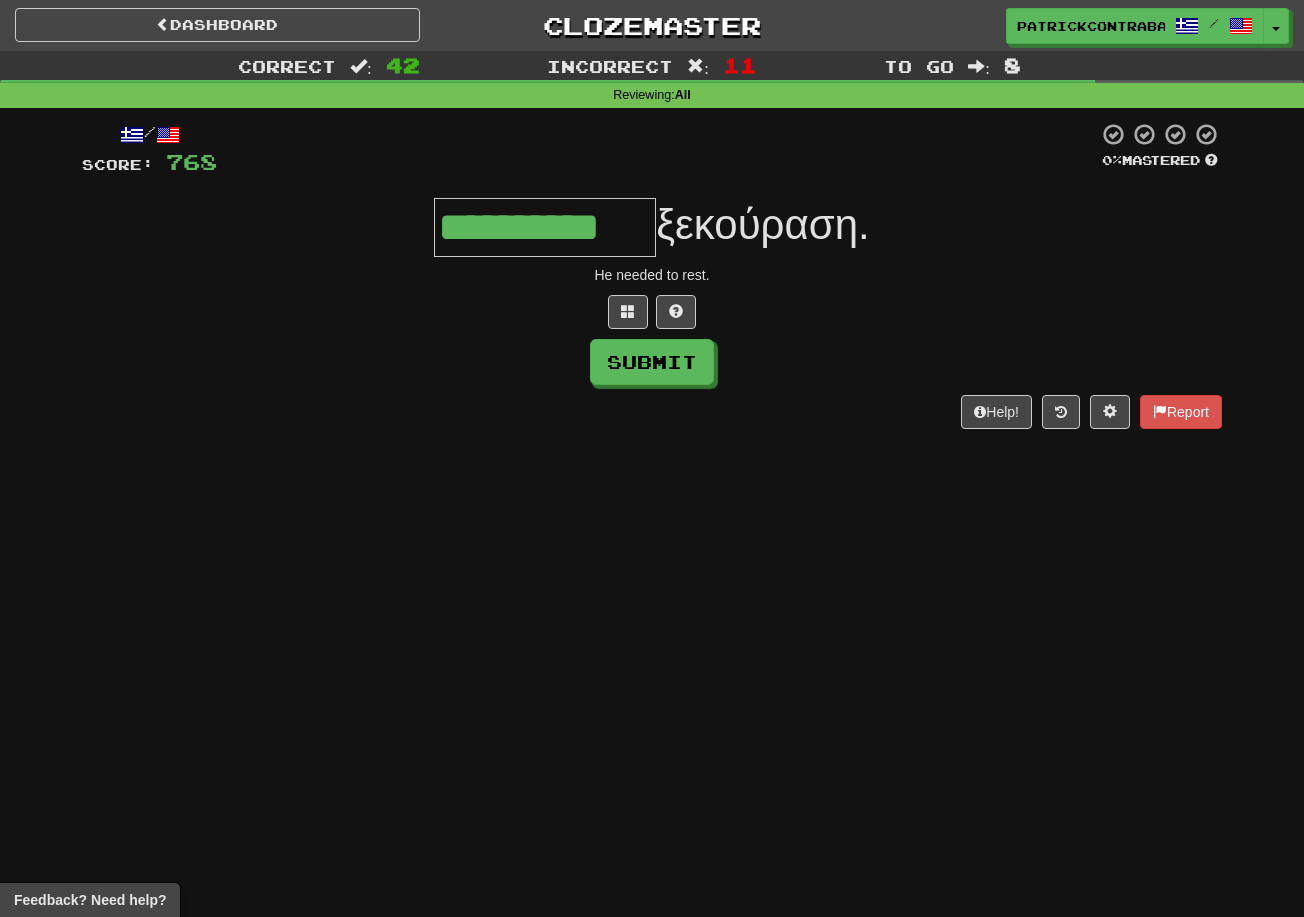 type on "**********" 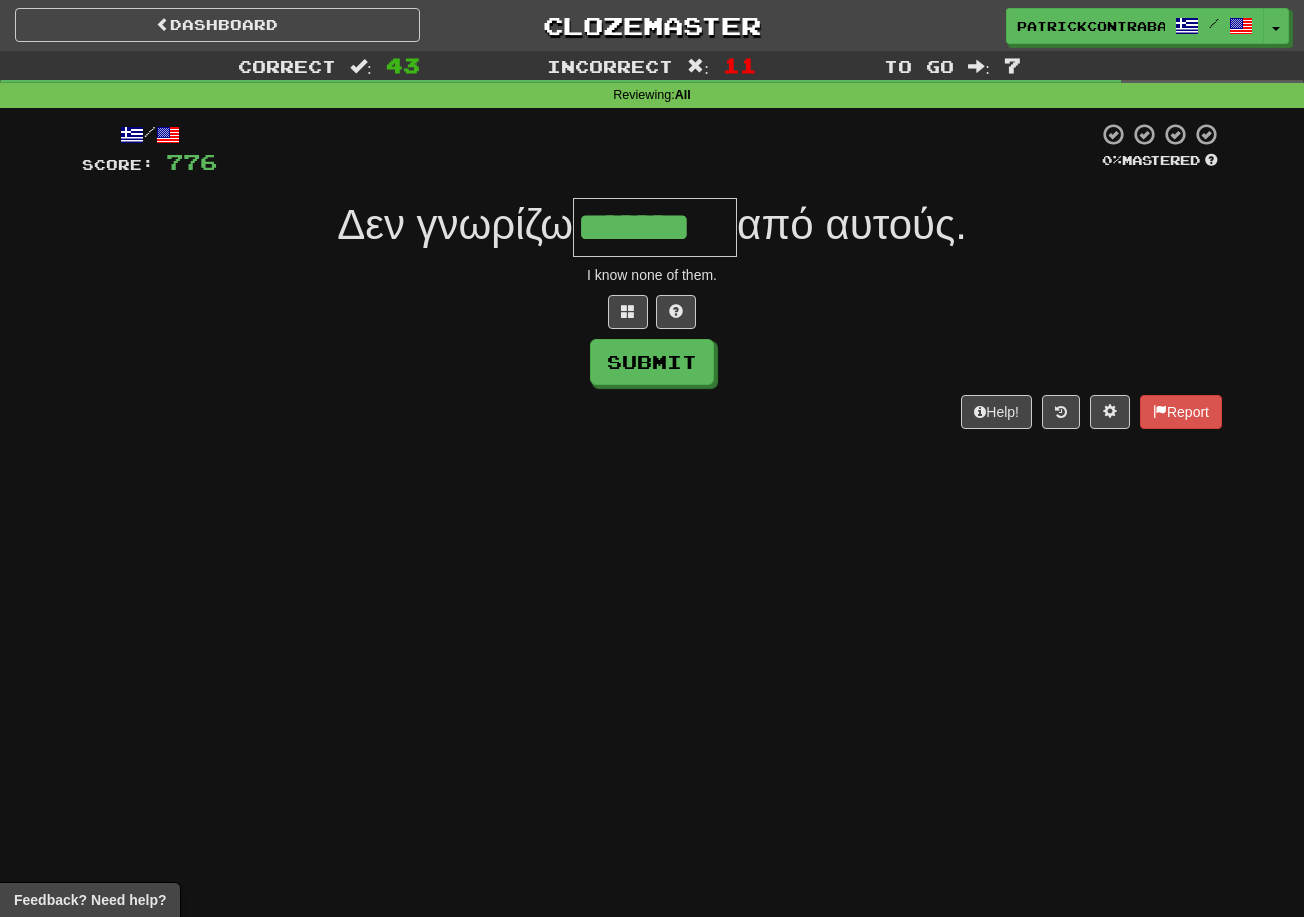 type on "*******" 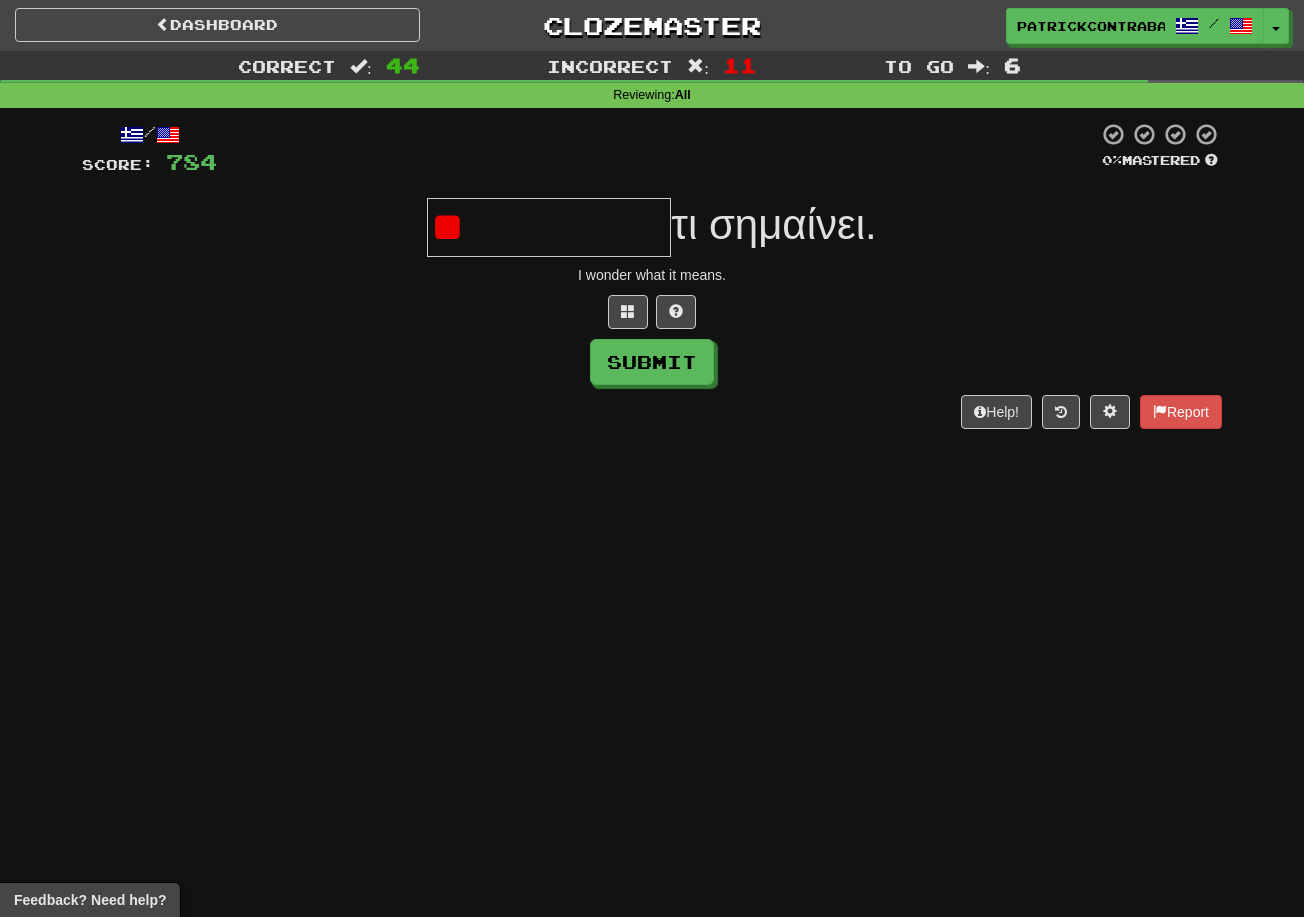 type on "*" 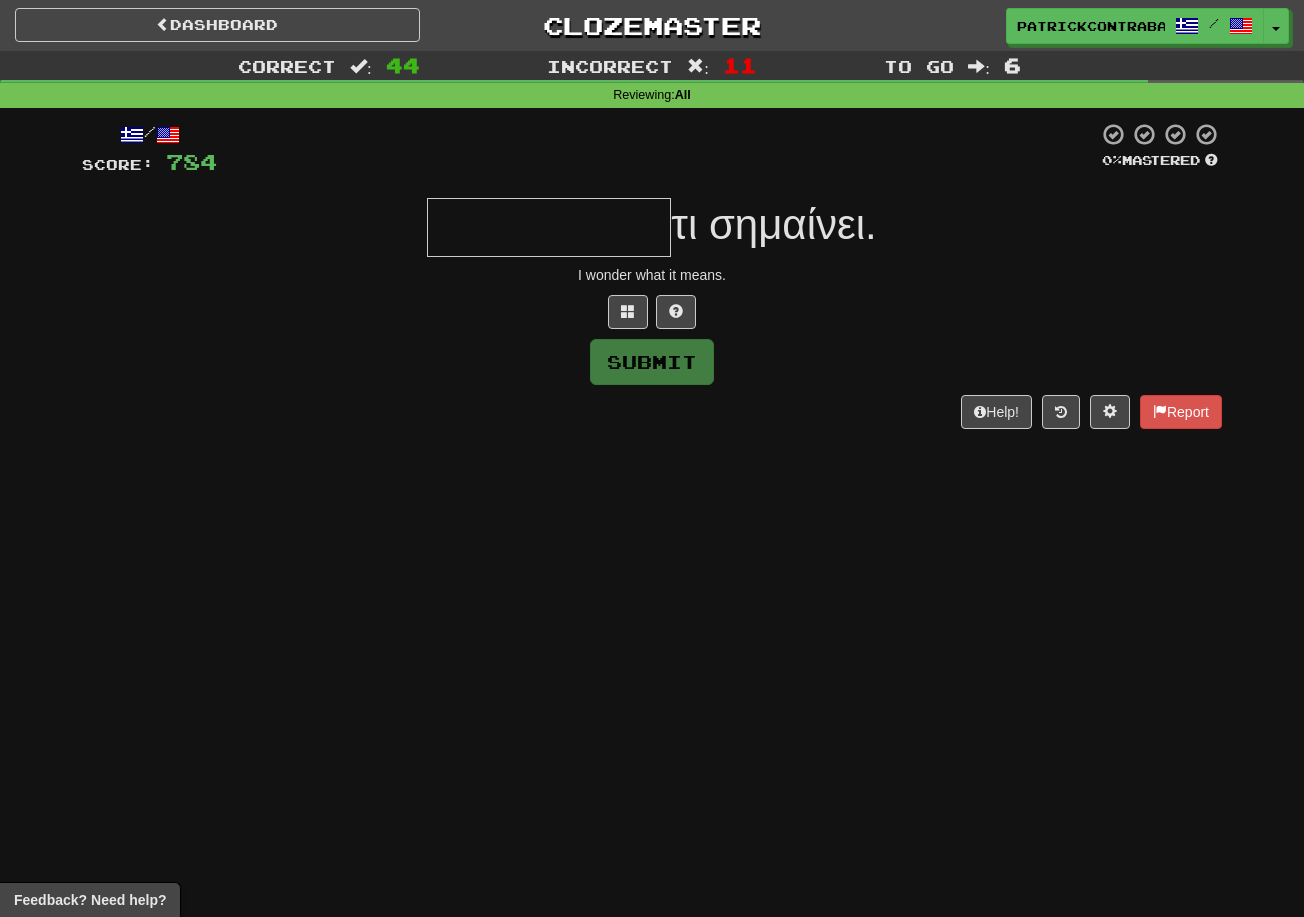 type on "**********" 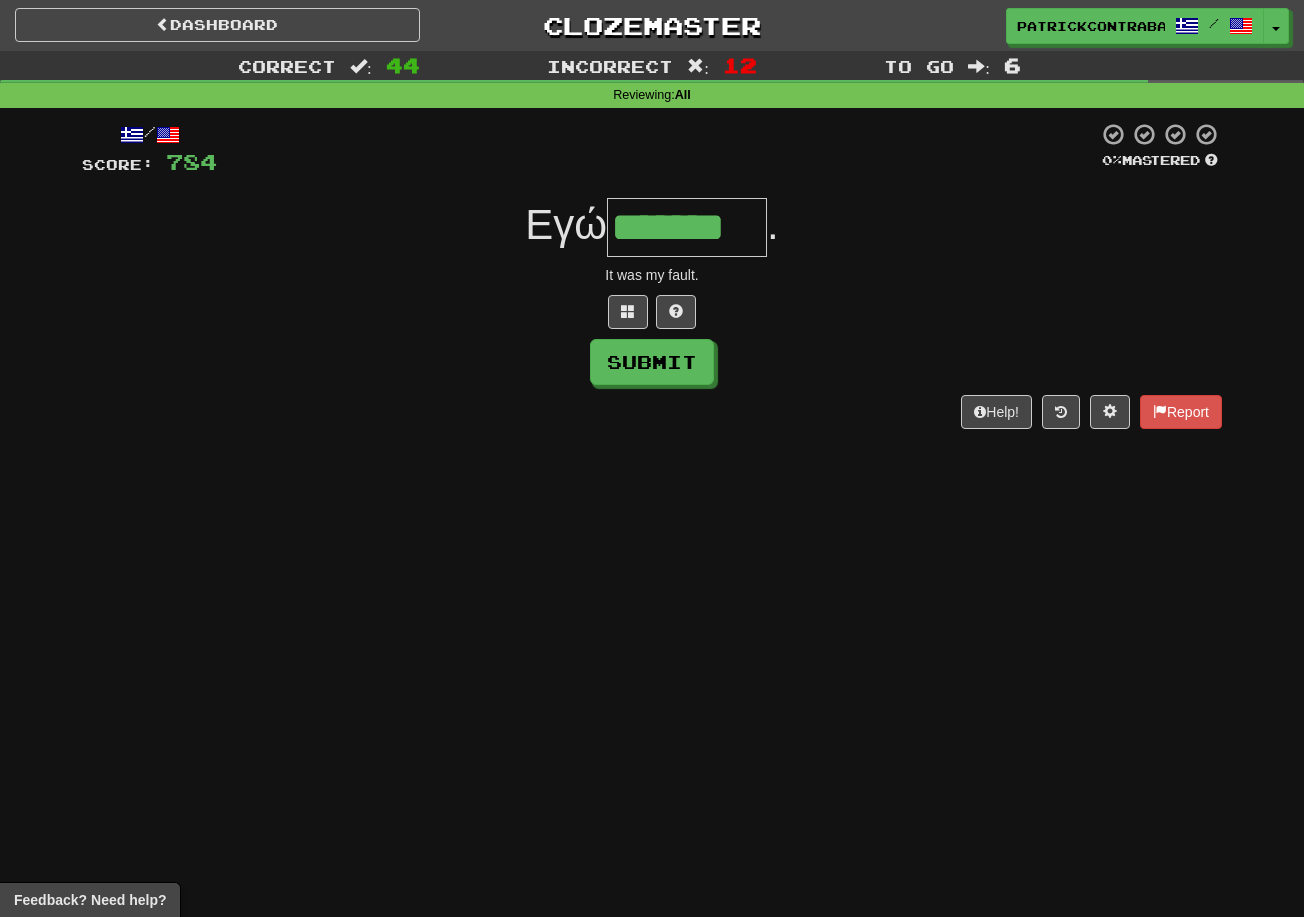type on "*******" 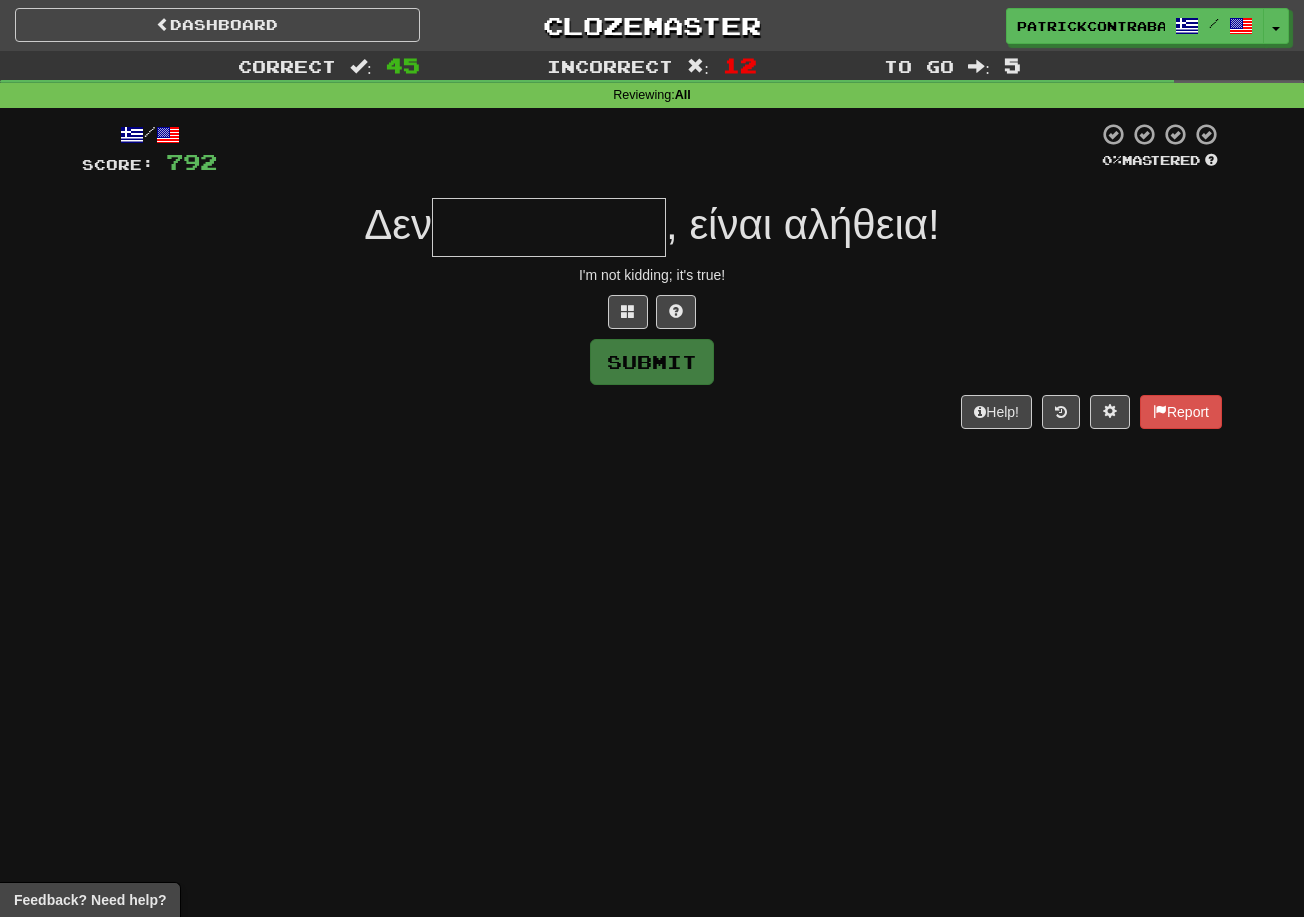 type on "**********" 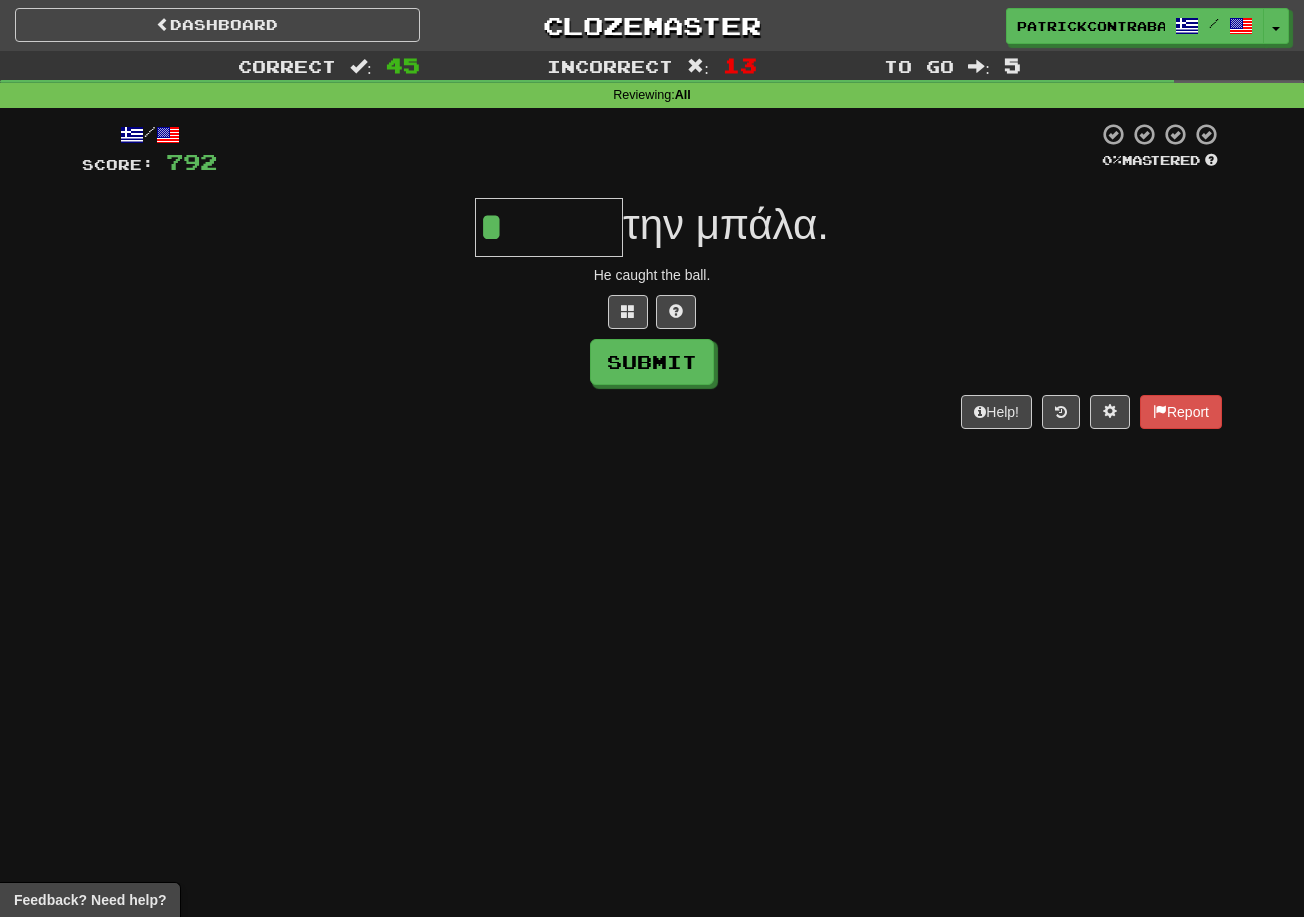 type on "******" 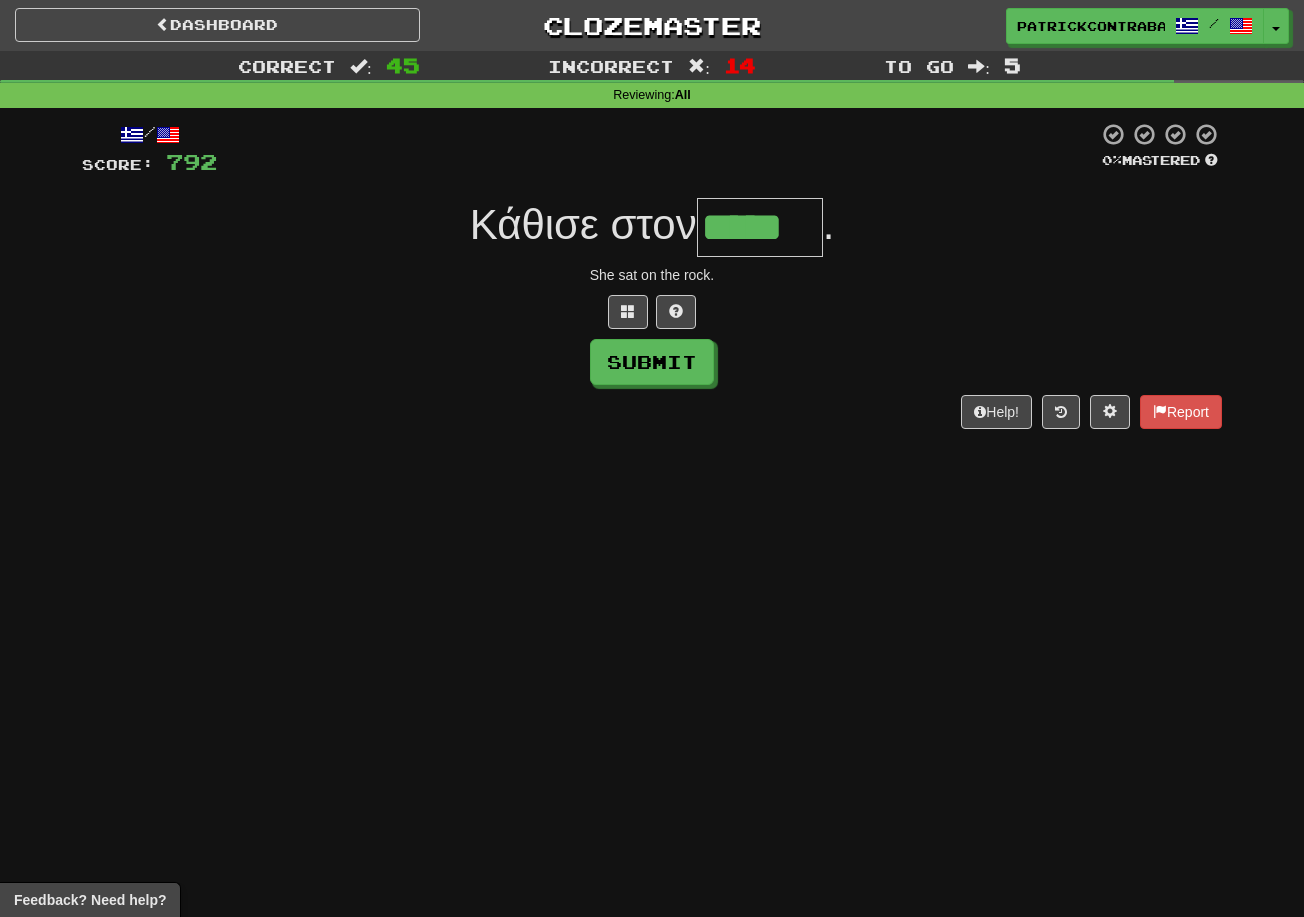 type on "*****" 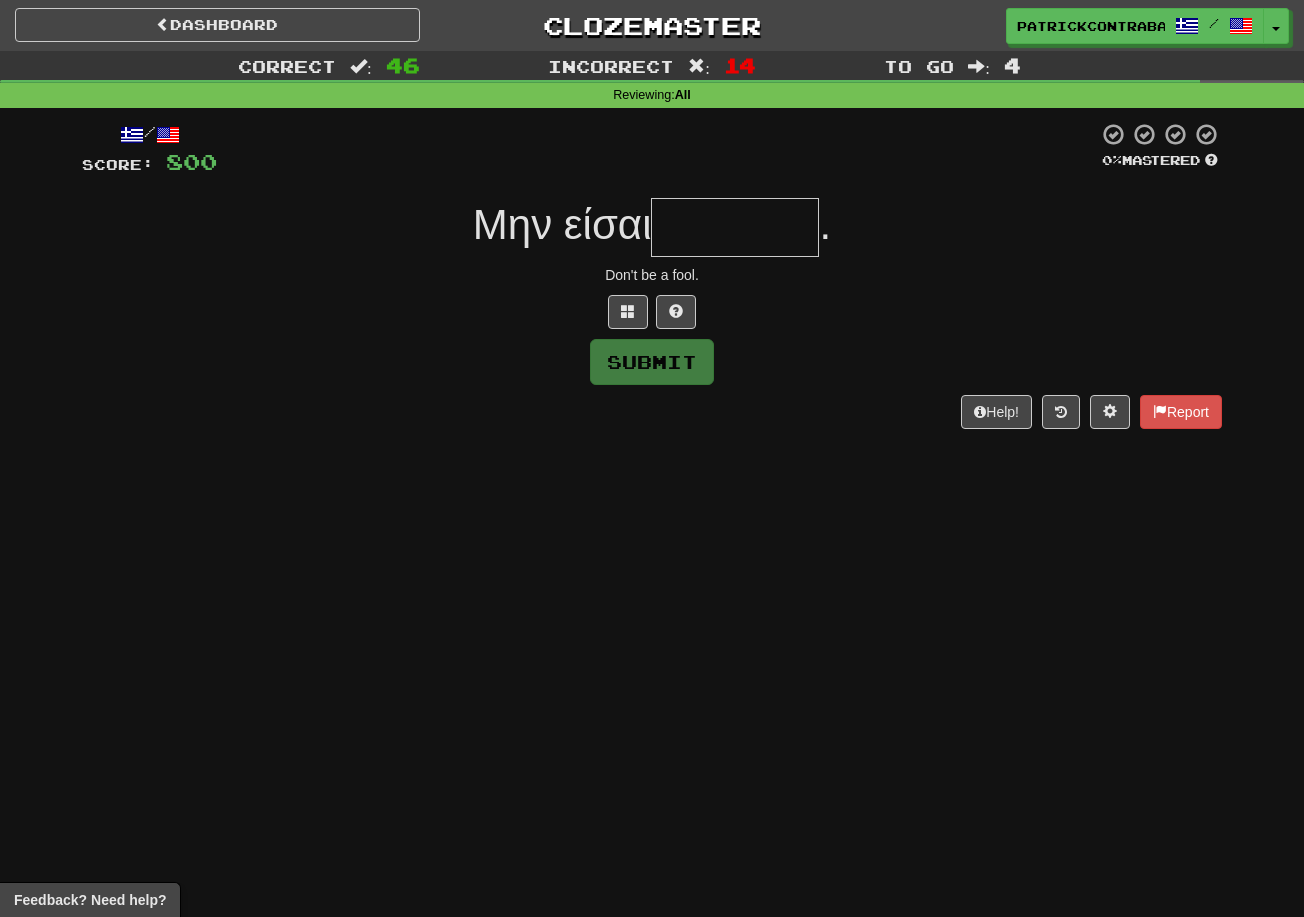 type on "*******" 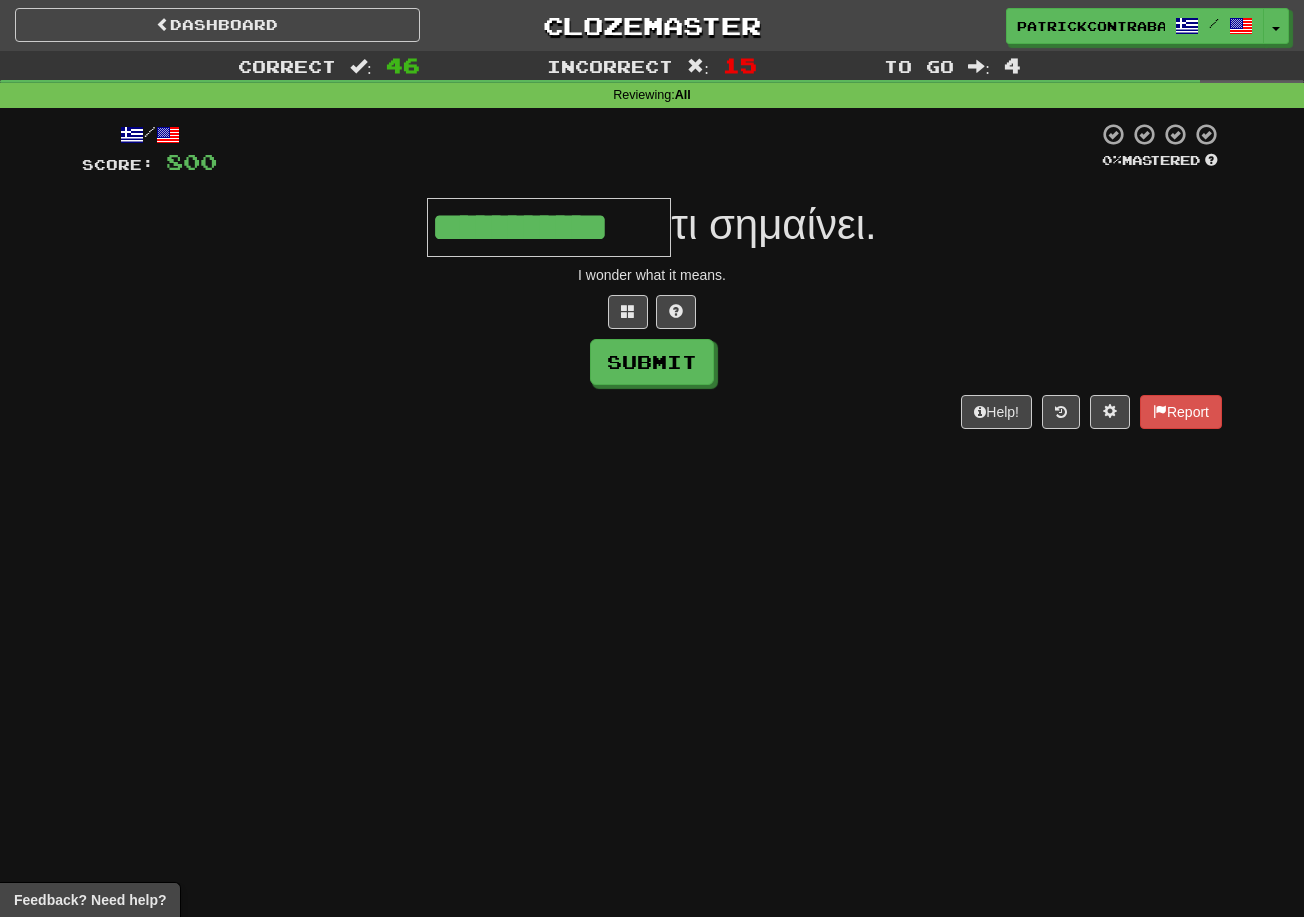 type on "**********" 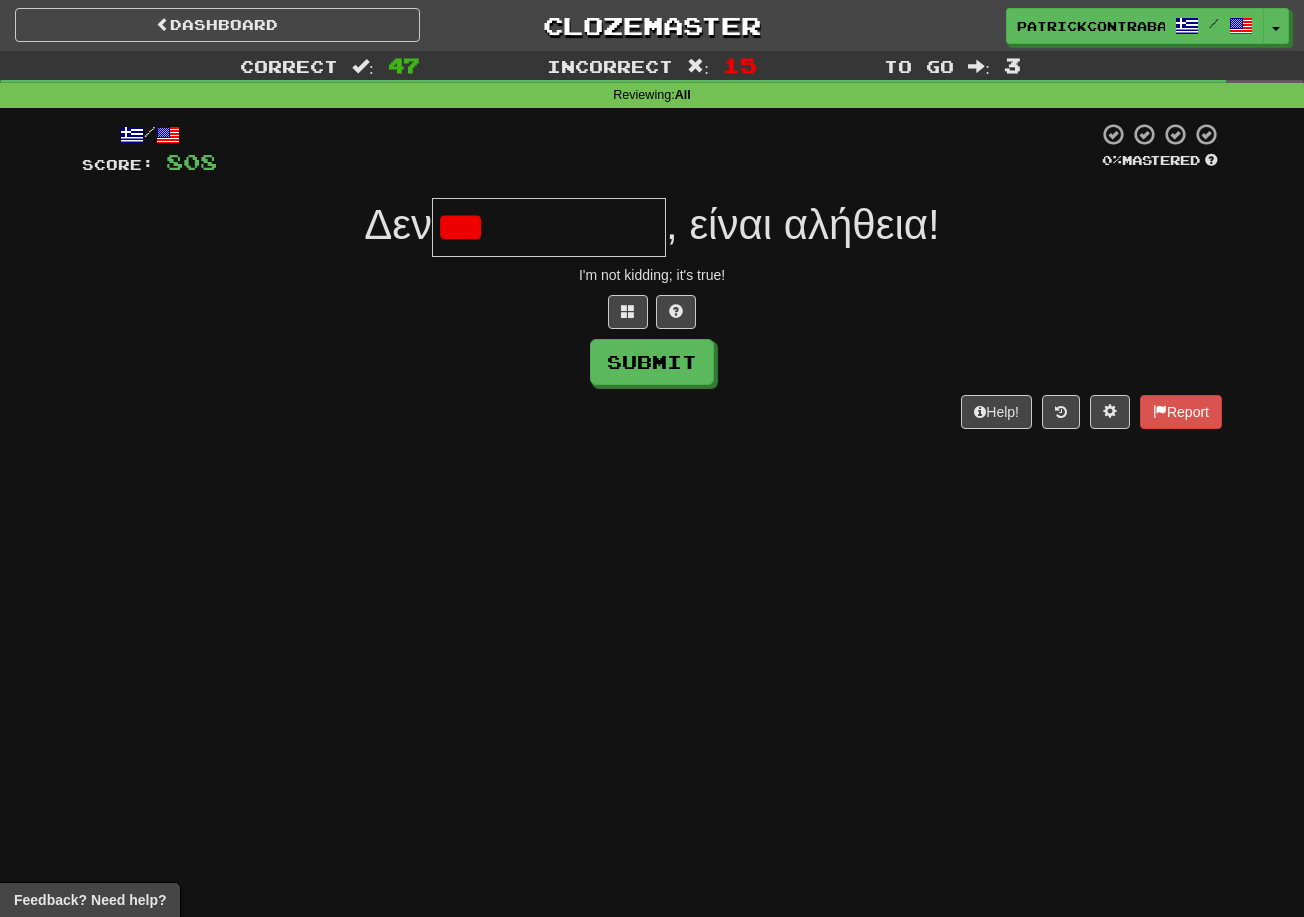 type on "**********" 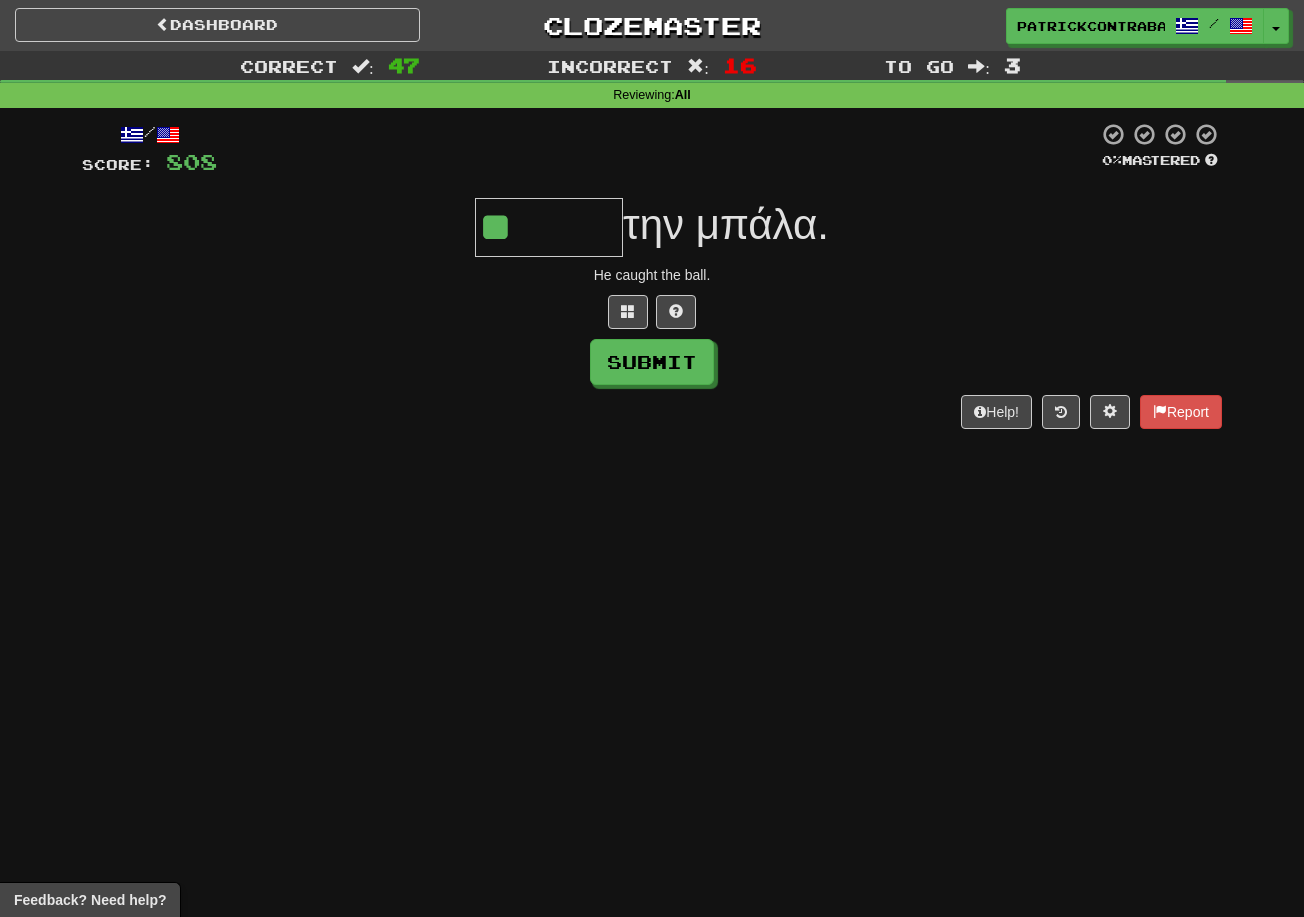 type on "******" 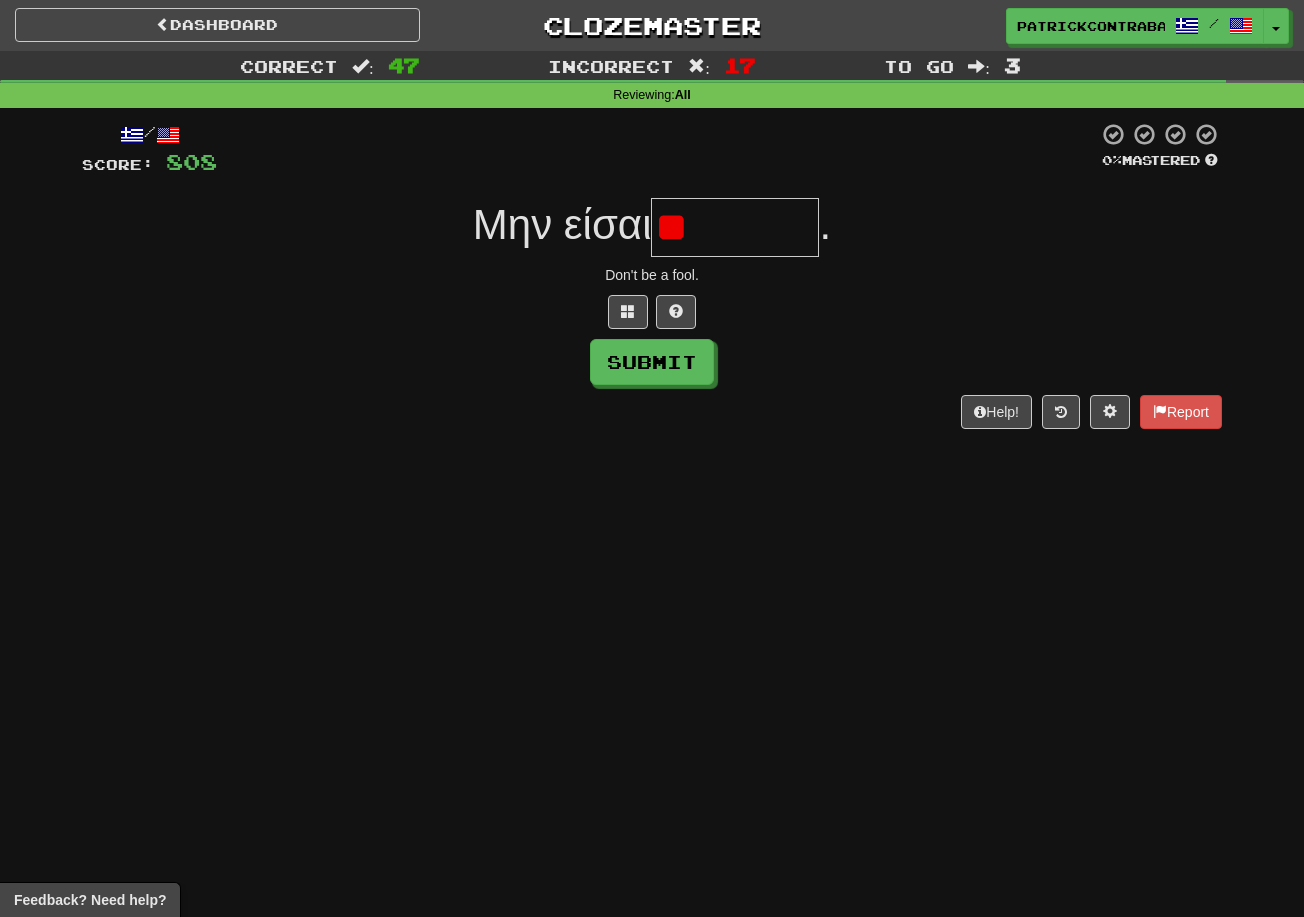 type on "*" 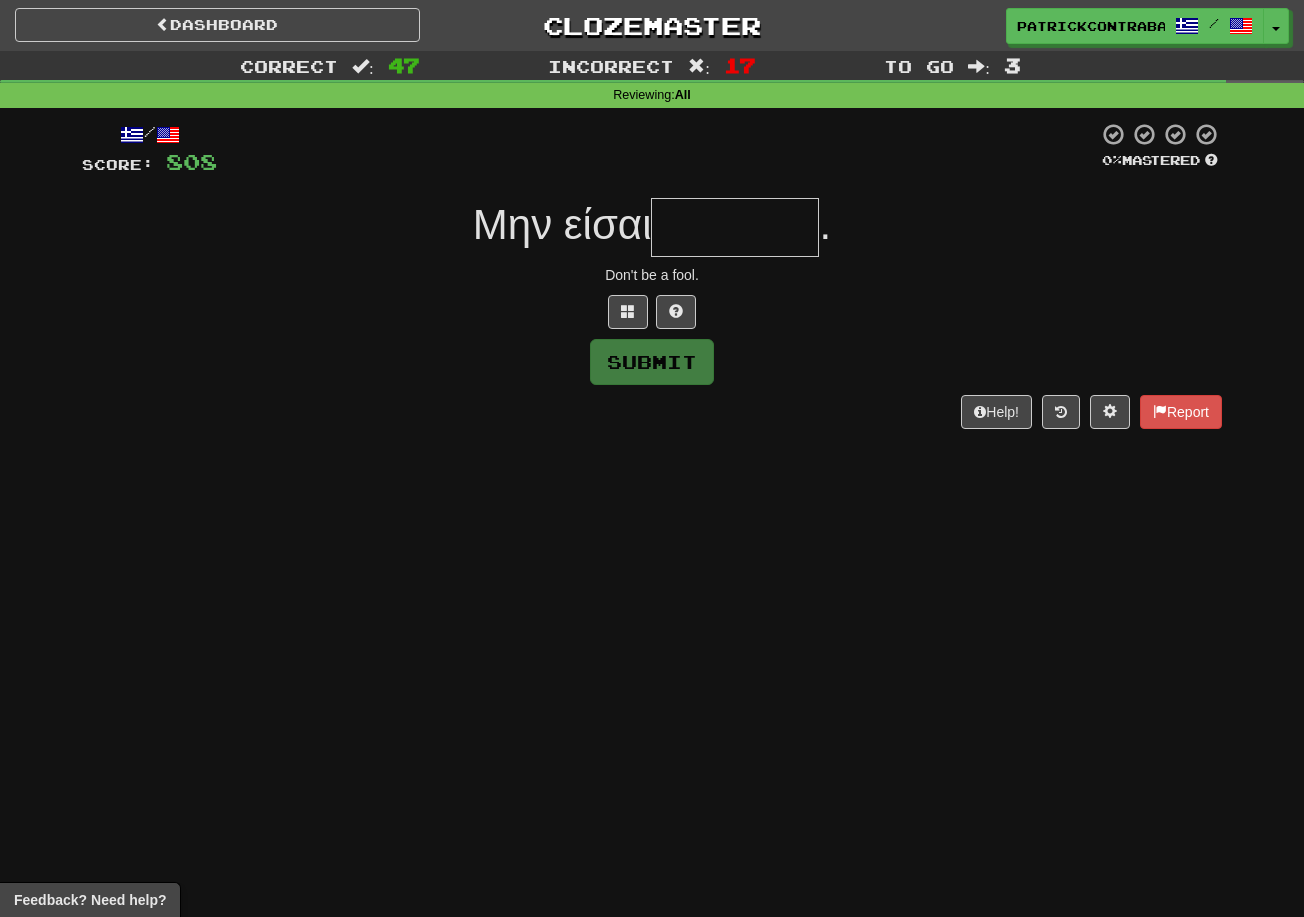 type on "*" 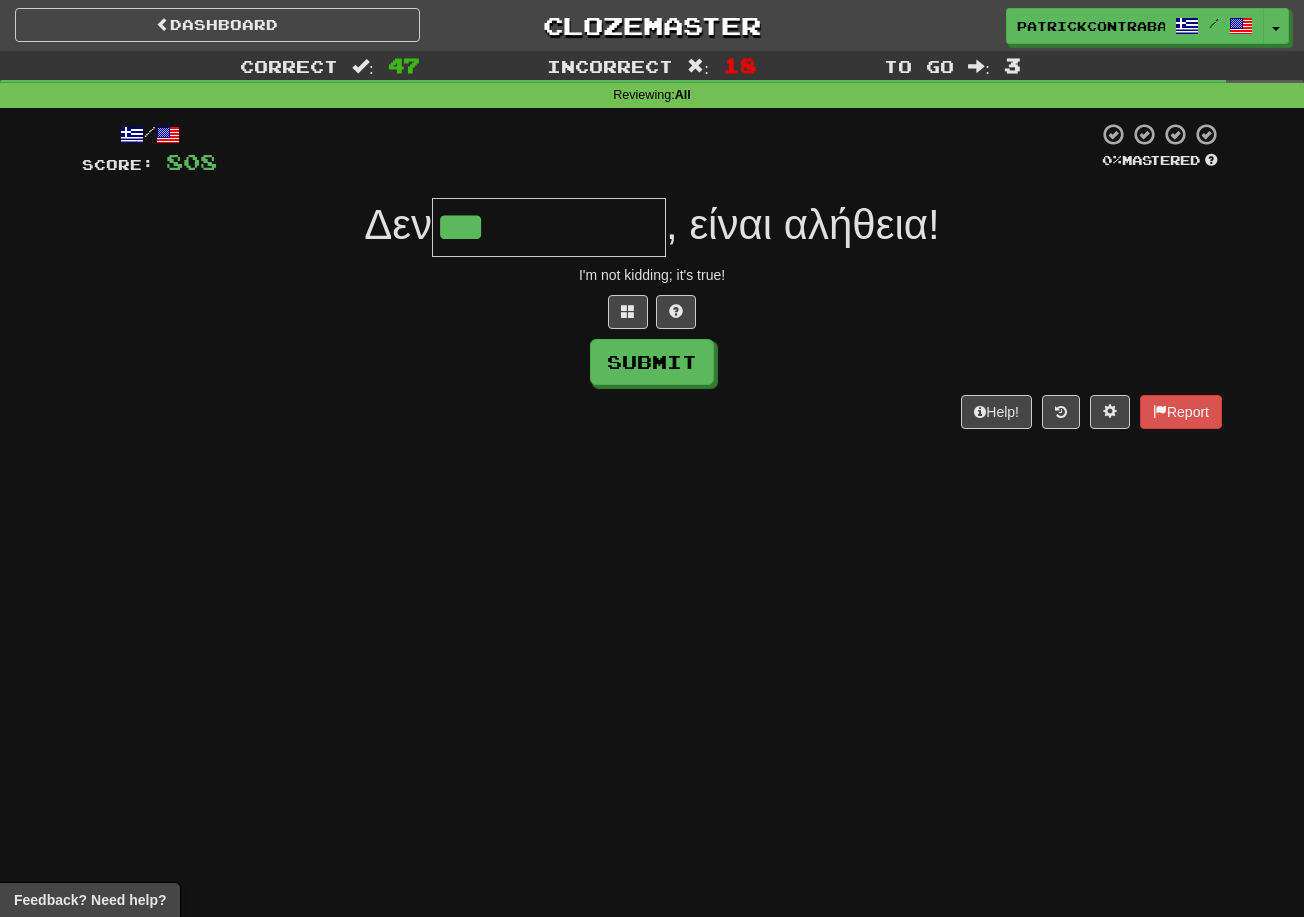 type on "**********" 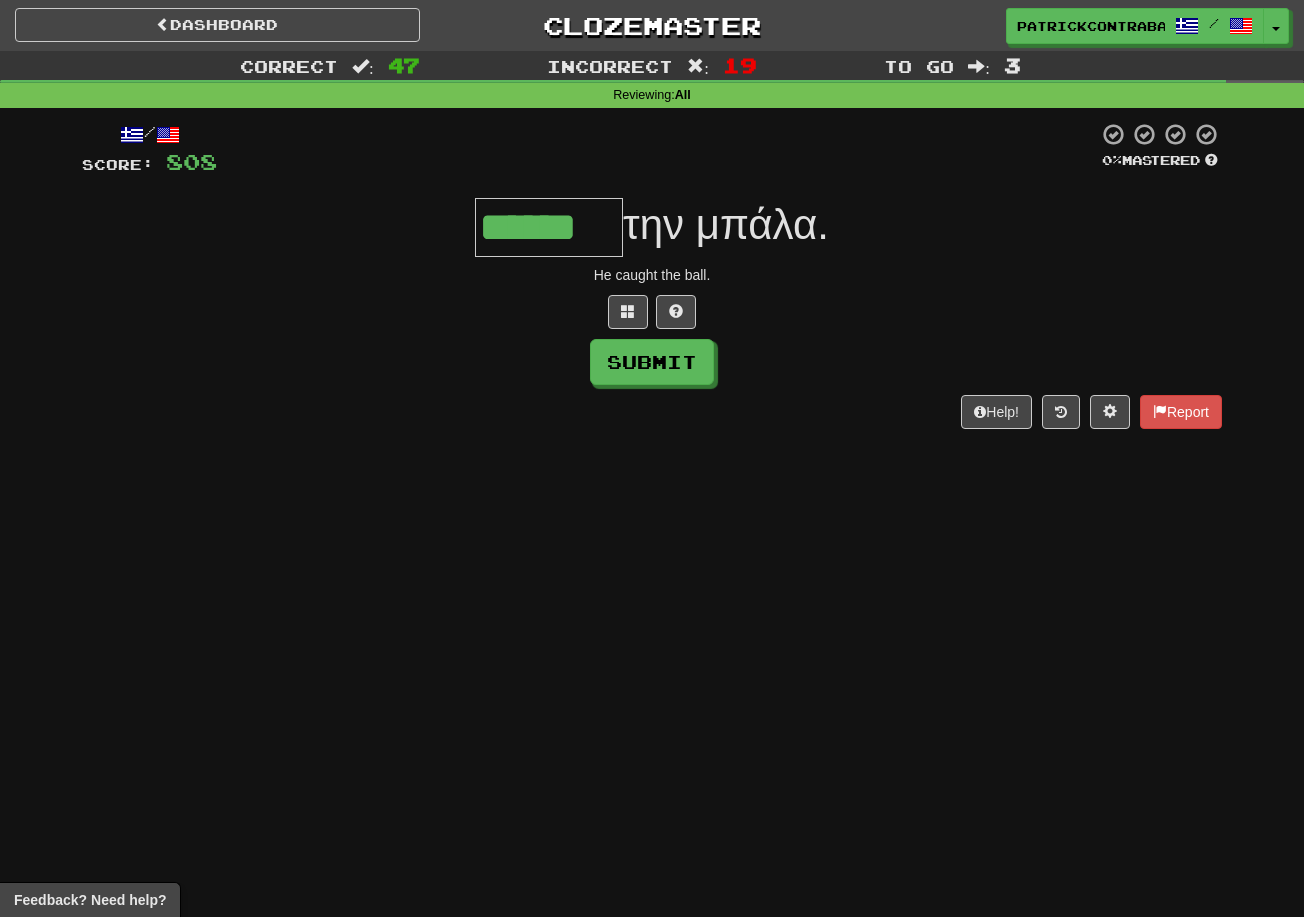 type on "******" 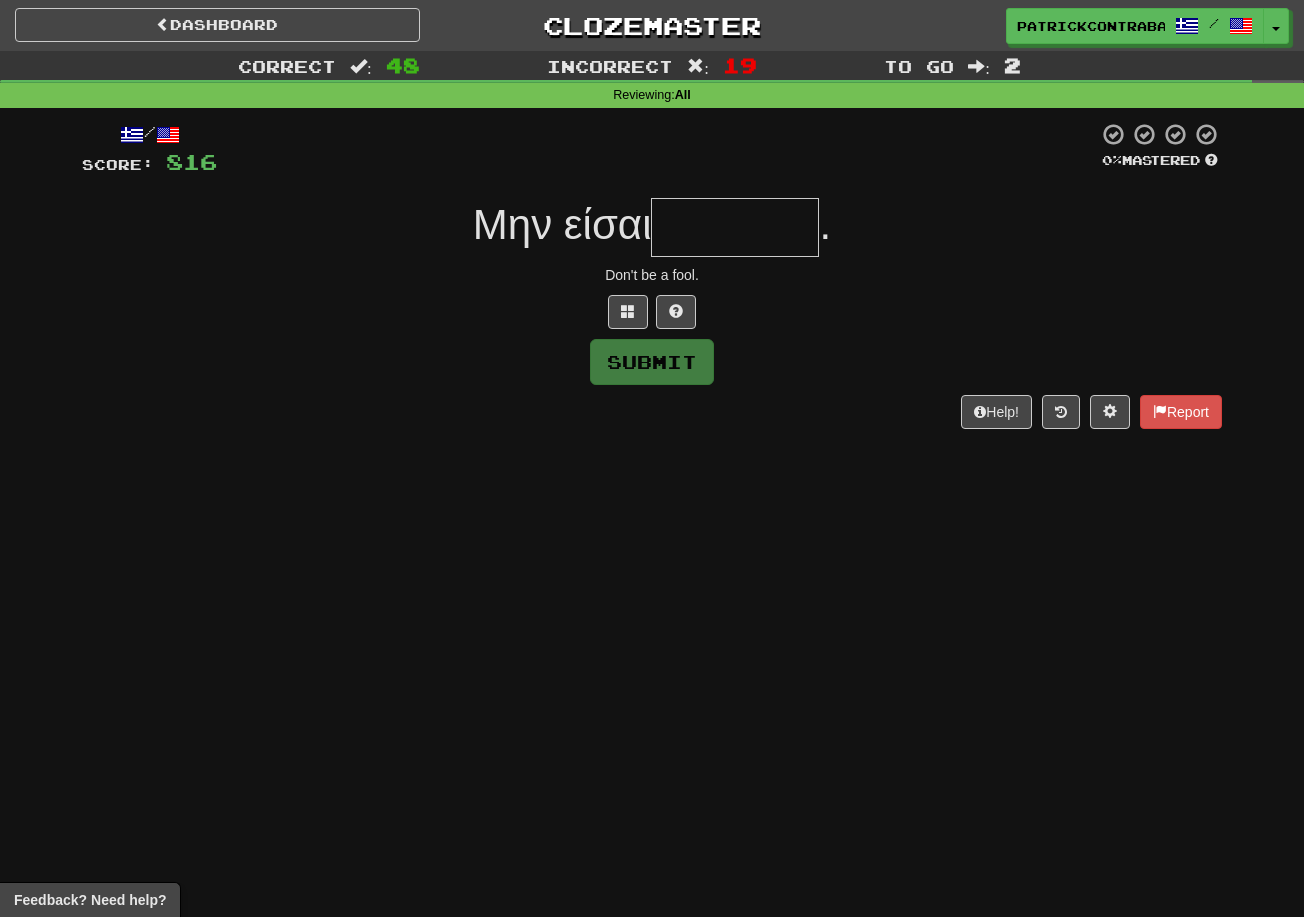 click on "/ Score: 816 0 % Mastered Μην είσαι . Don't be a fool. Submit Help! Report" at bounding box center (652, 275) 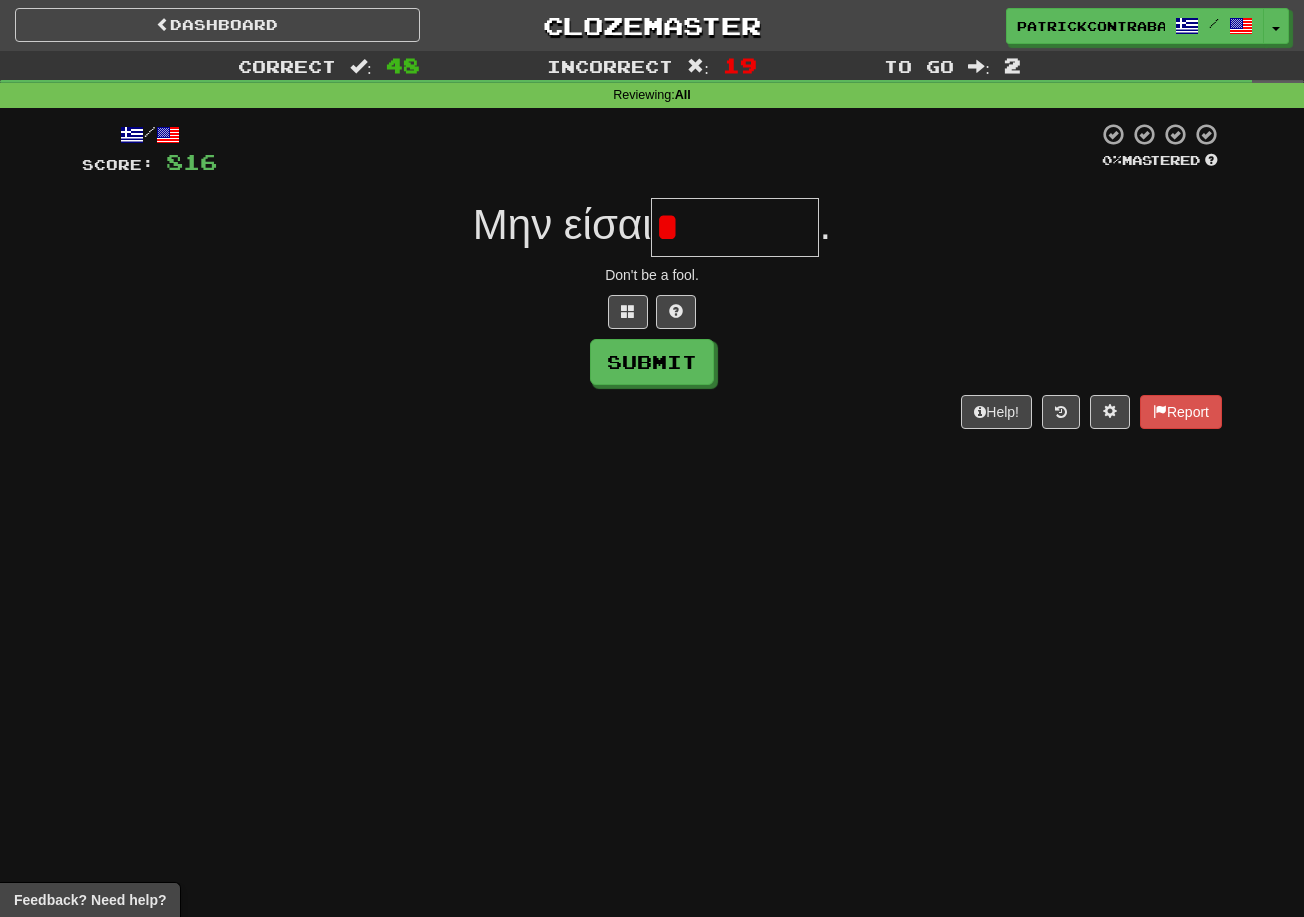 type on "*" 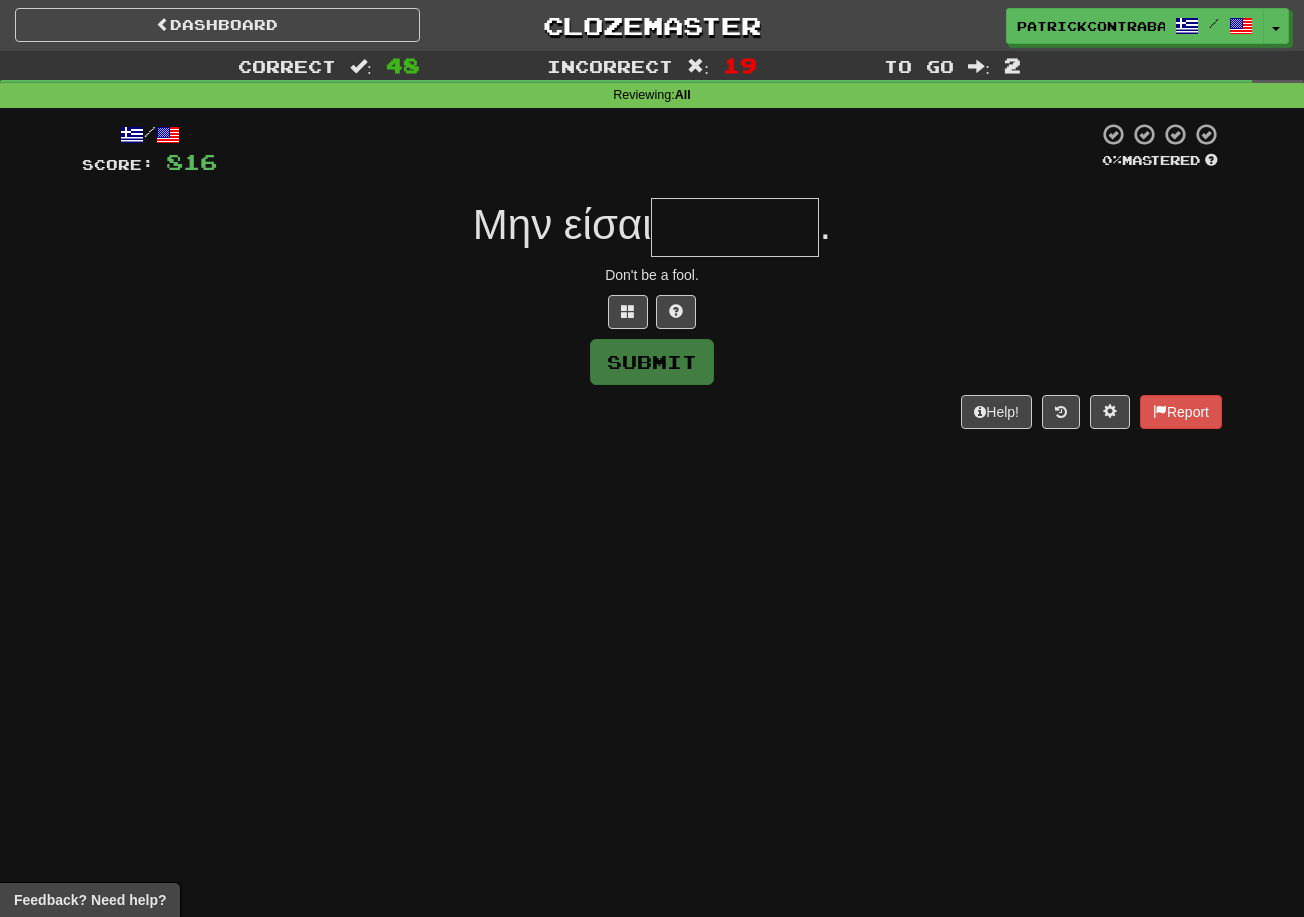 type on "*******" 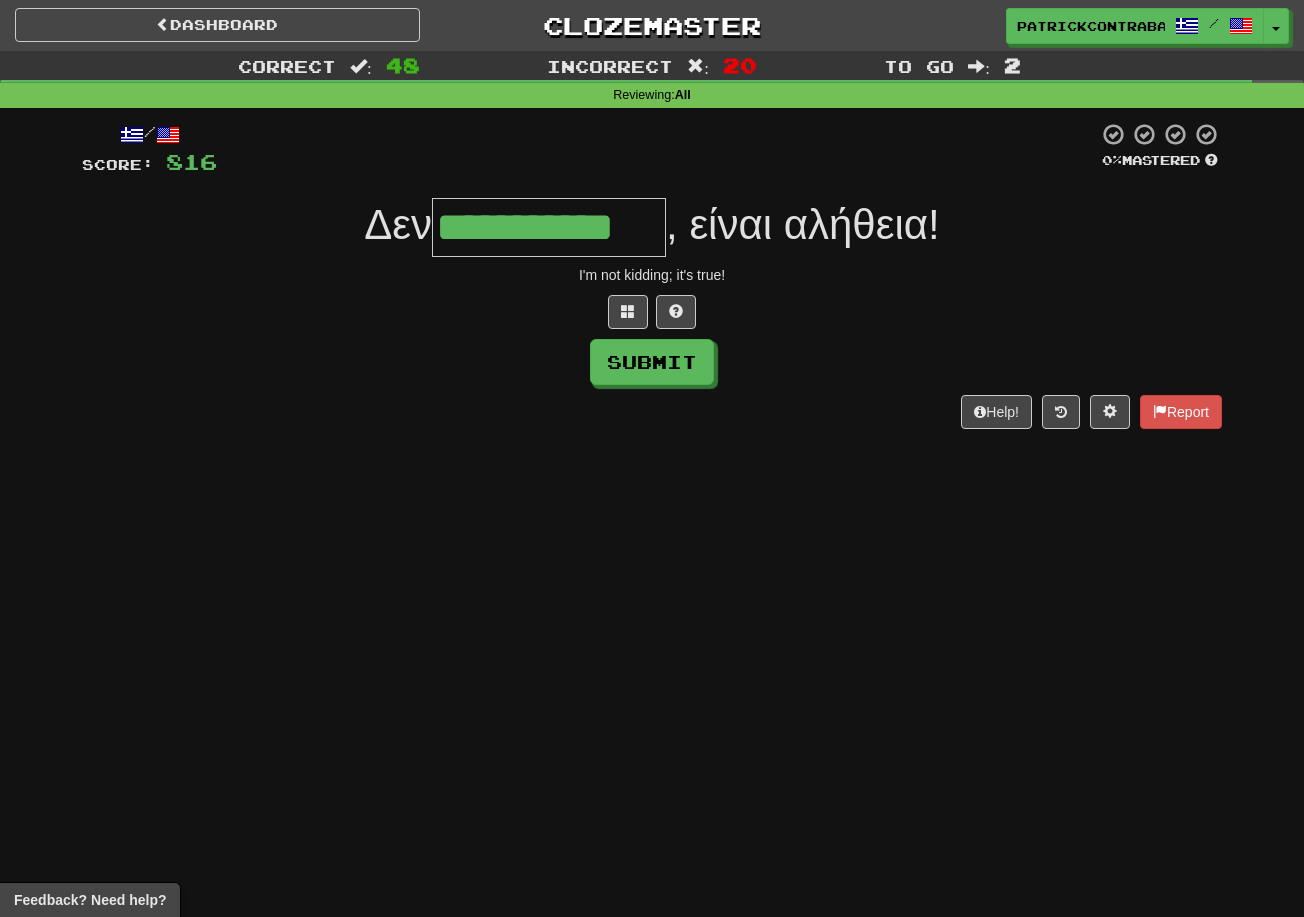 type on "**********" 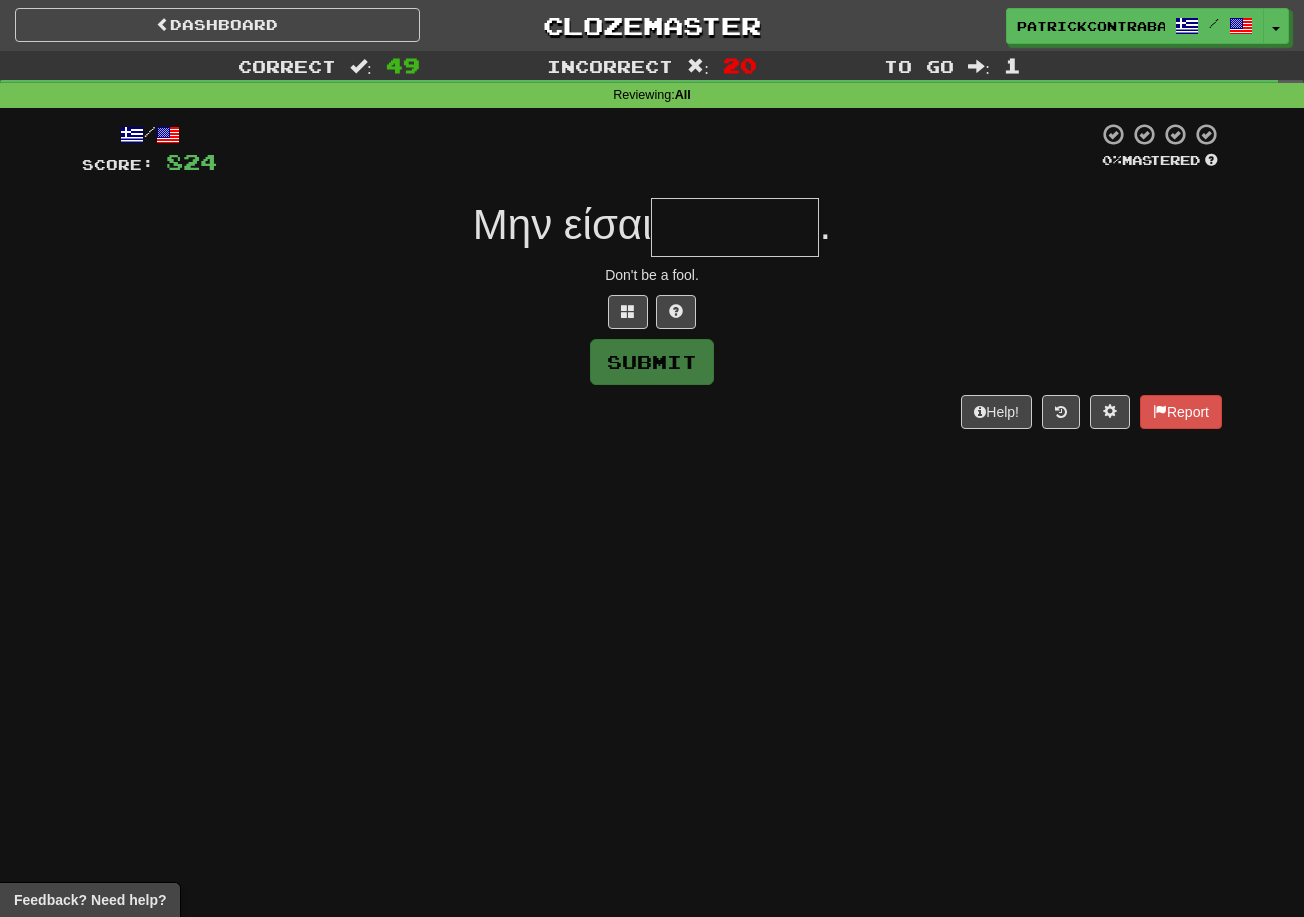 type on "*******" 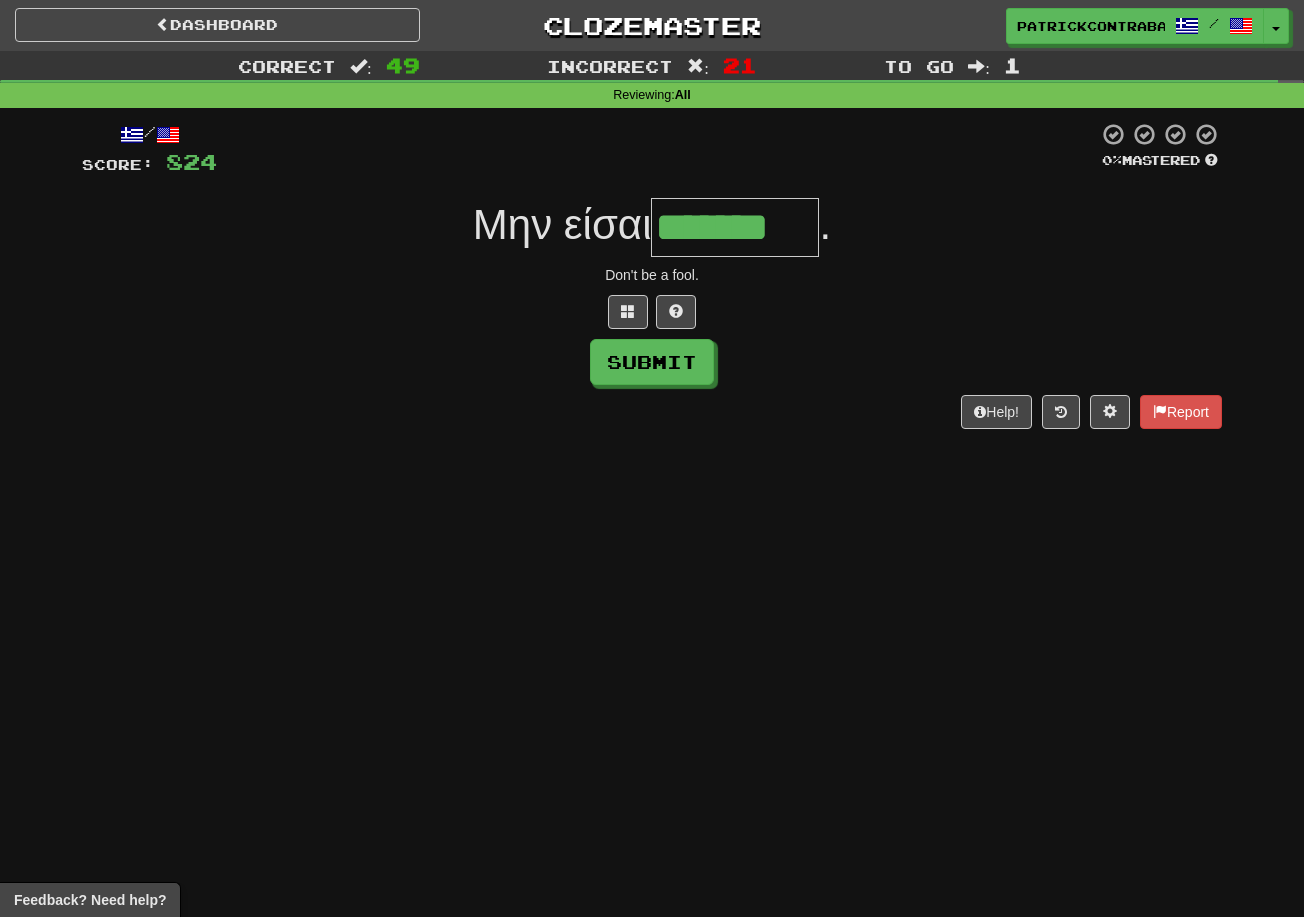type on "*******" 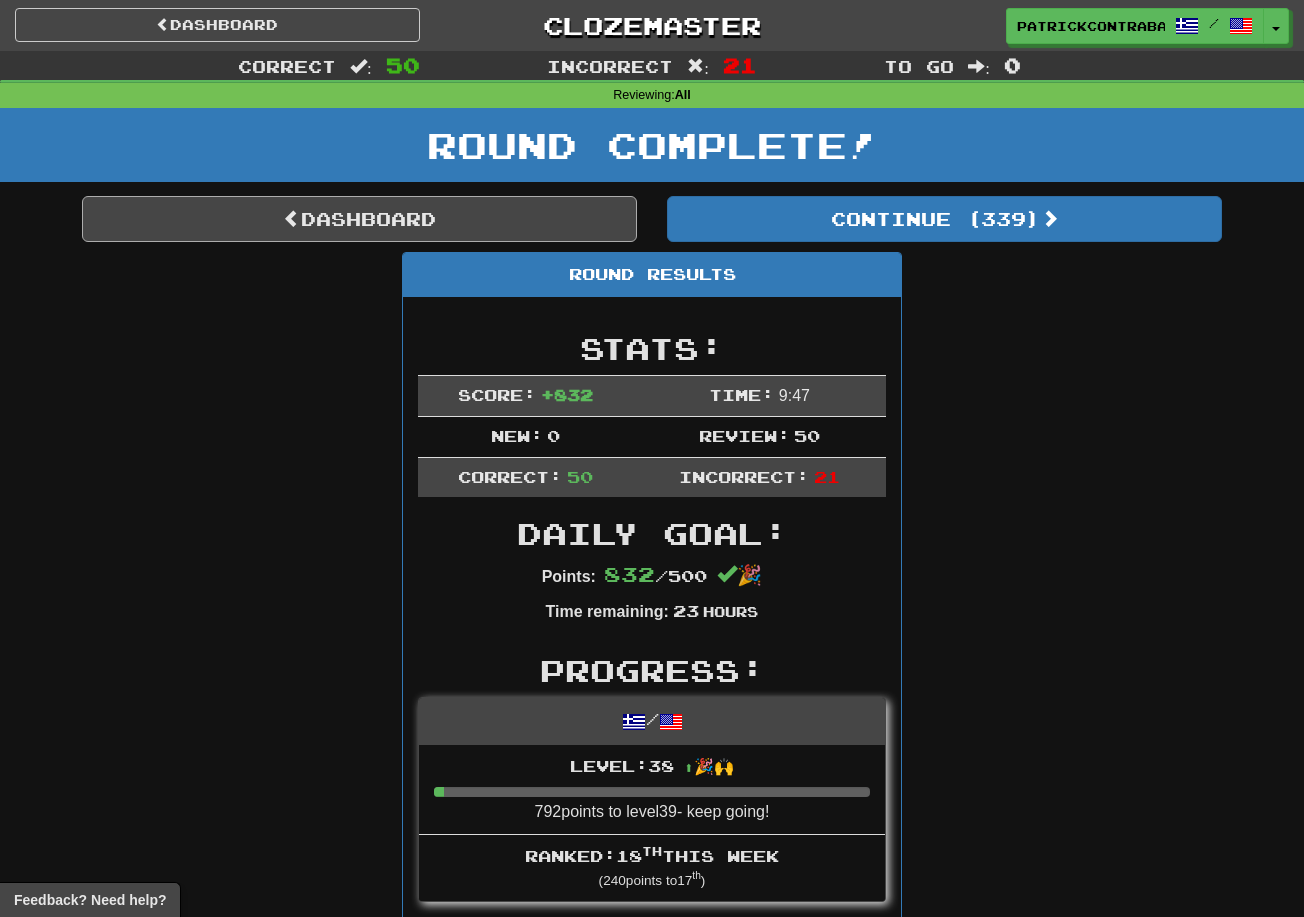 click on "Dashboard" at bounding box center (359, 219) 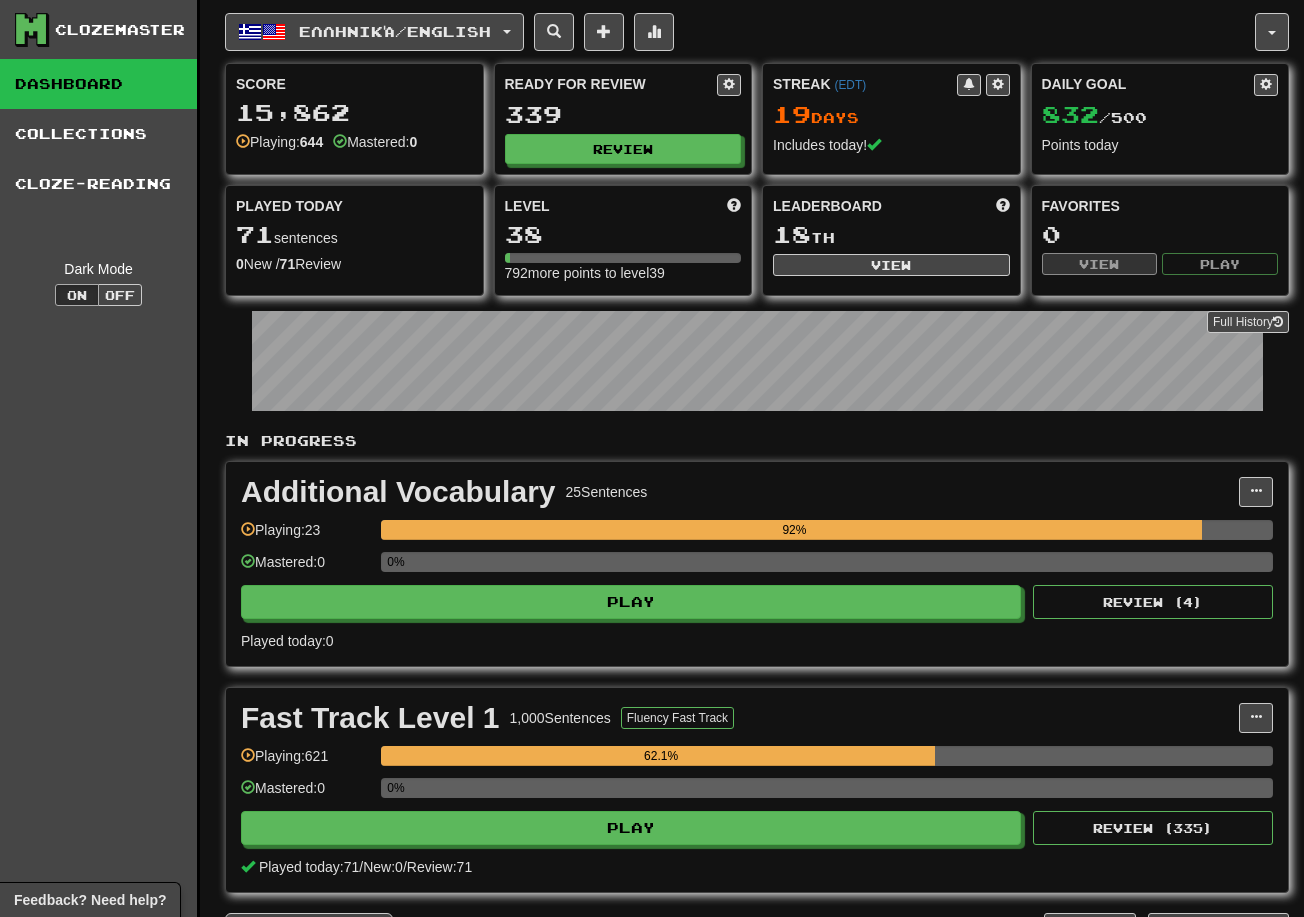 scroll, scrollTop: 0, scrollLeft: 0, axis: both 